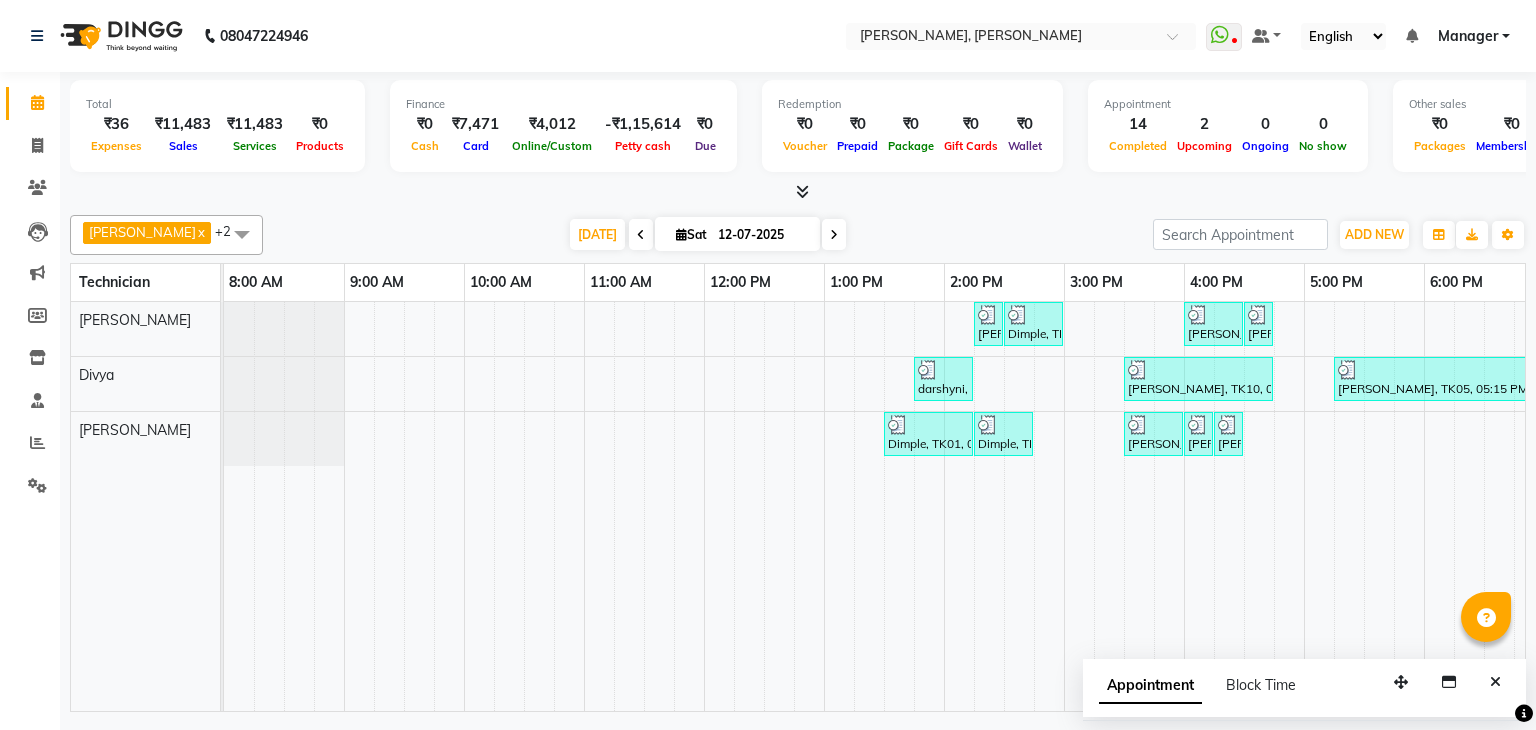 scroll, scrollTop: 0, scrollLeft: 0, axis: both 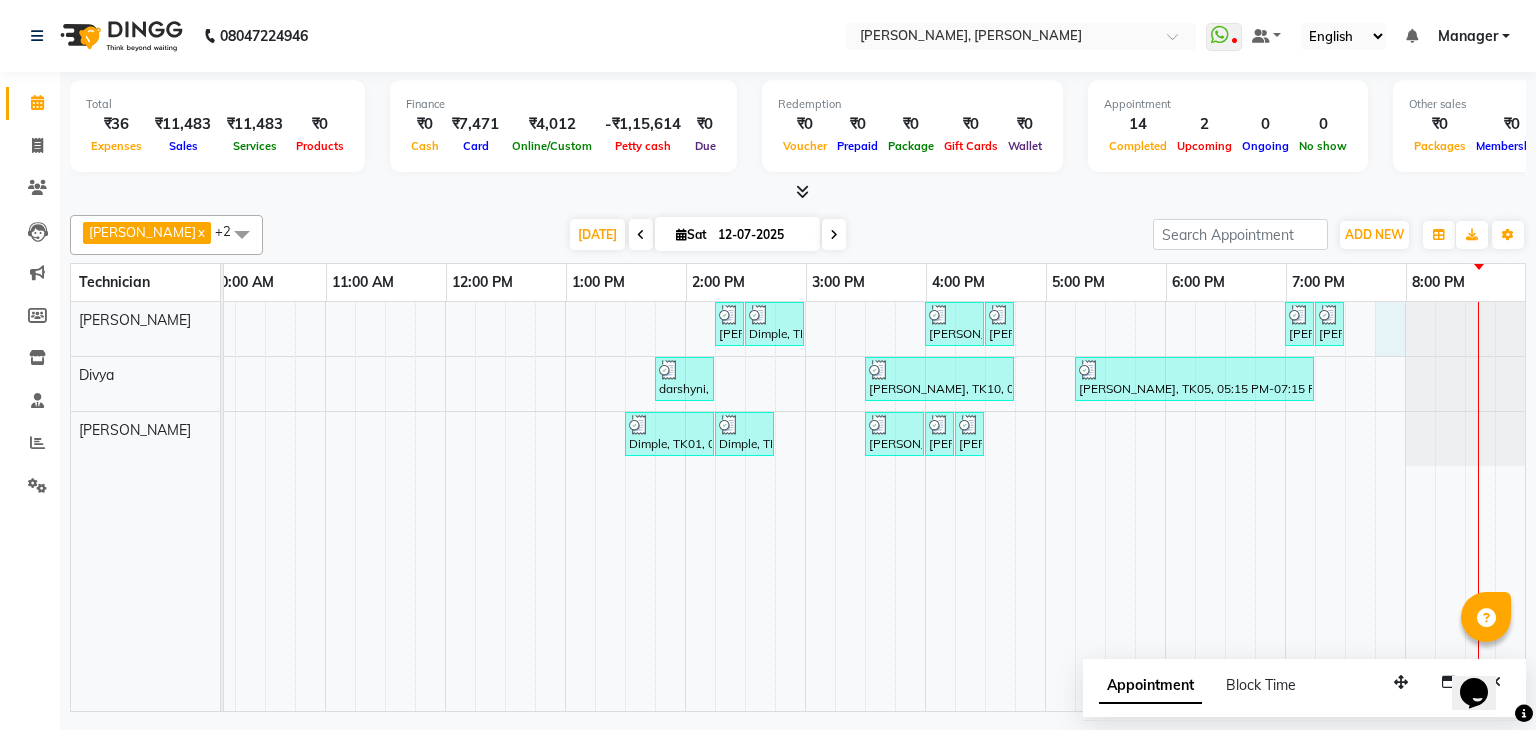 click on "[PERSON_NAME], TK09, 02:15 PM-02:30 PM, Restoration - Removal of Extension (Hand)     Dimple, TK01, 02:30 PM-03:00 PM, Permanent Nail Paint - Solid Color (Hand)     [PERSON_NAME], TK05, 04:00 PM-04:30 PM, Nail Extension - Acrylic (Hand)     [PERSON_NAME], TK05, 04:30 PM-04:45 PM, Nail Art - Chrome (Hand)     [PERSON_NAME], TK11, 07:00 PM-07:15 PM, Gel polish removal     [PERSON_NAME], TK11, 07:15 PM-07:30 PM, Permanent Nail Paint - French (Hand)     darshyni, TK08, 01:45 PM-02:15 PM, Restoration - Removal of Extension (Hand)     [PERSON_NAME], TK10, 03:30 PM-04:45 PM, Café H&F Manicure     [PERSON_NAME], TK05, 05:15 PM-07:15 PM, Eyelash Extension - Classic     Dimple, TK01, 01:30 PM-02:15 PM, Permanent Nail Paint - Solid Color (Toes)     Dimple, TK01, 02:15 PM-02:45 PM, Permanent Nail Paint - Solid Color (Hand)     [PERSON_NAME], TK10, 03:30 PM-04:00 PM, Gel polish removal     [PERSON_NAME], TK10, 04:00 PM-04:15 PM, Permanent Nail Paint - Solid Color (Hand)     [PERSON_NAME], TK10, 04:15 PM-04:30 PM, Nail Art - [PERSON_NAME] Per Finger (Hand)" at bounding box center (745, 506) 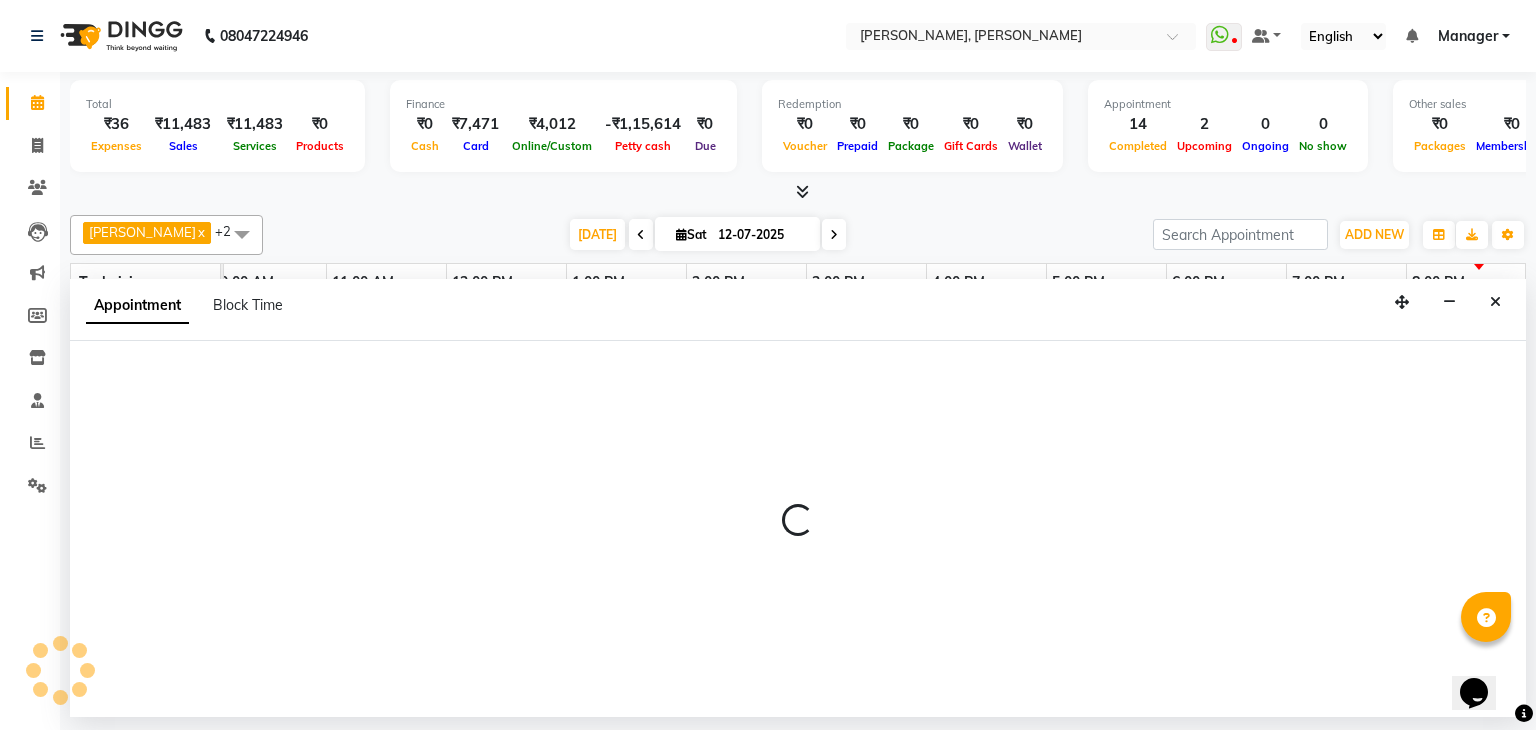 select on "54412" 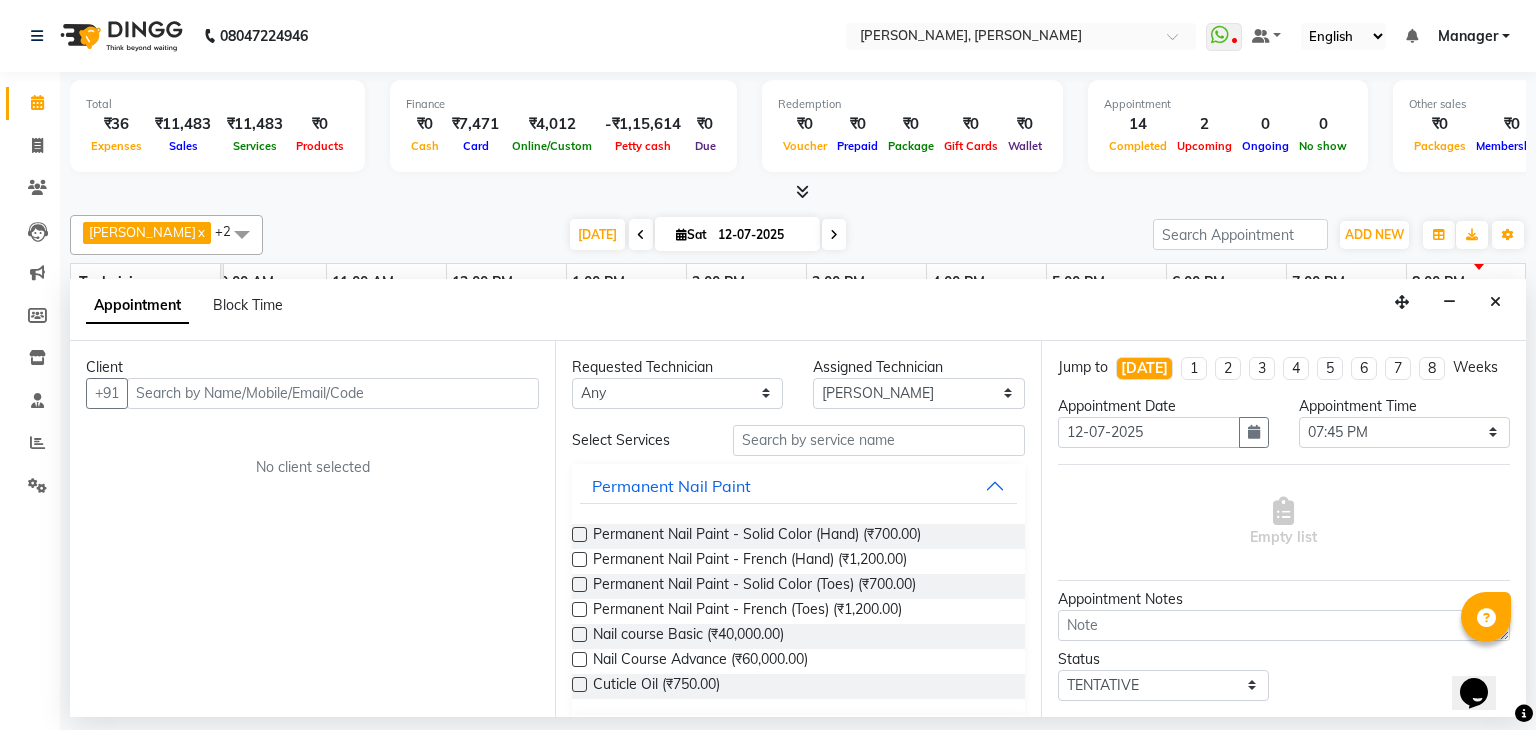 click at bounding box center [333, 393] 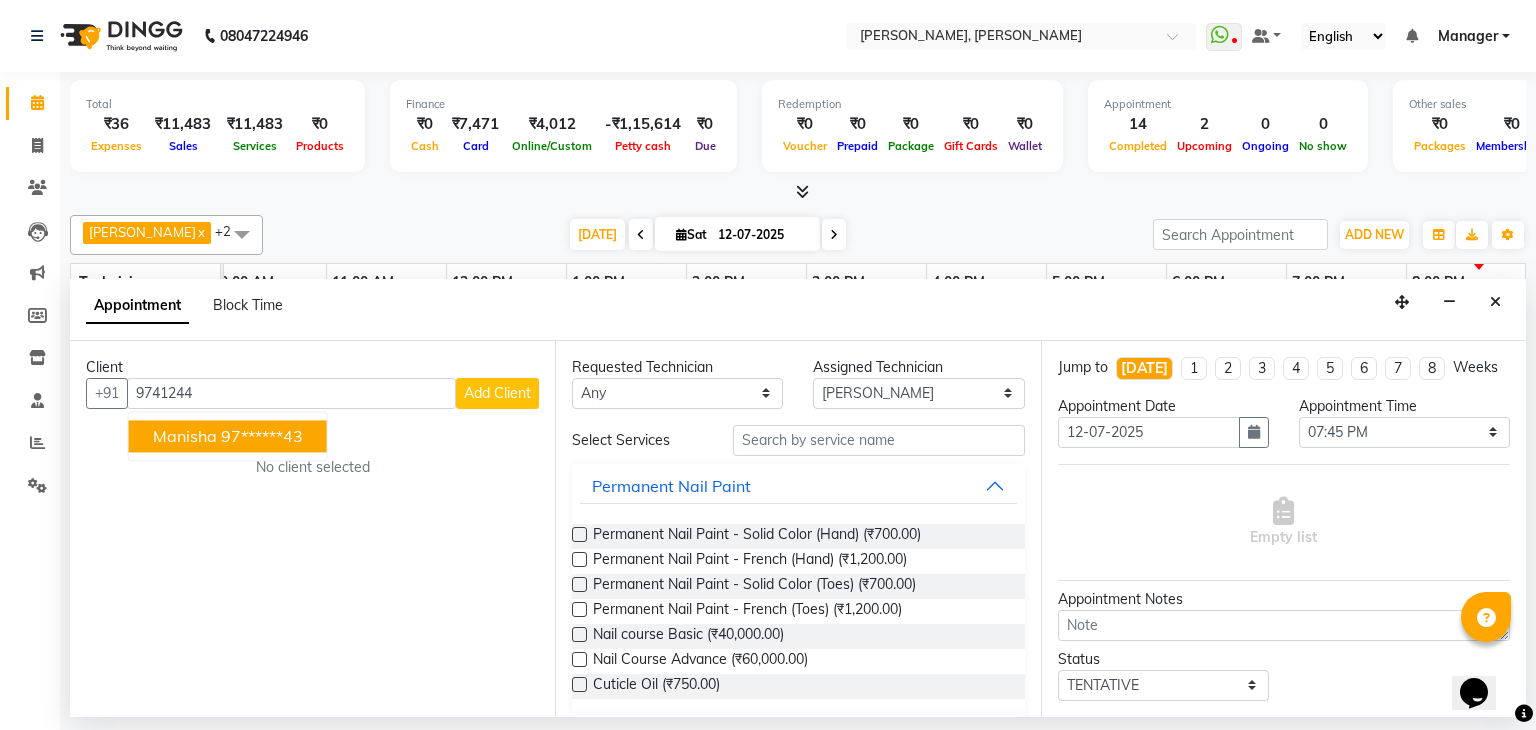 click on "97******43" at bounding box center [262, 436] 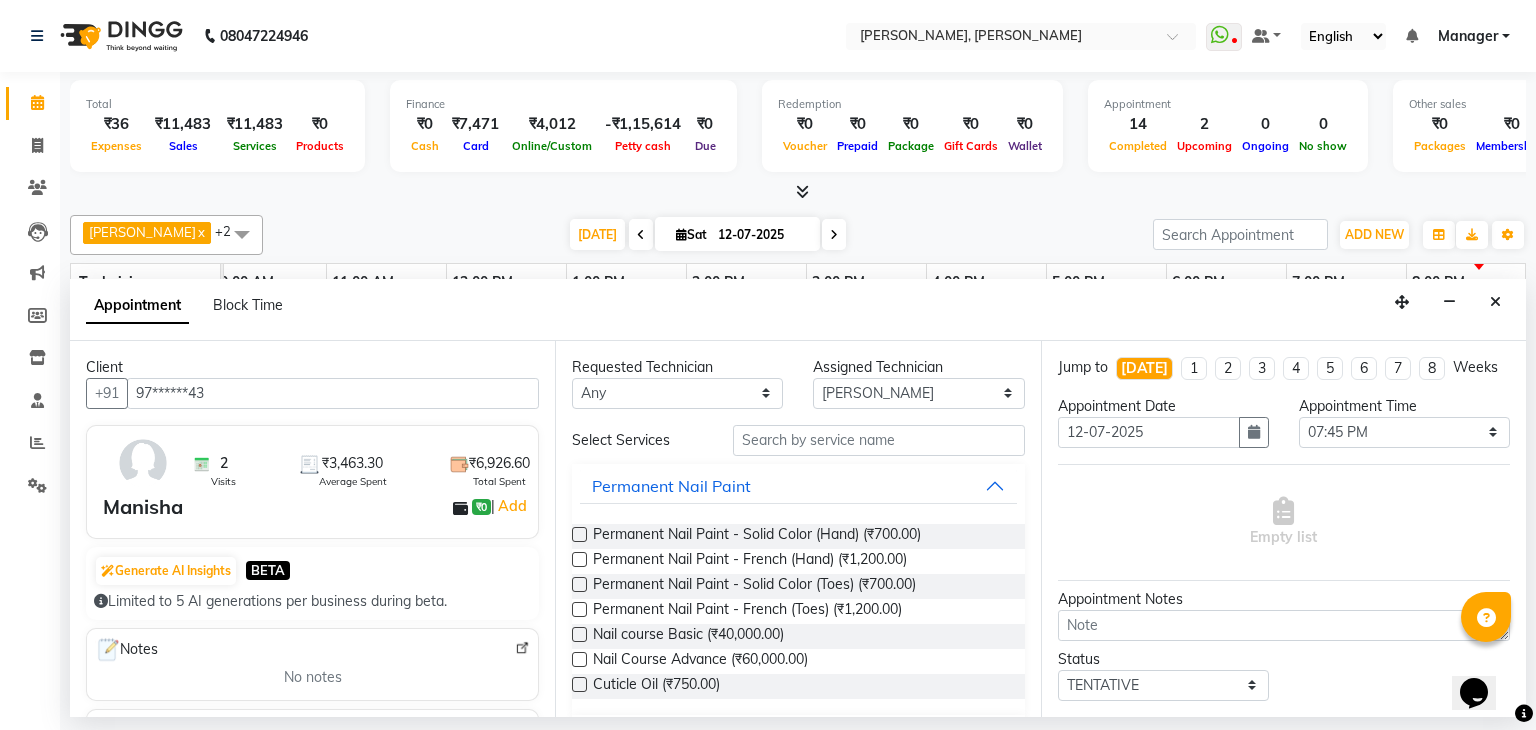 type on "97******43" 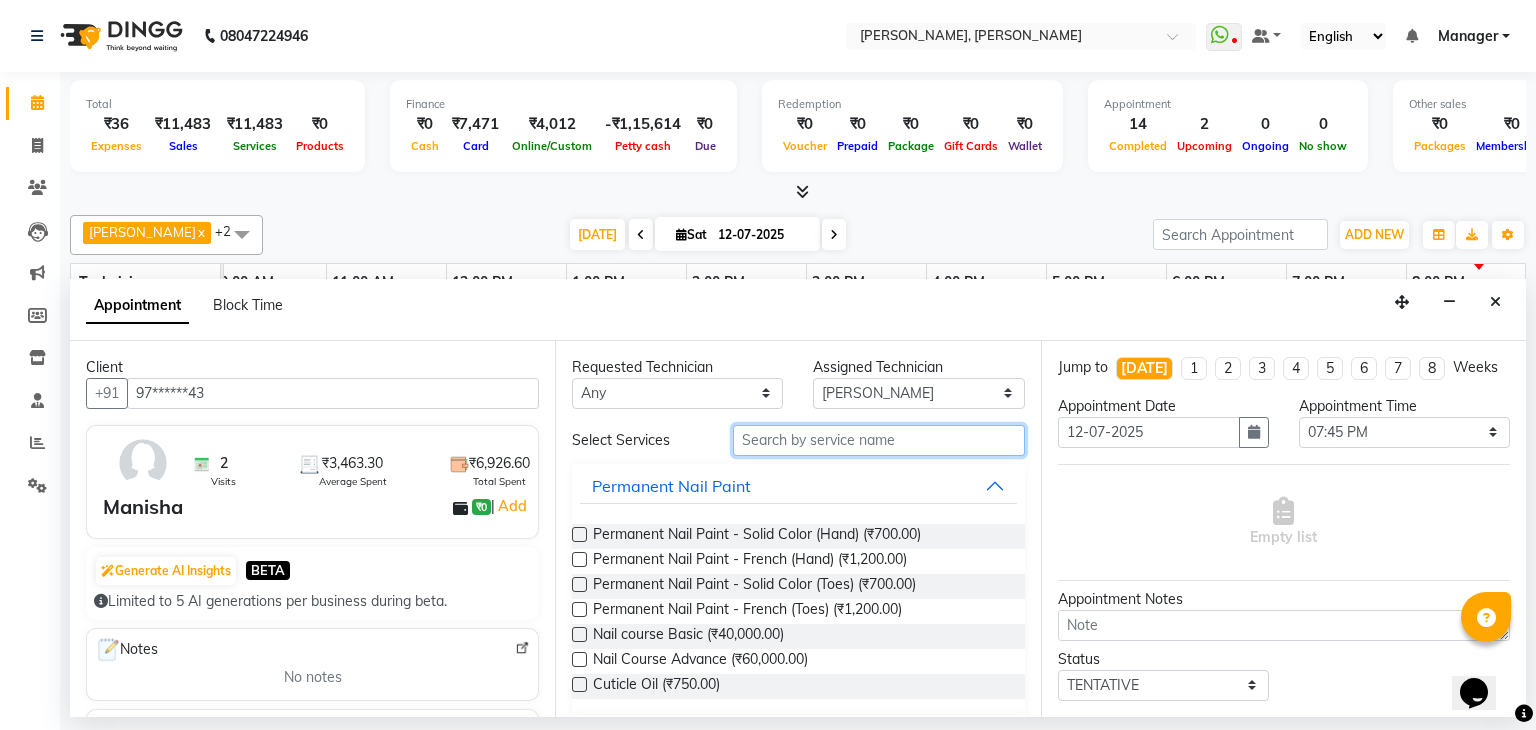 click at bounding box center [879, 440] 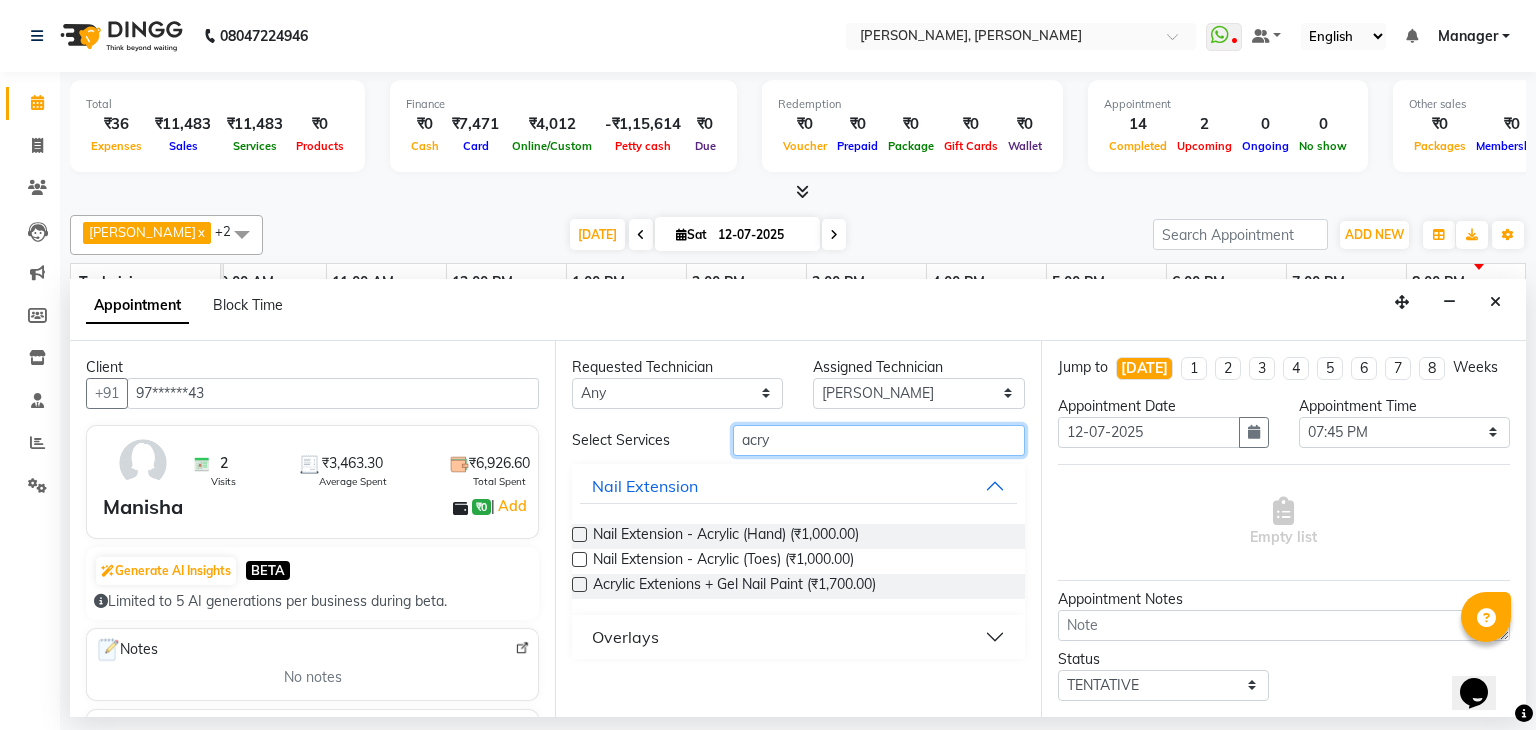 type on "acry" 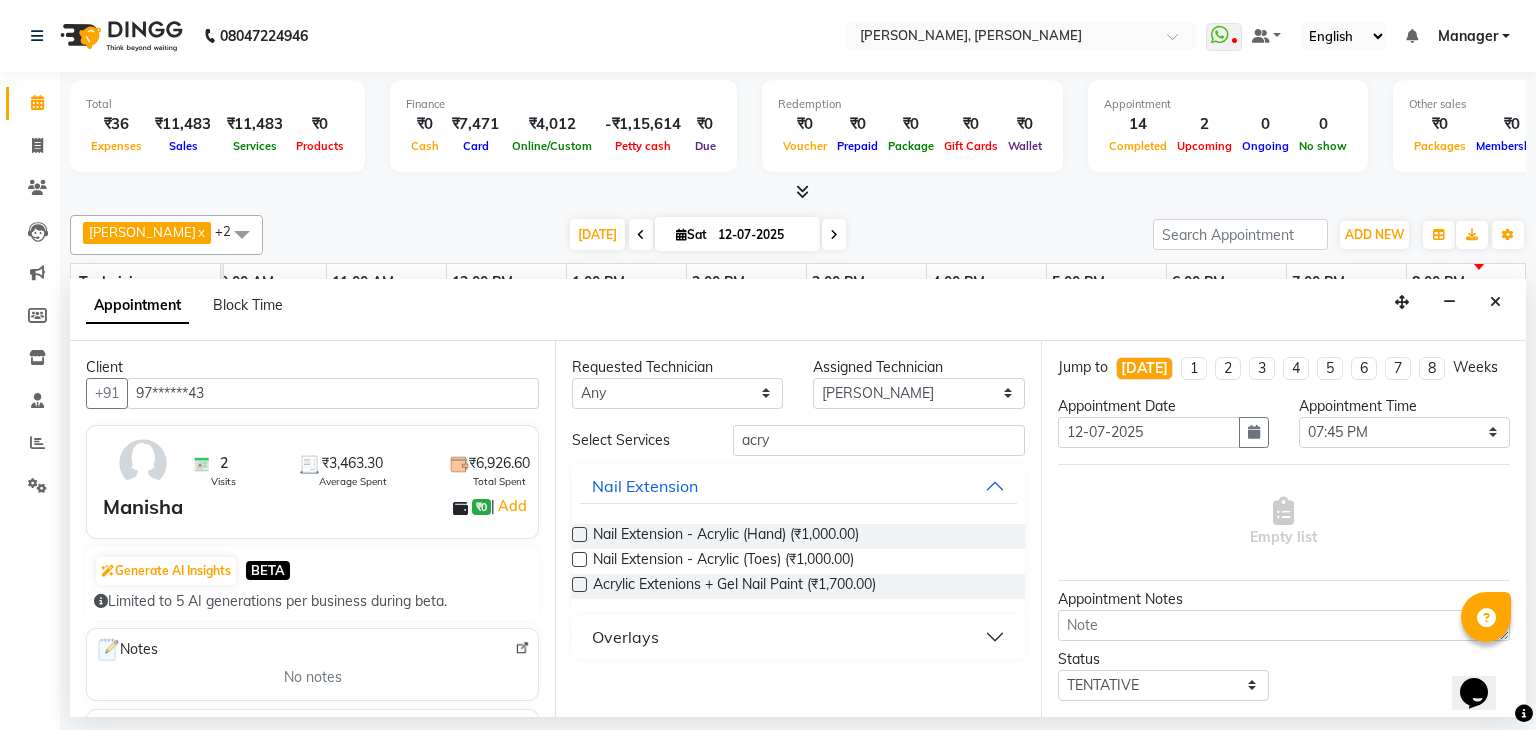 click at bounding box center (579, 584) 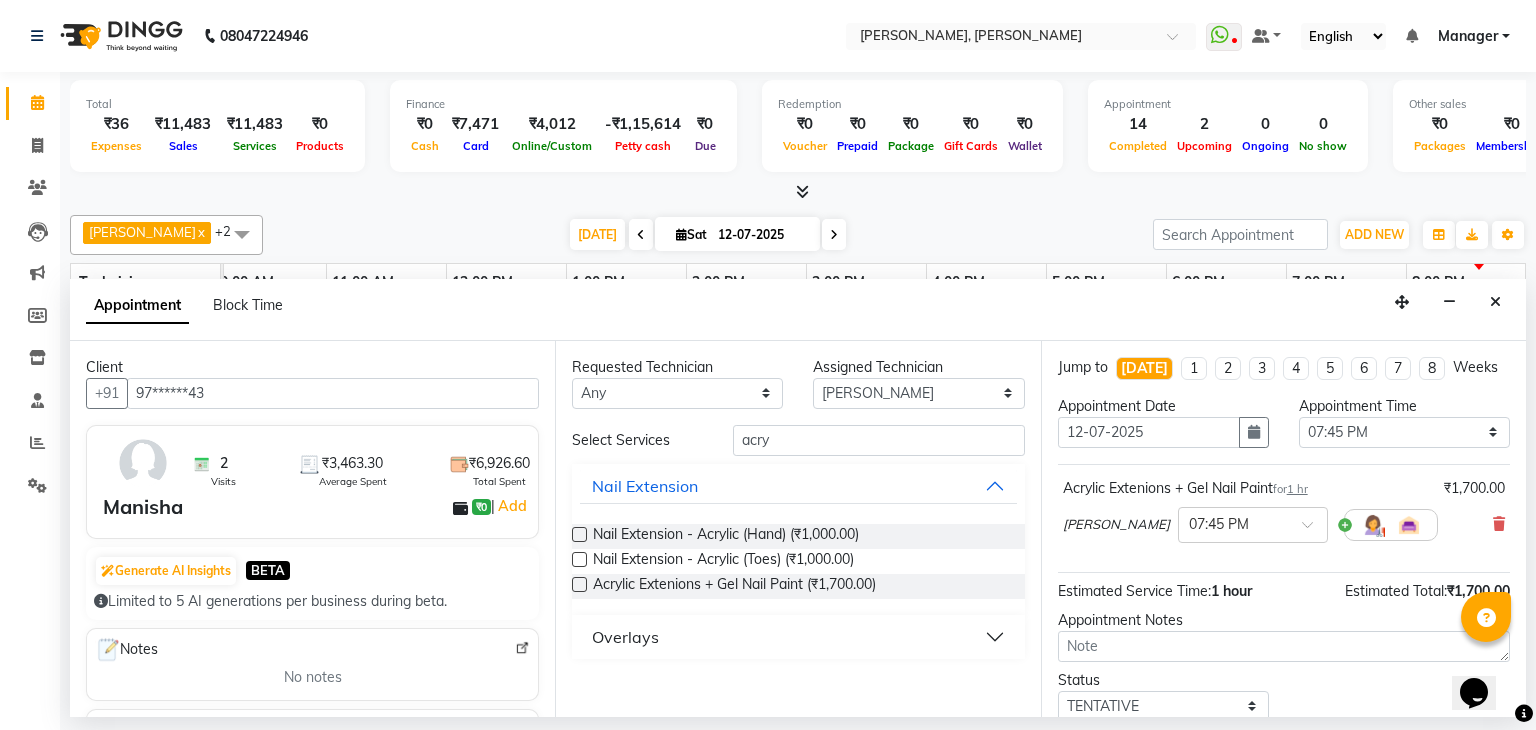 click at bounding box center (579, 584) 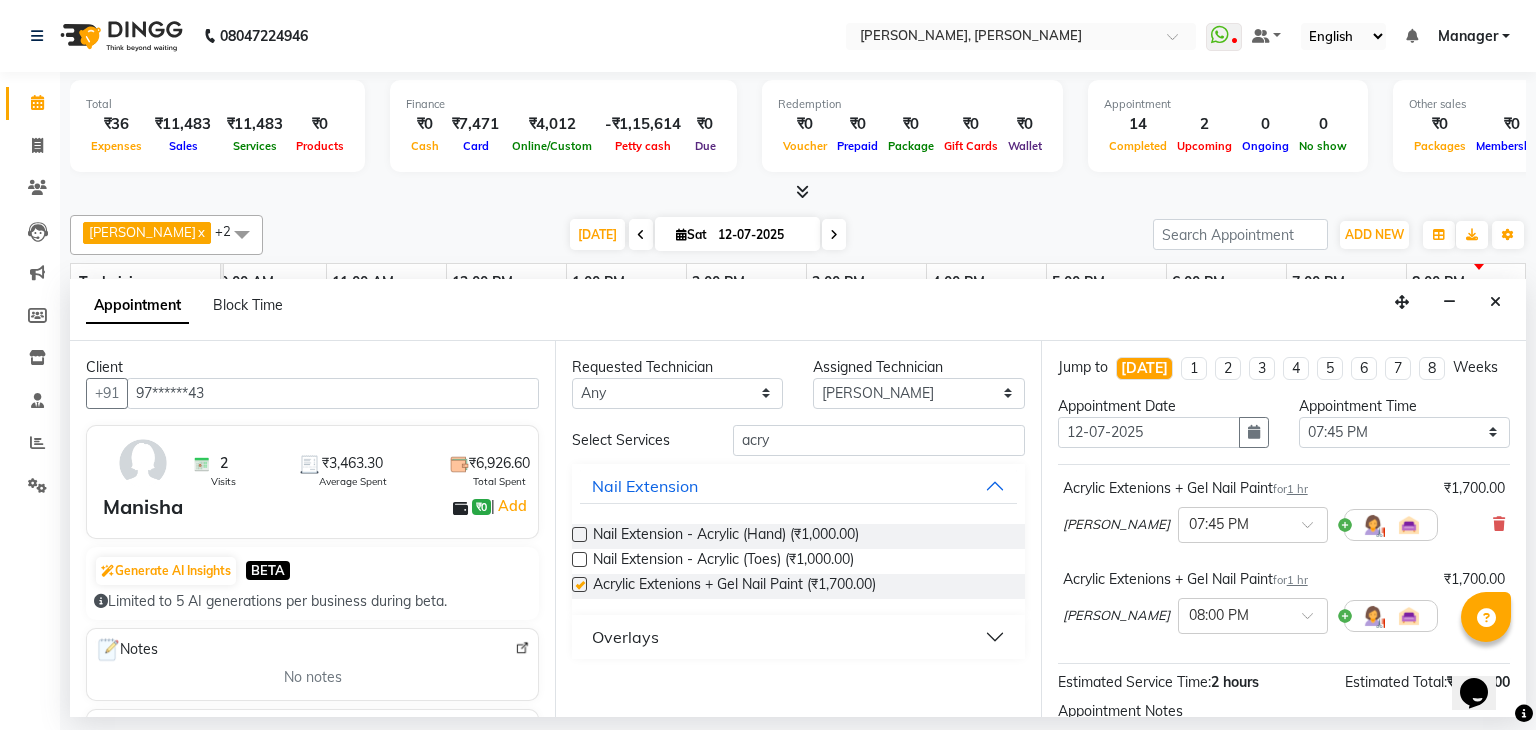 checkbox on "false" 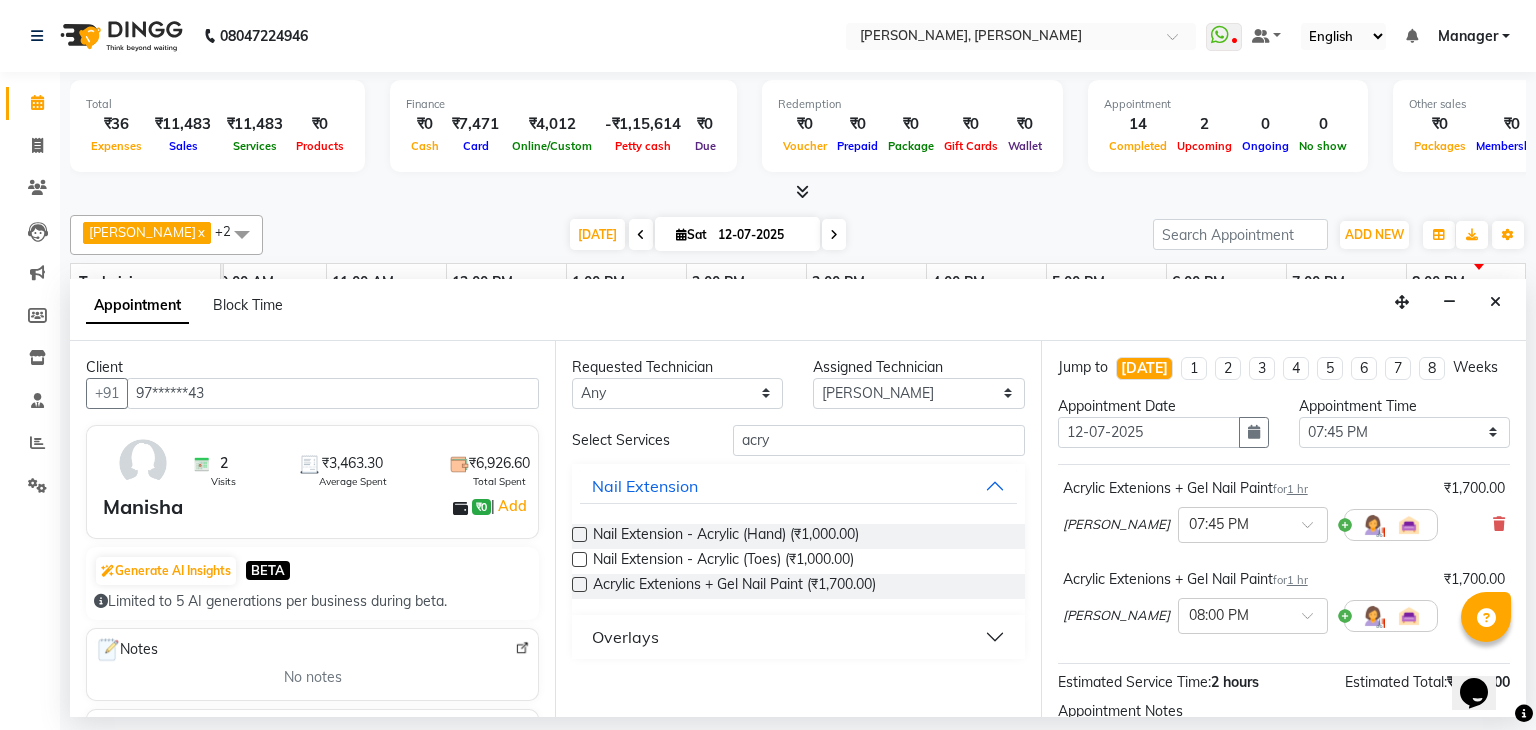 scroll, scrollTop: 220, scrollLeft: 0, axis: vertical 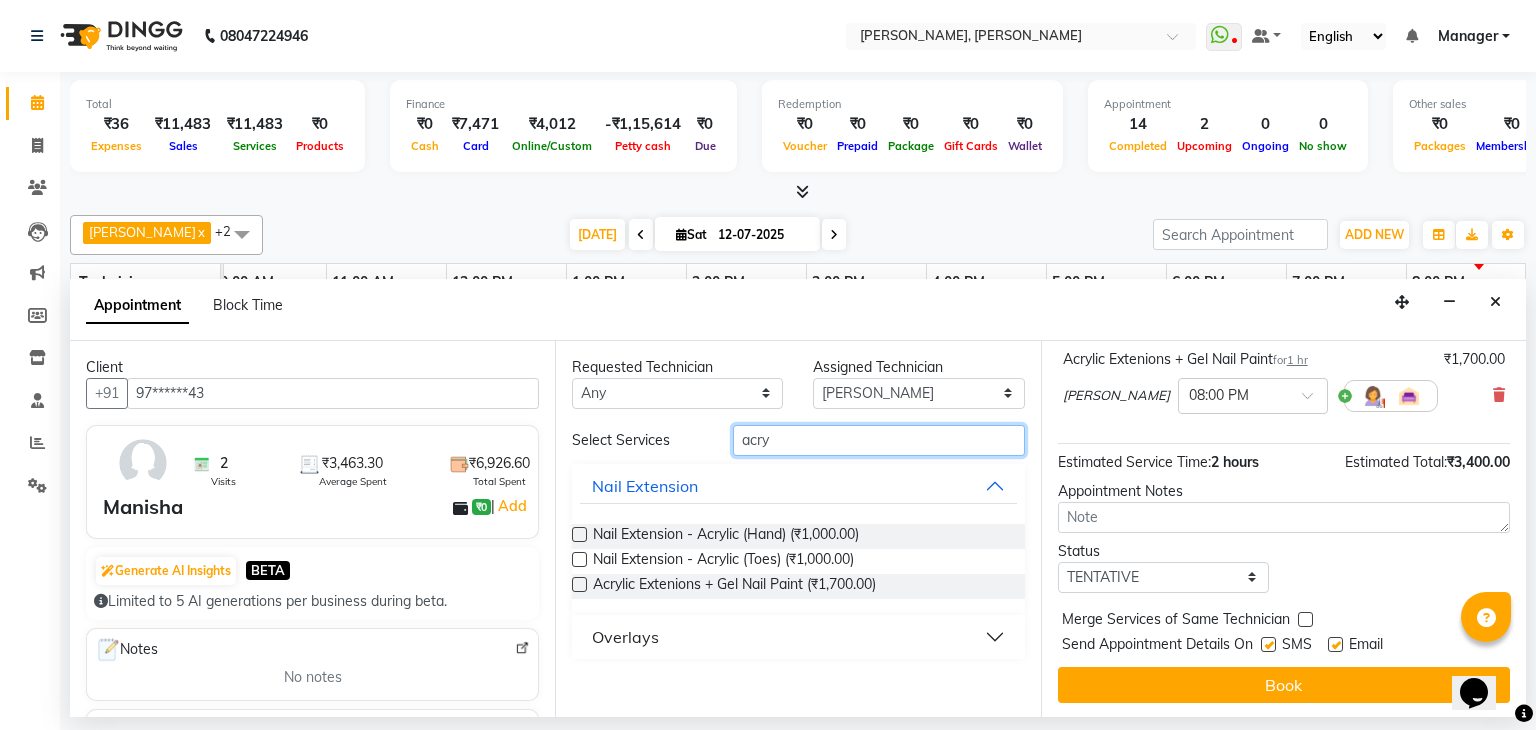 click on "acry" at bounding box center (879, 440) 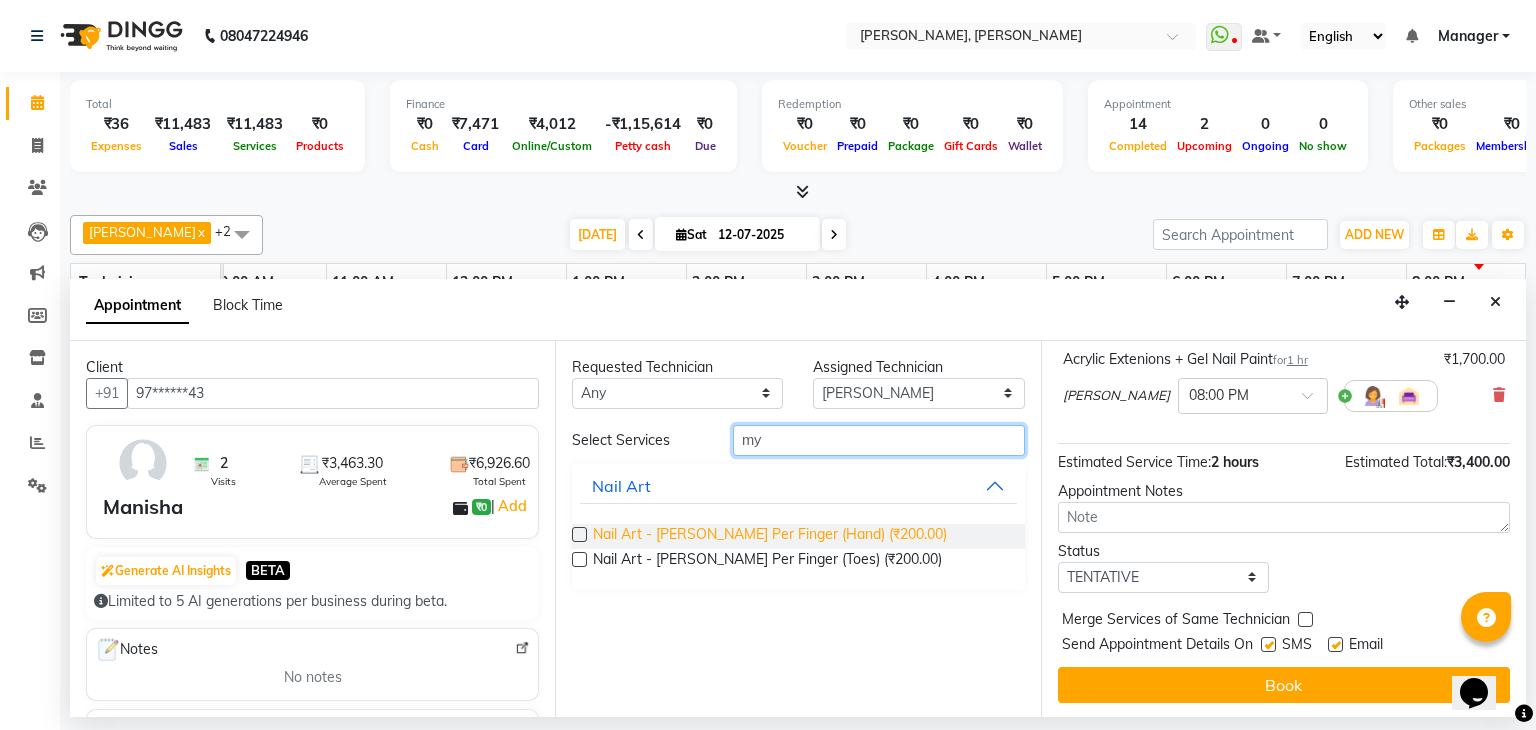 type on "my" 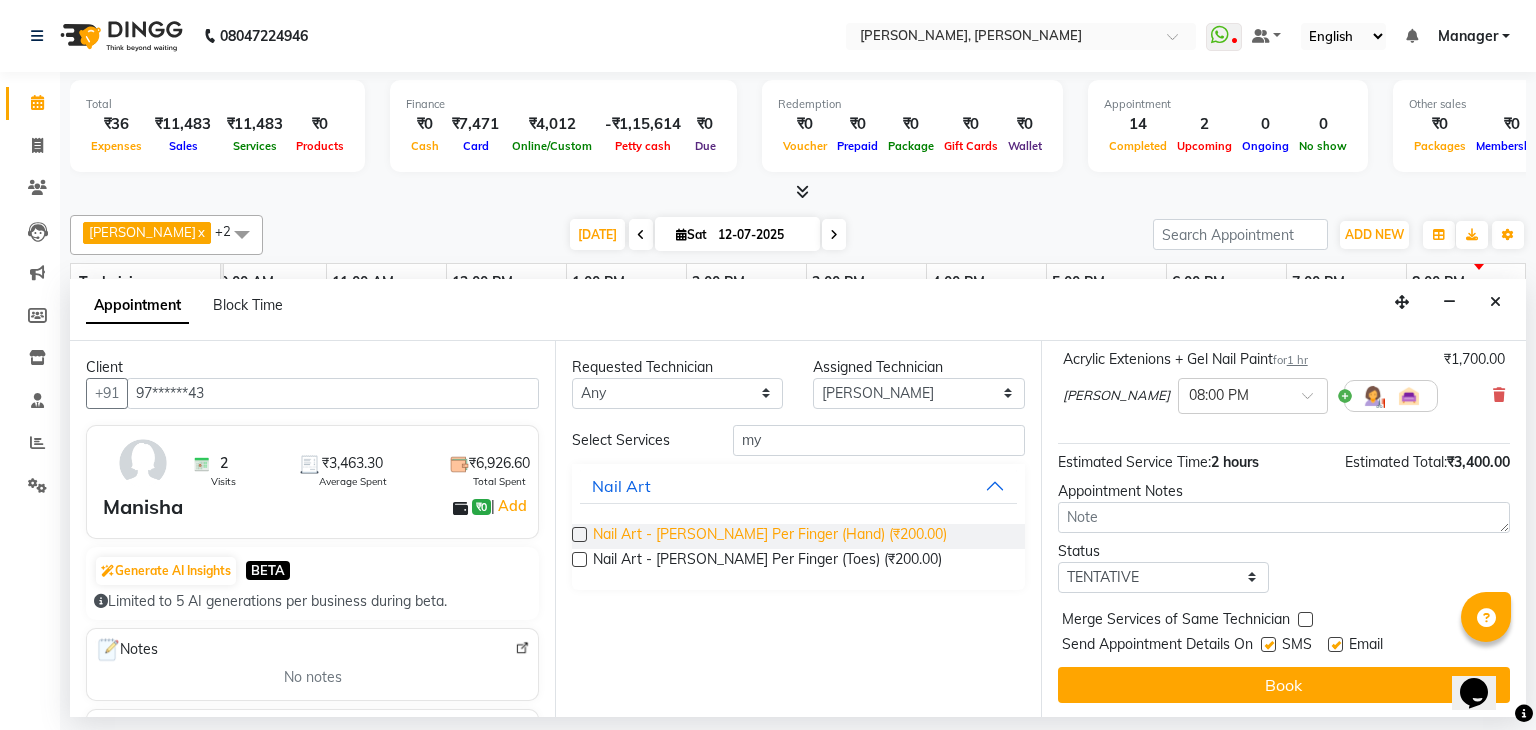 click on "Nail Art - [PERSON_NAME] Per Finger (Hand) (₹200.00)" at bounding box center [770, 536] 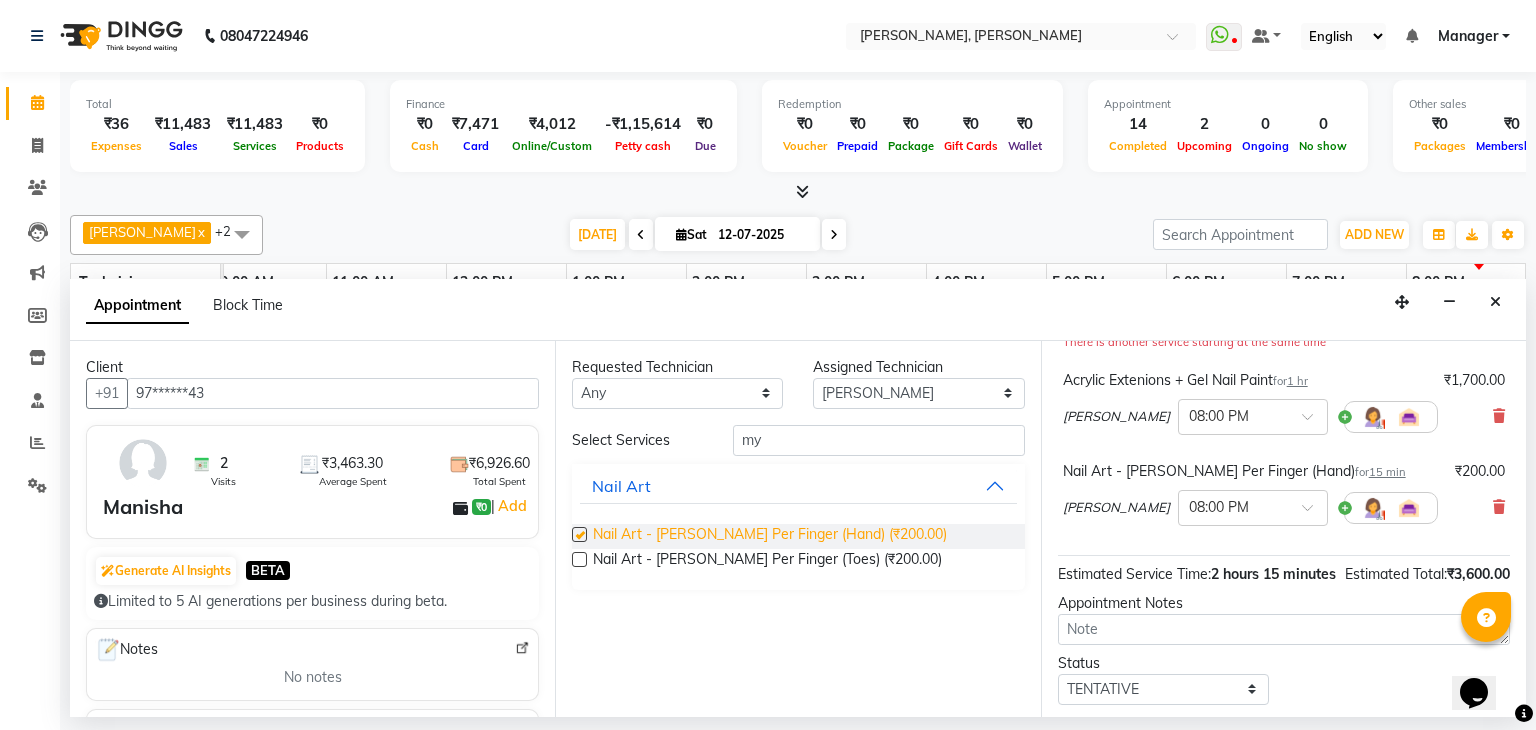 scroll, scrollTop: 241, scrollLeft: 0, axis: vertical 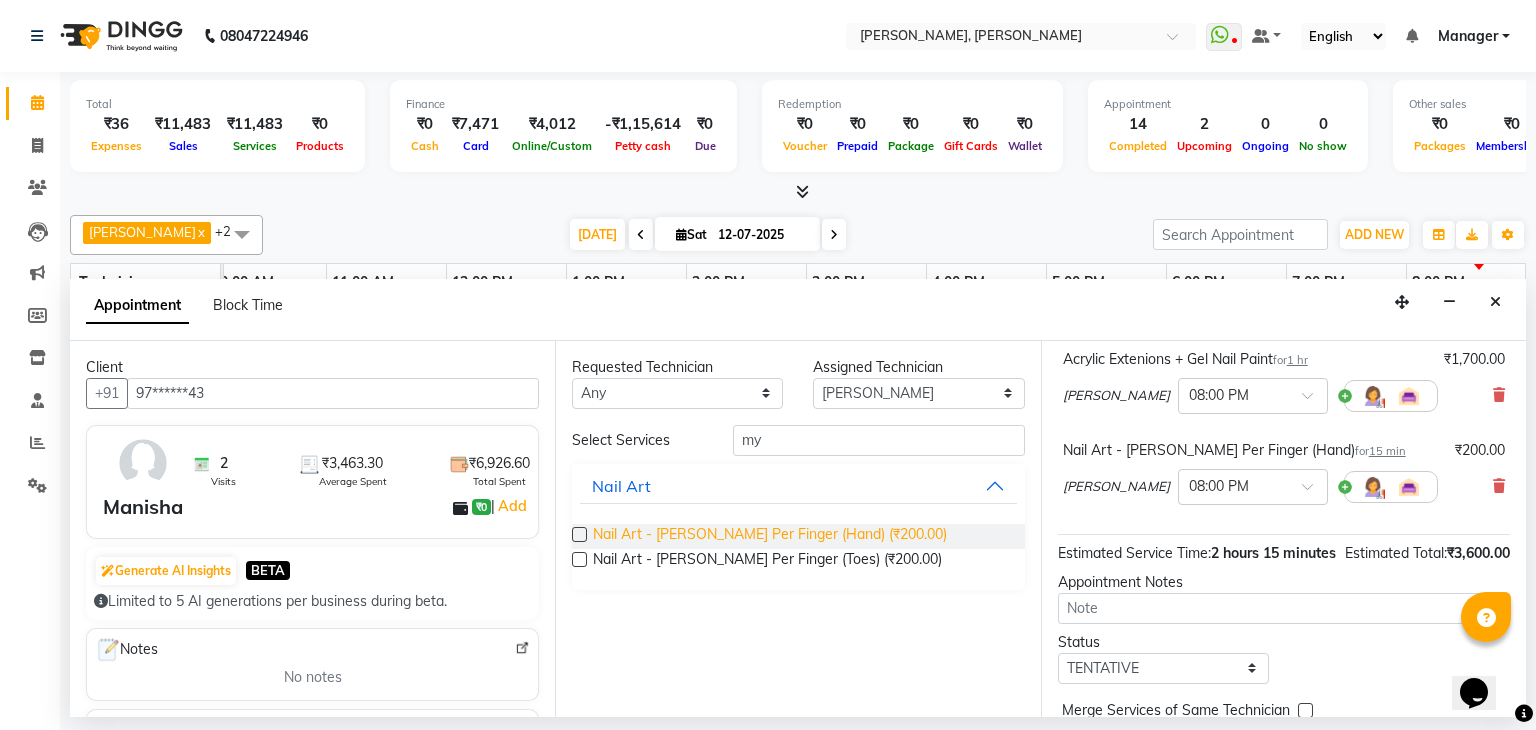 checkbox on "false" 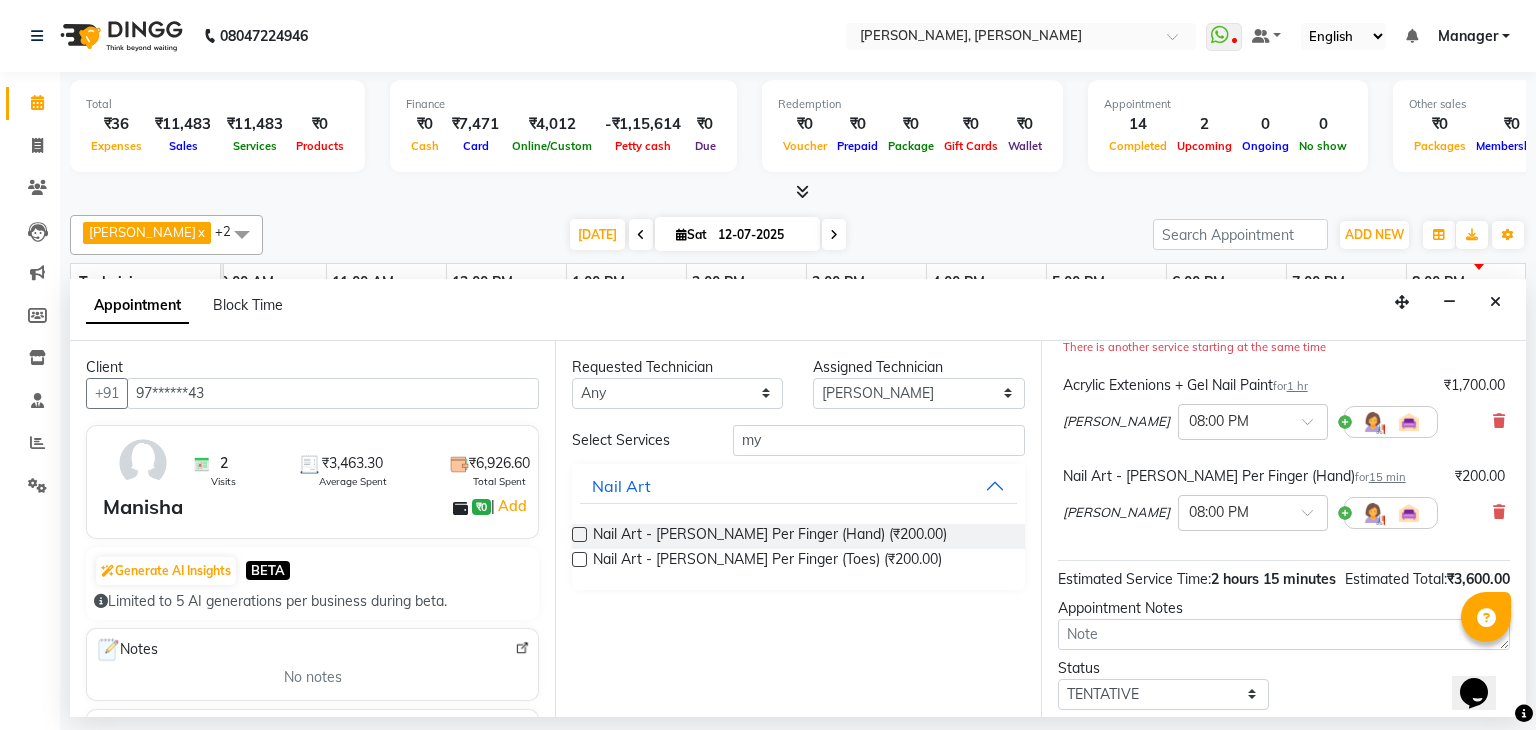 scroll, scrollTop: 354, scrollLeft: 0, axis: vertical 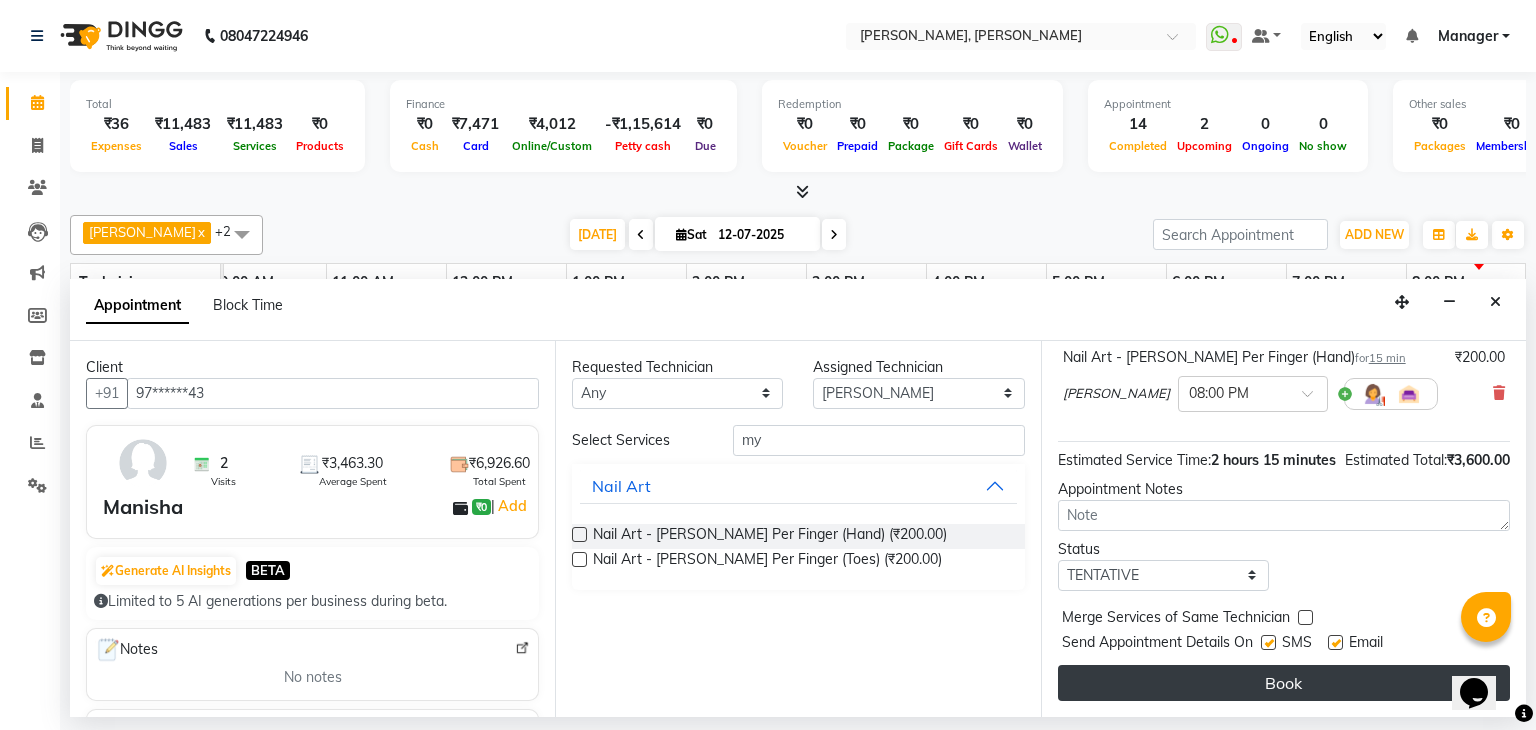 click on "Book" at bounding box center [1284, 683] 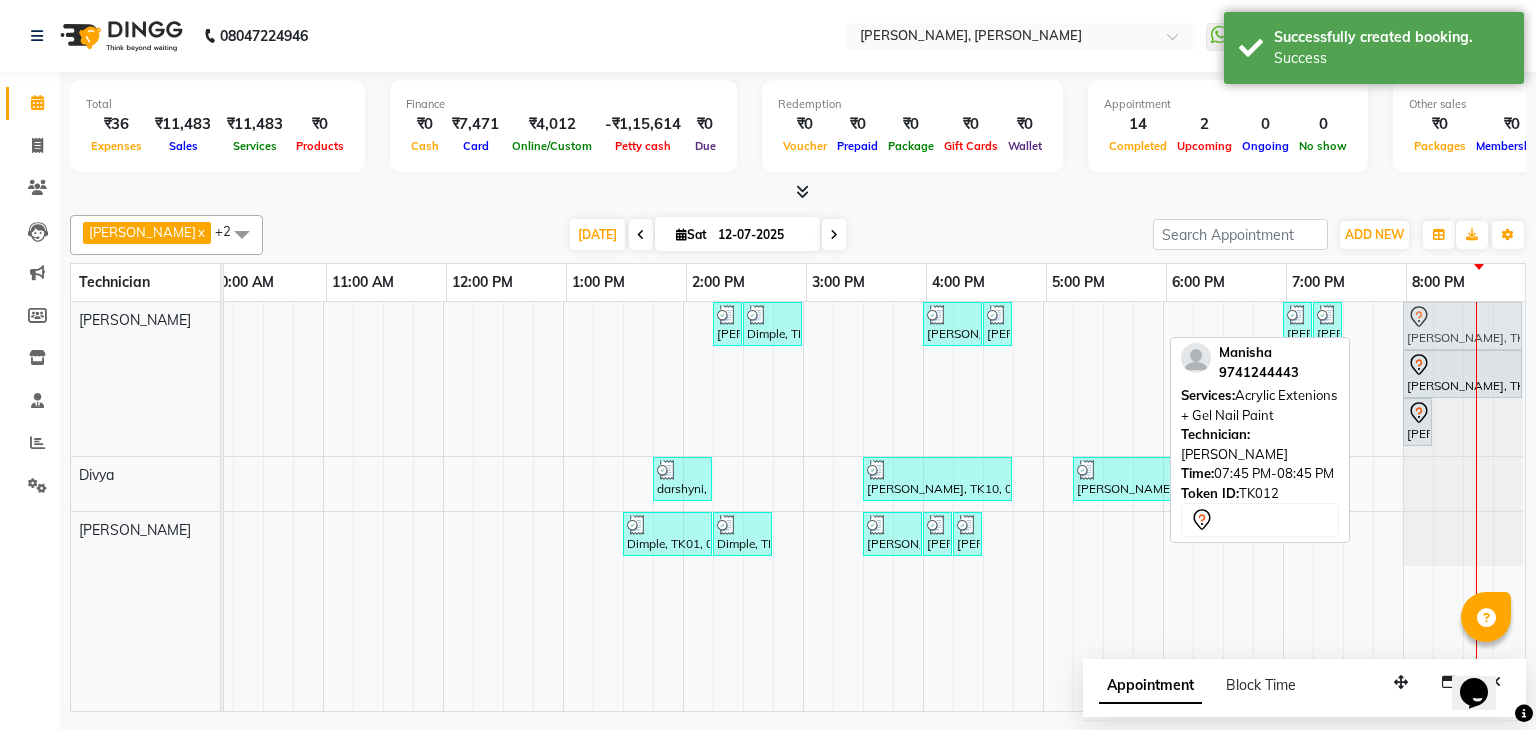 drag, startPoint x: 1439, startPoint y: 313, endPoint x: 1465, endPoint y: 311, distance: 26.076809 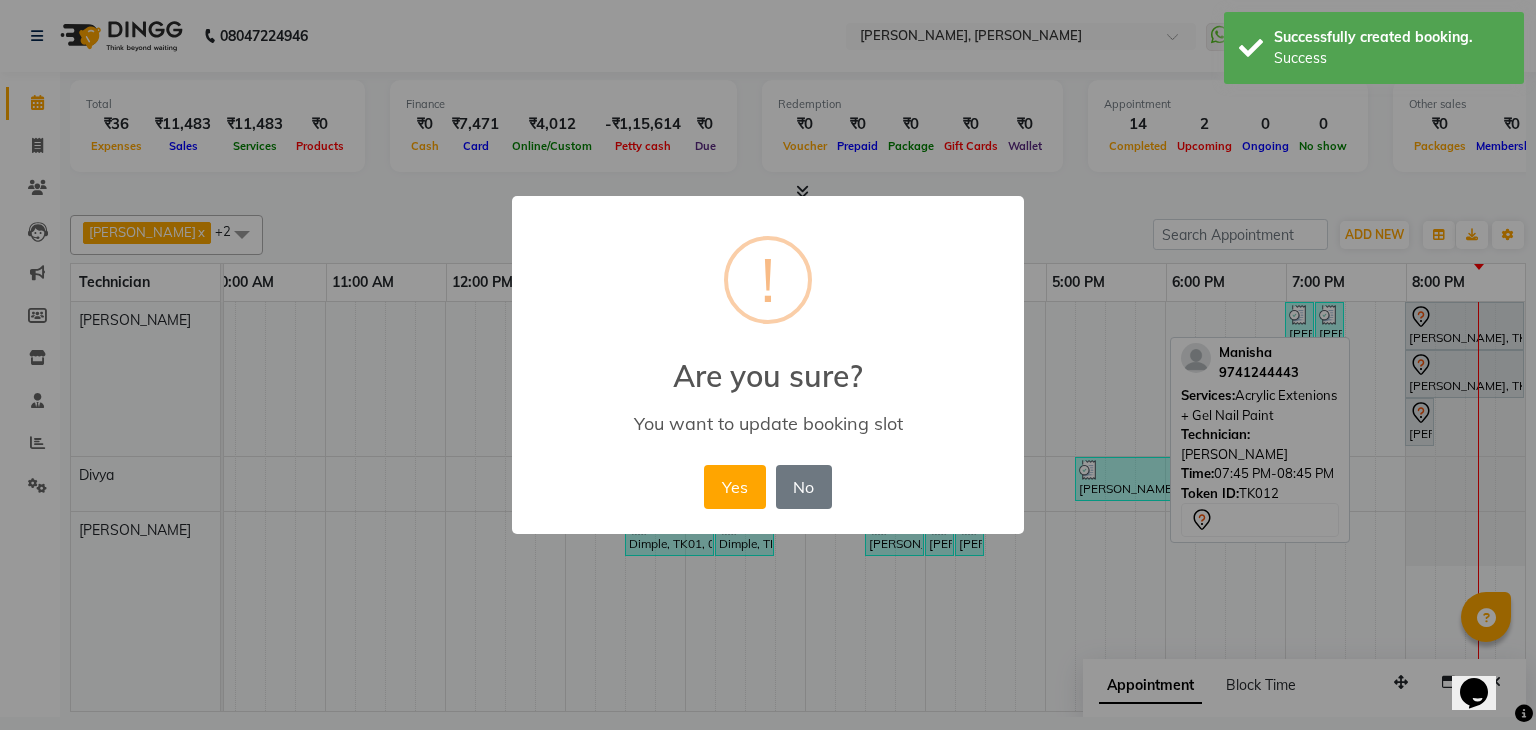 scroll, scrollTop: 0, scrollLeft: 273, axis: horizontal 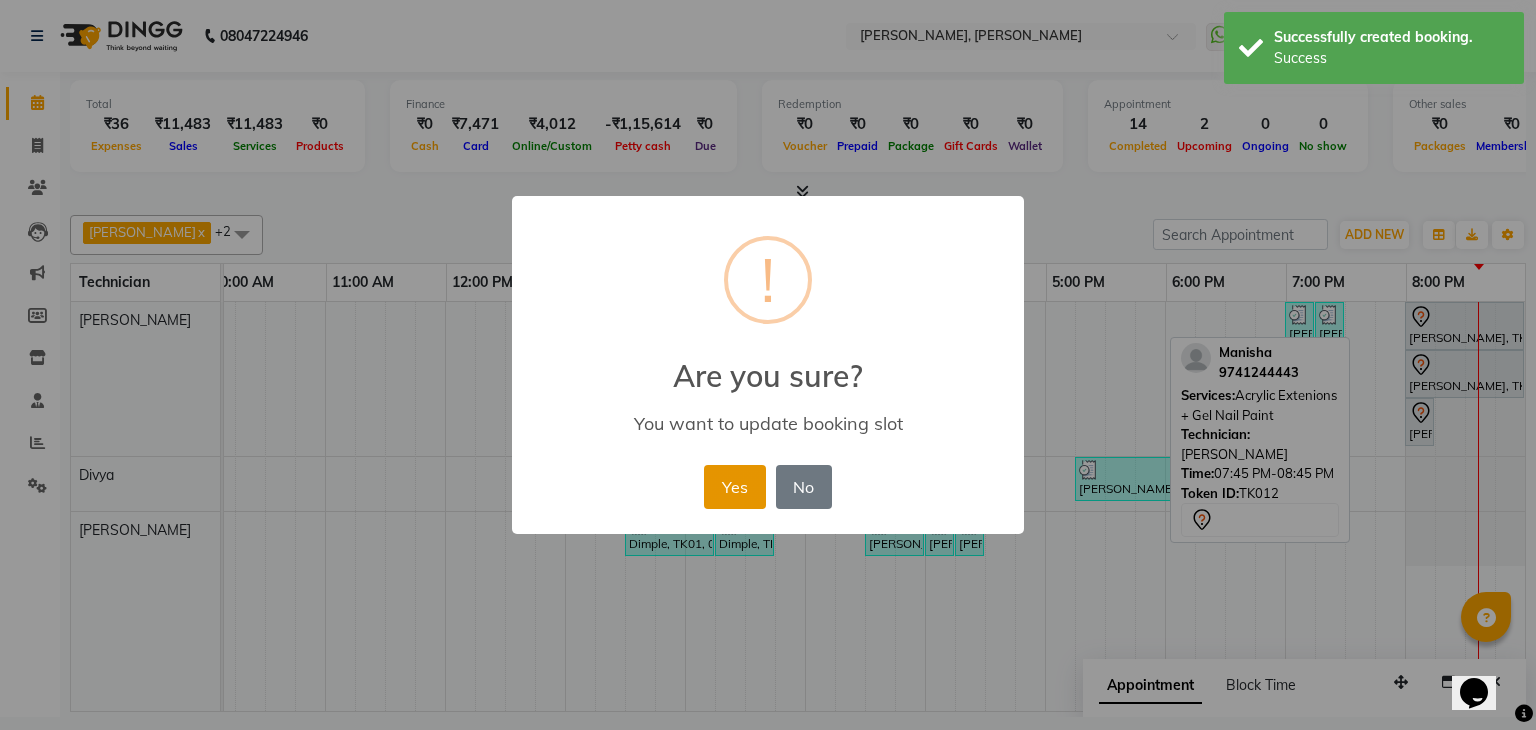 click on "Yes" at bounding box center [734, 487] 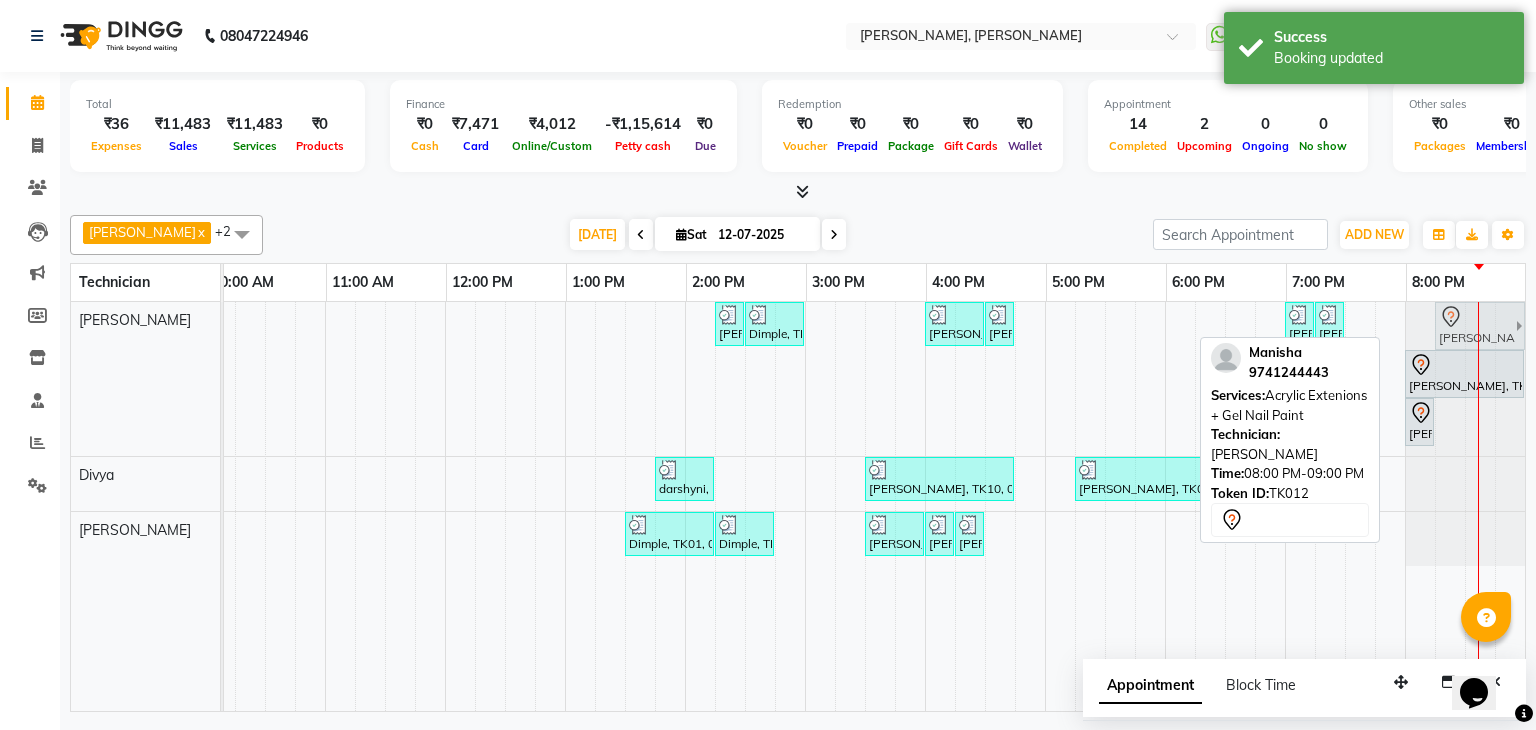 drag, startPoint x: 1471, startPoint y: 317, endPoint x: 1486, endPoint y: 328, distance: 18.601076 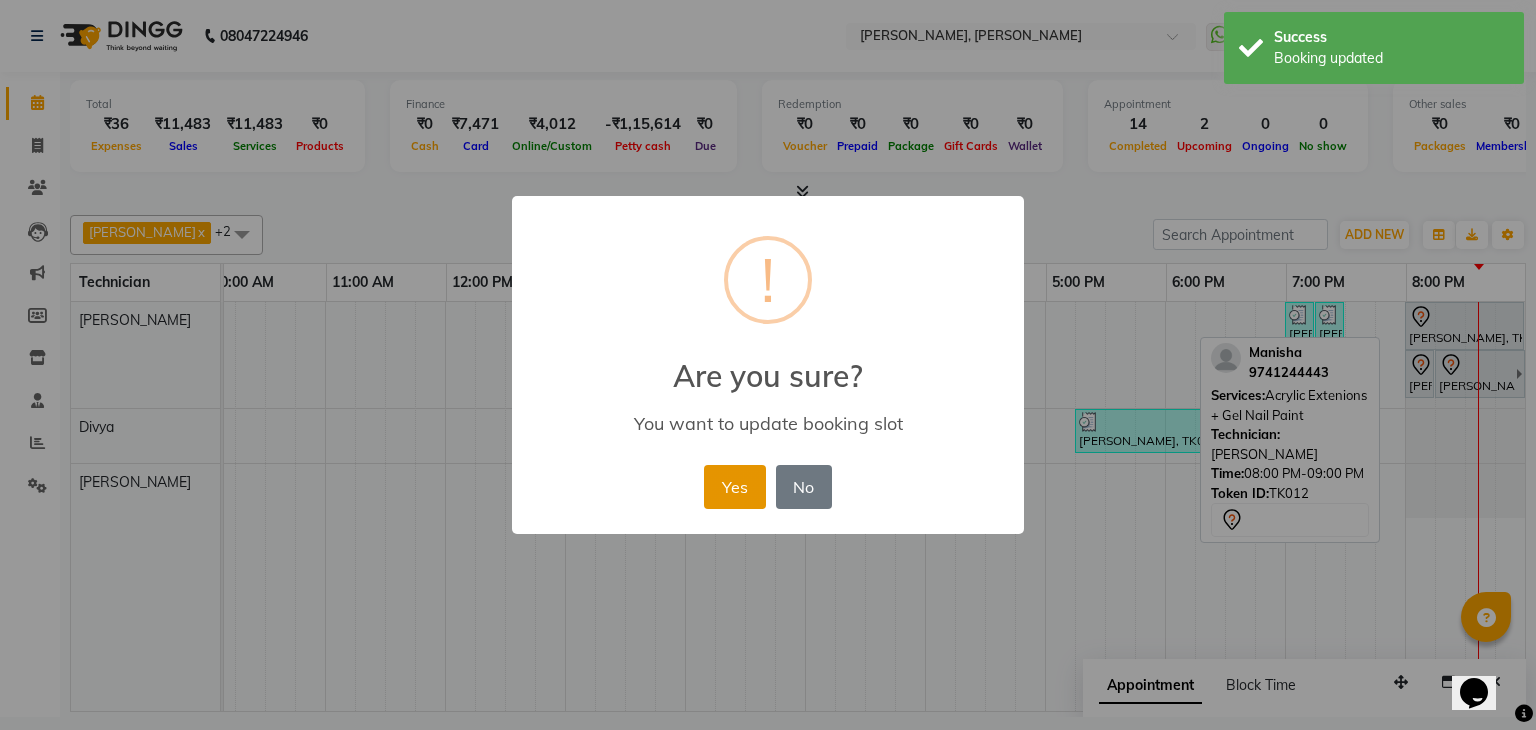 click on "Yes" at bounding box center (734, 487) 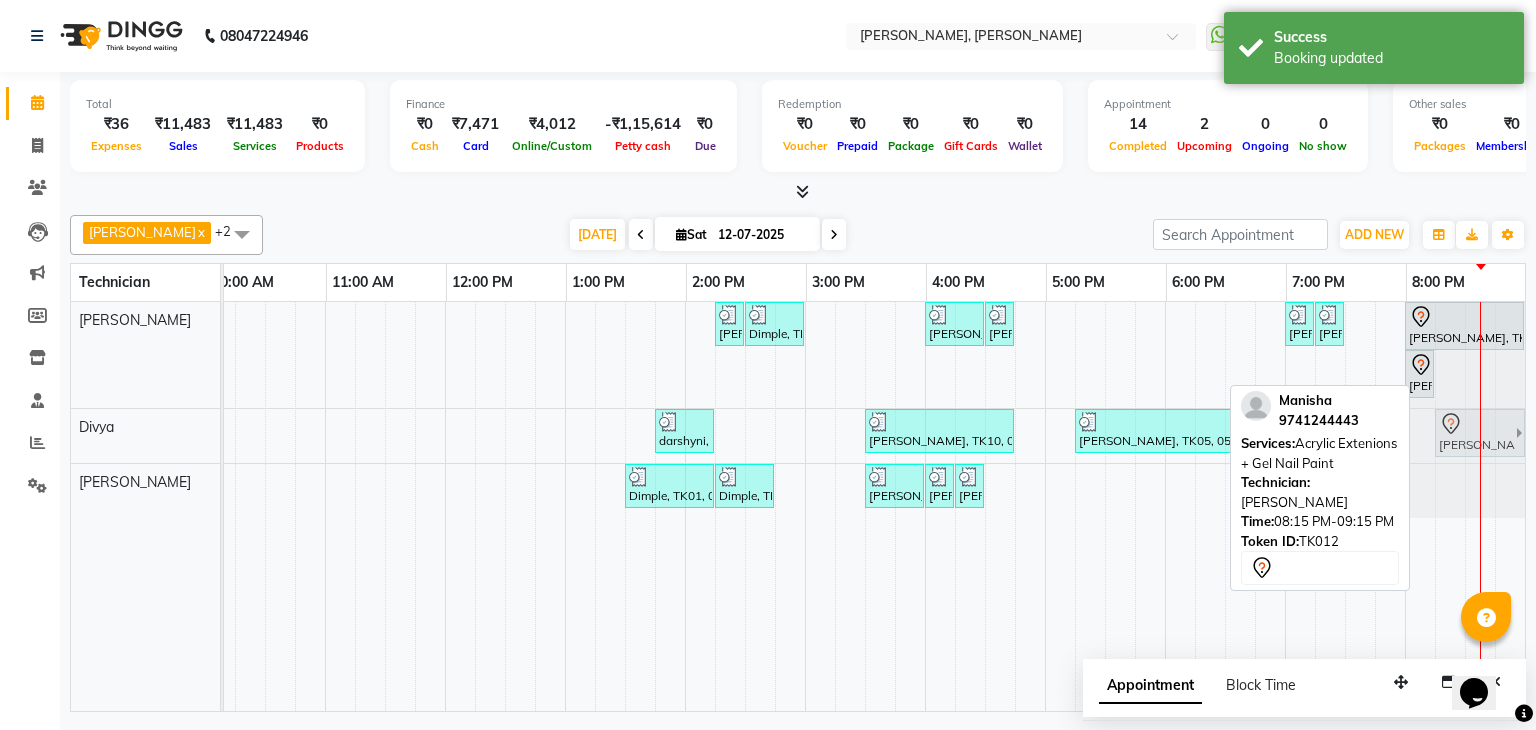 drag, startPoint x: 1452, startPoint y: 373, endPoint x: 1448, endPoint y: 461, distance: 88.09086 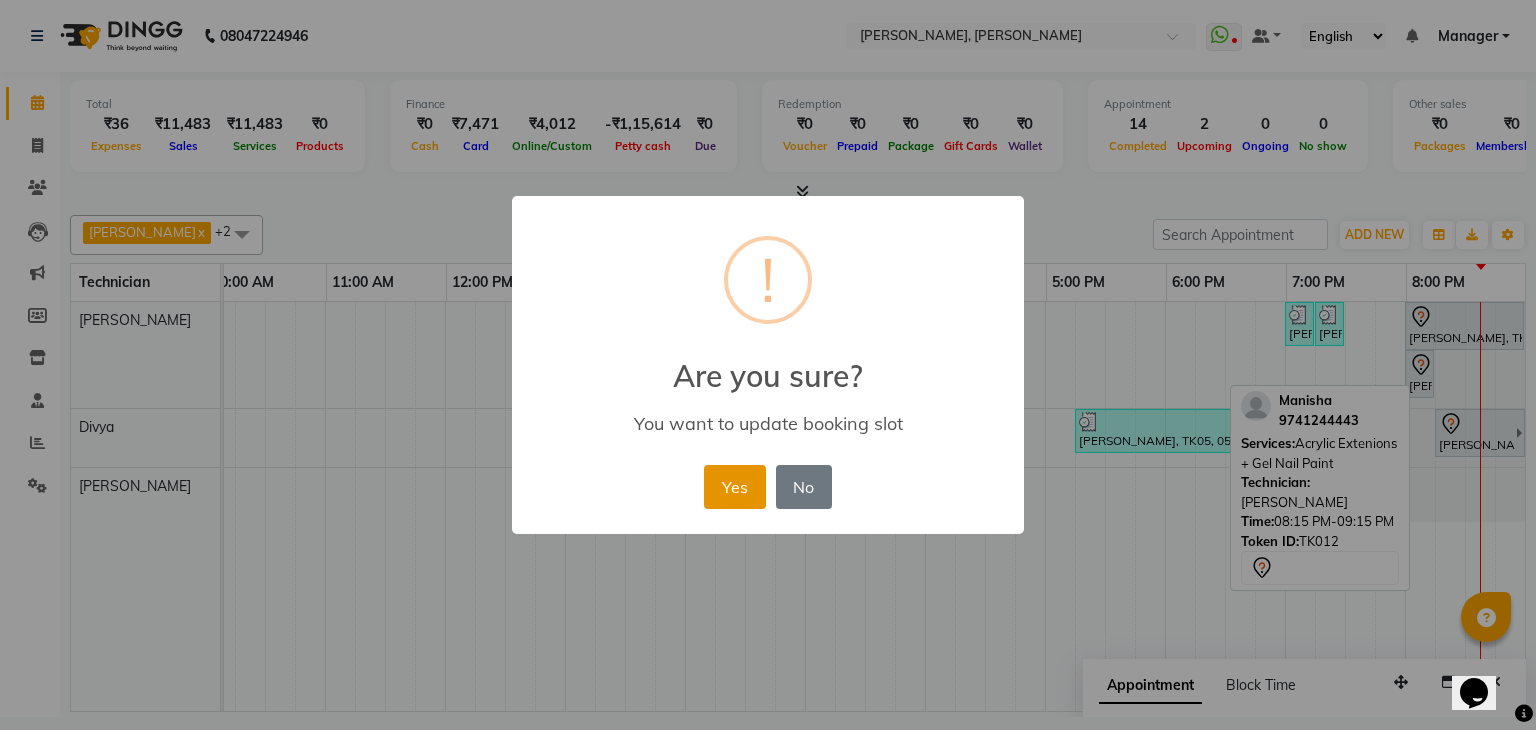 click on "Yes" at bounding box center [734, 487] 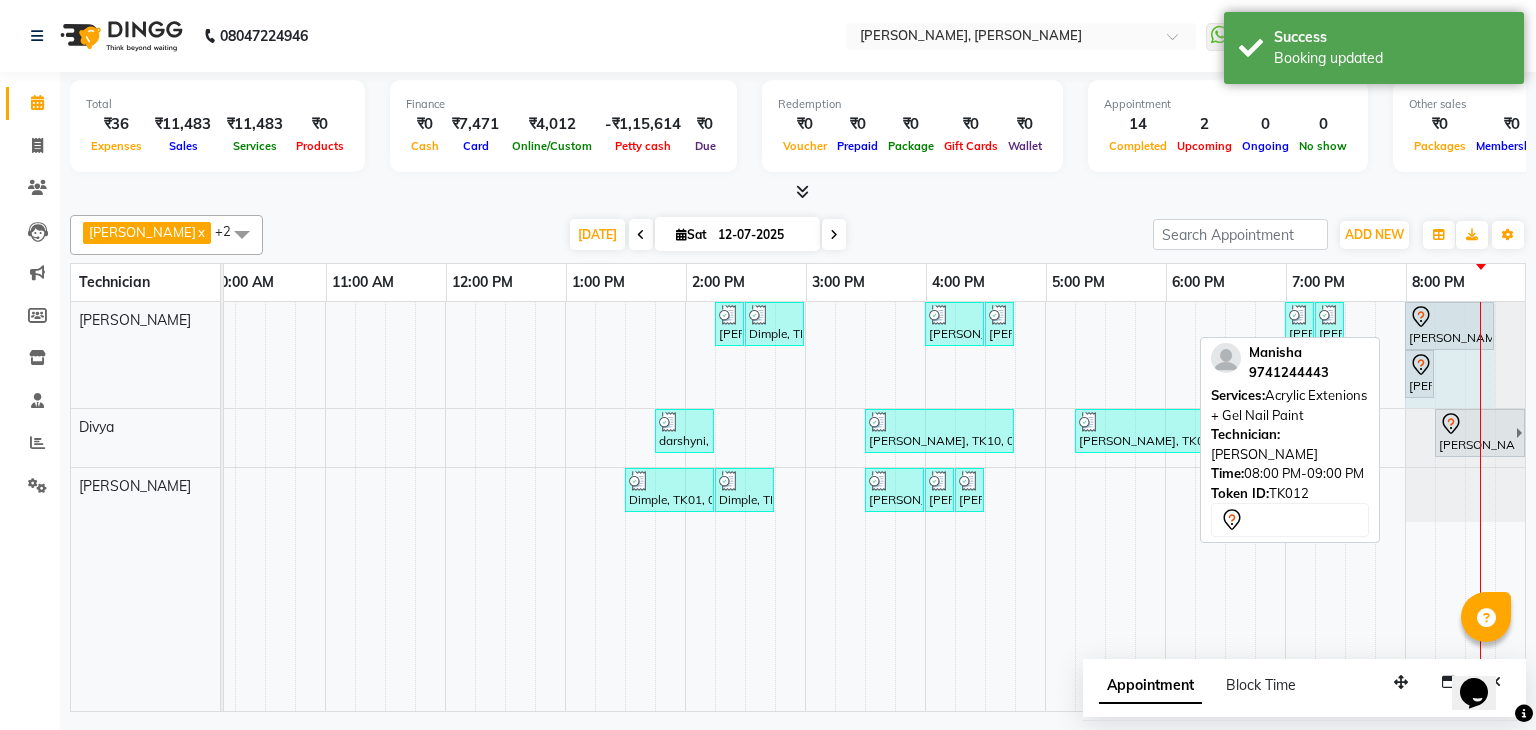 drag, startPoint x: 1504, startPoint y: 313, endPoint x: 1470, endPoint y: 312, distance: 34.0147 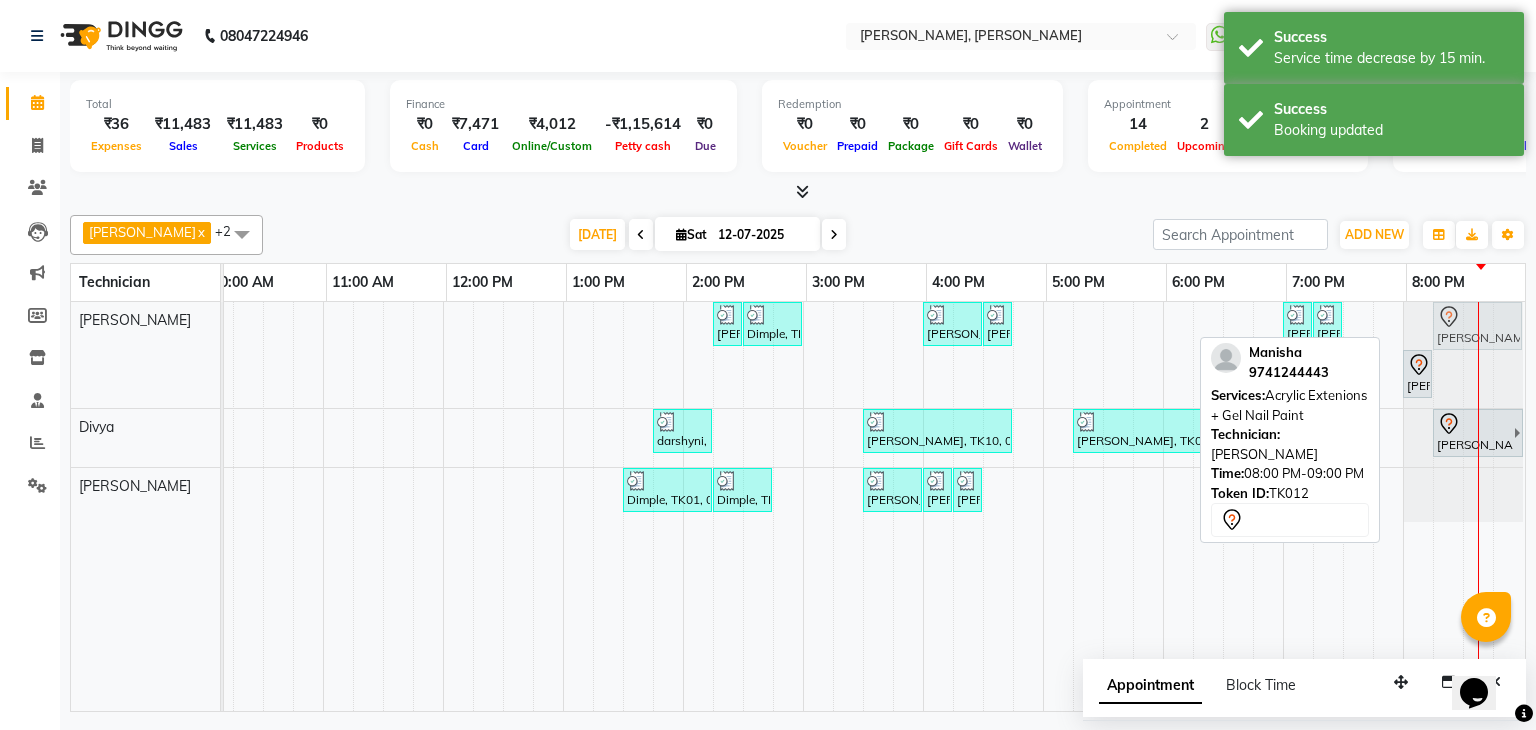 drag, startPoint x: 1423, startPoint y: 322, endPoint x: 1449, endPoint y: 325, distance: 26.172504 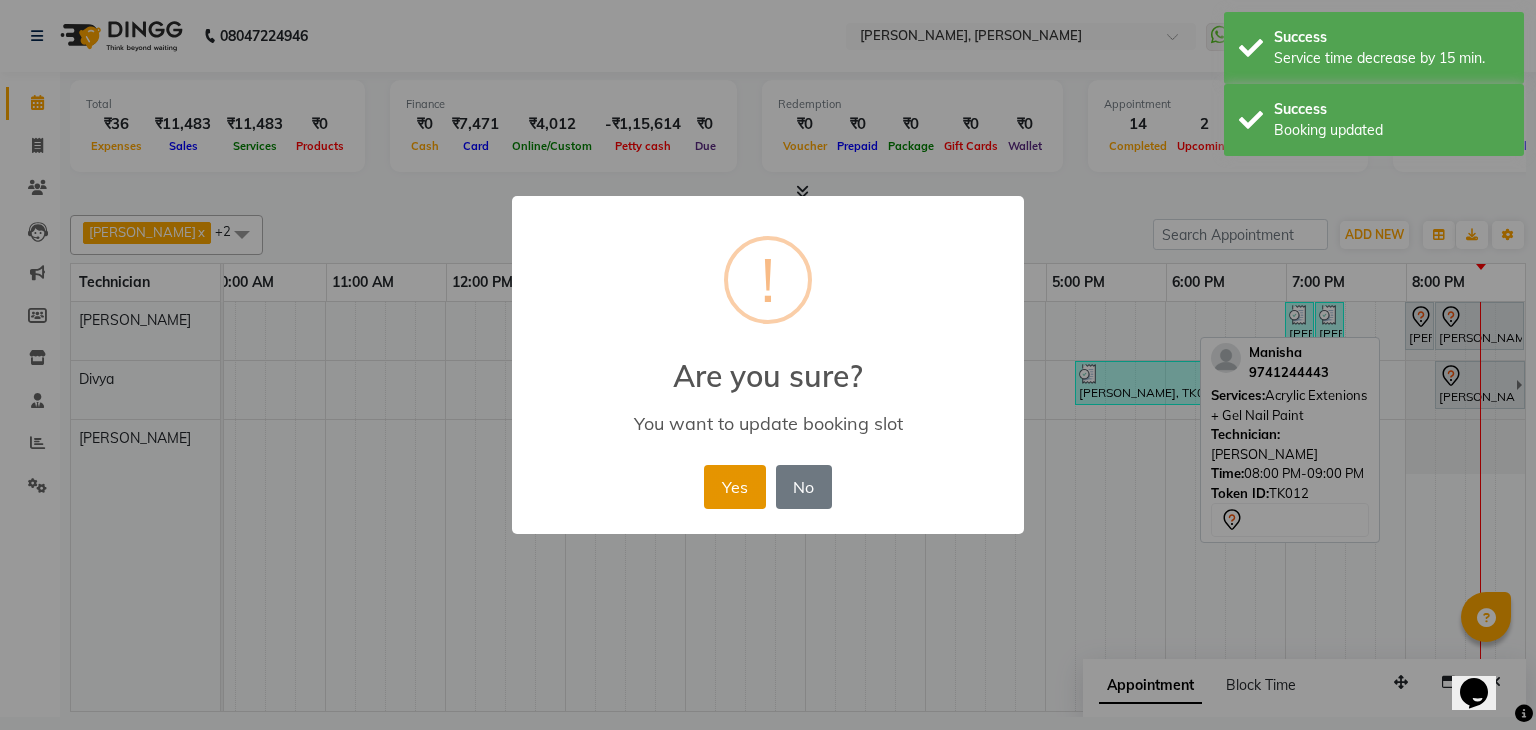 click on "Yes" at bounding box center (734, 487) 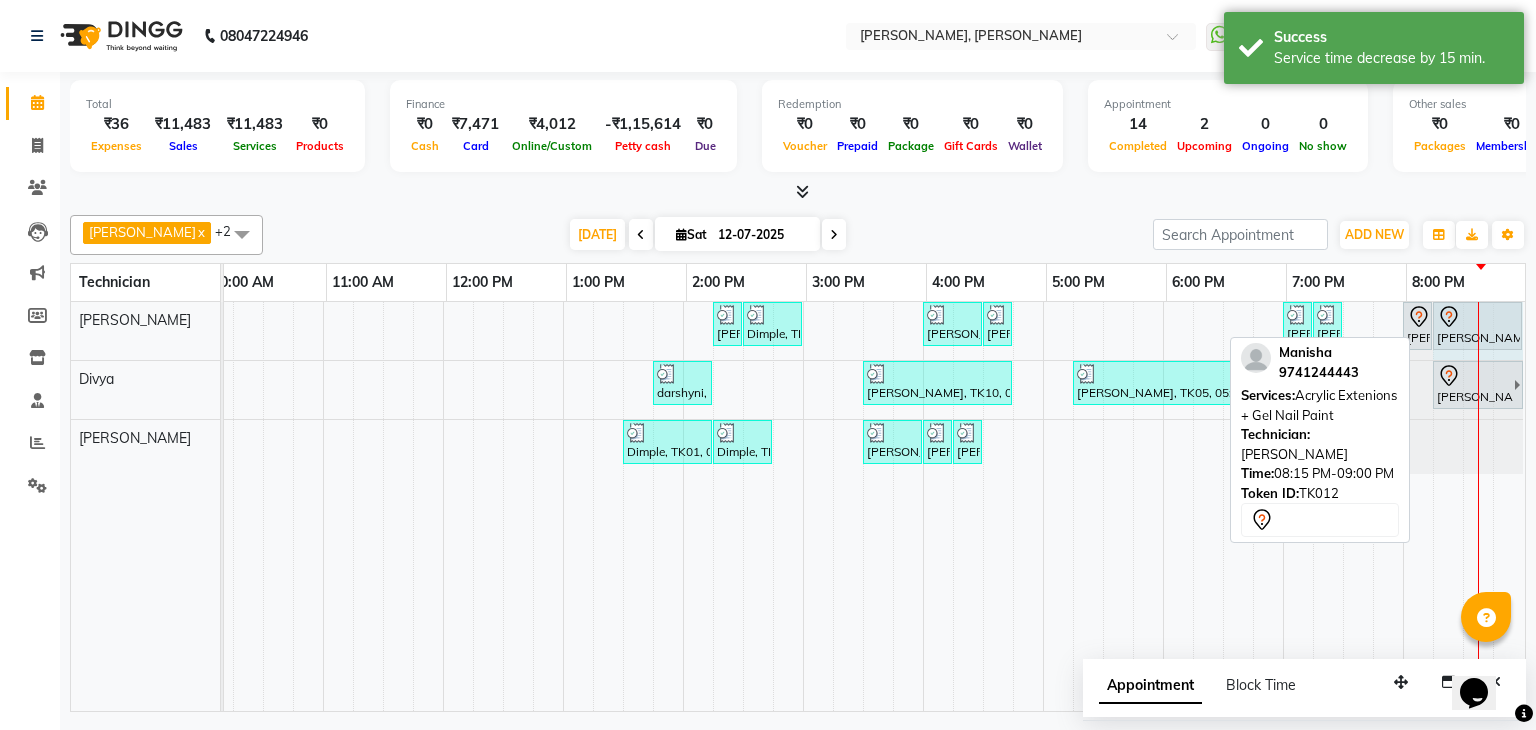 scroll, scrollTop: 0, scrollLeft: 273, axis: horizontal 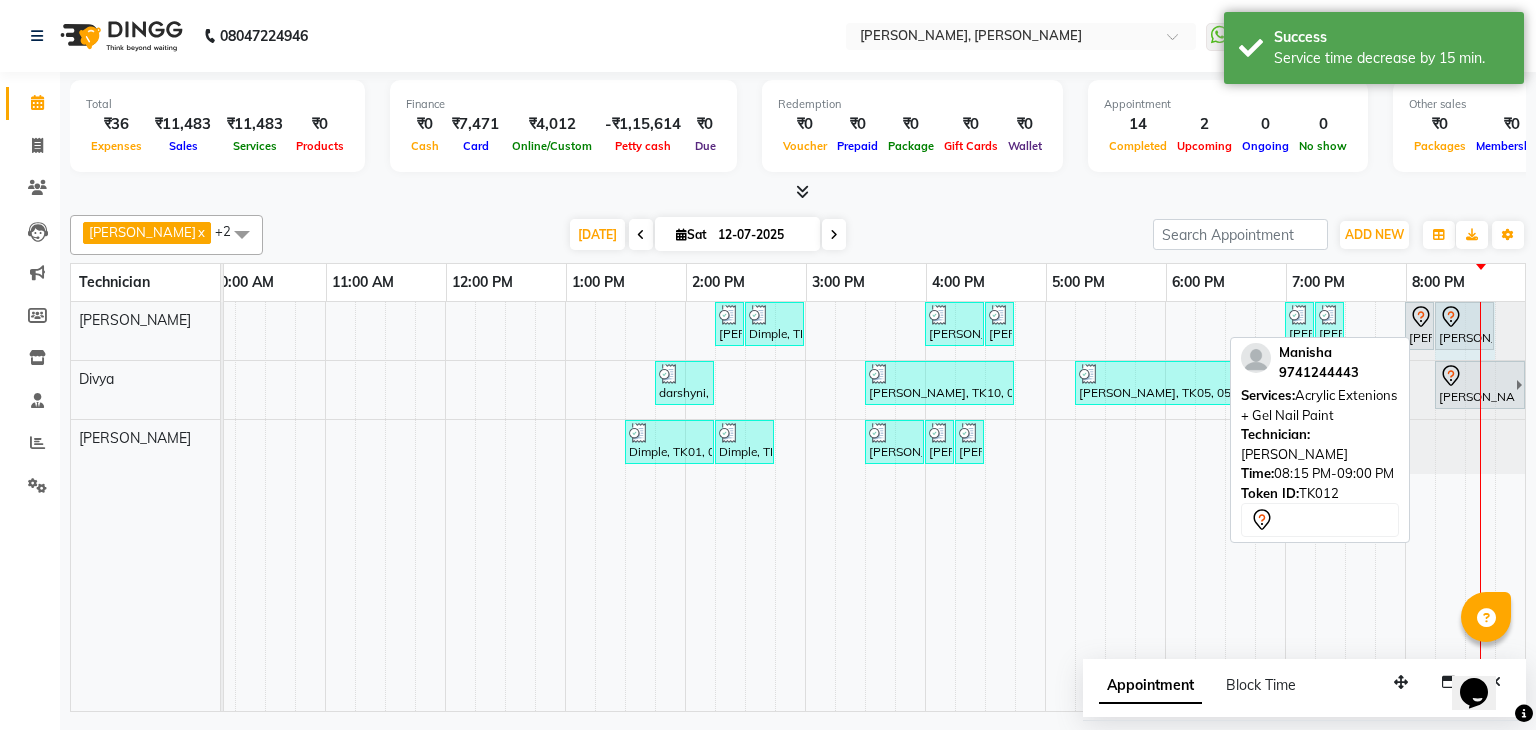 drag, startPoint x: 1501, startPoint y: 324, endPoint x: 1472, endPoint y: 330, distance: 29.614185 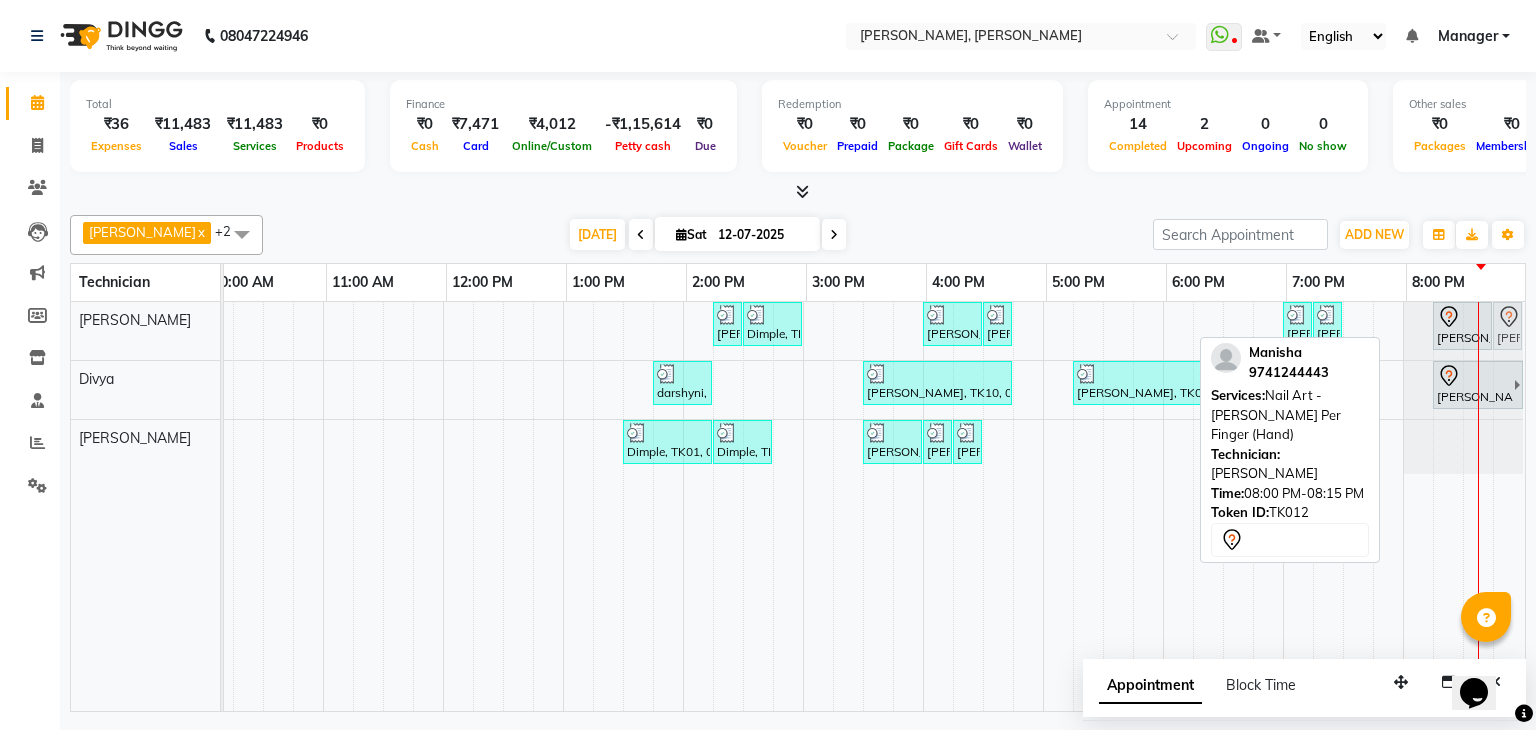 drag, startPoint x: 1400, startPoint y: 324, endPoint x: 1496, endPoint y: 329, distance: 96.13012 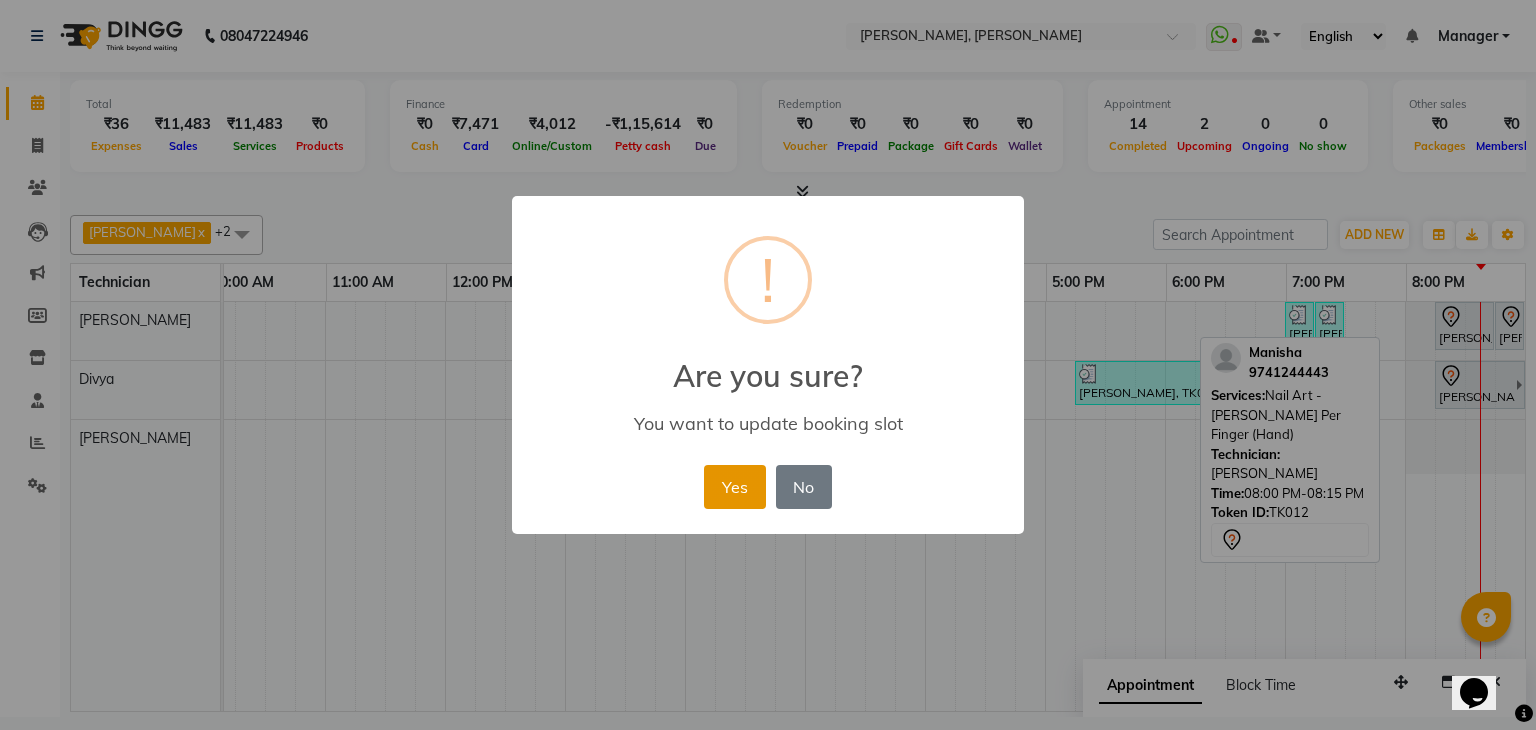 click on "Yes" at bounding box center [734, 487] 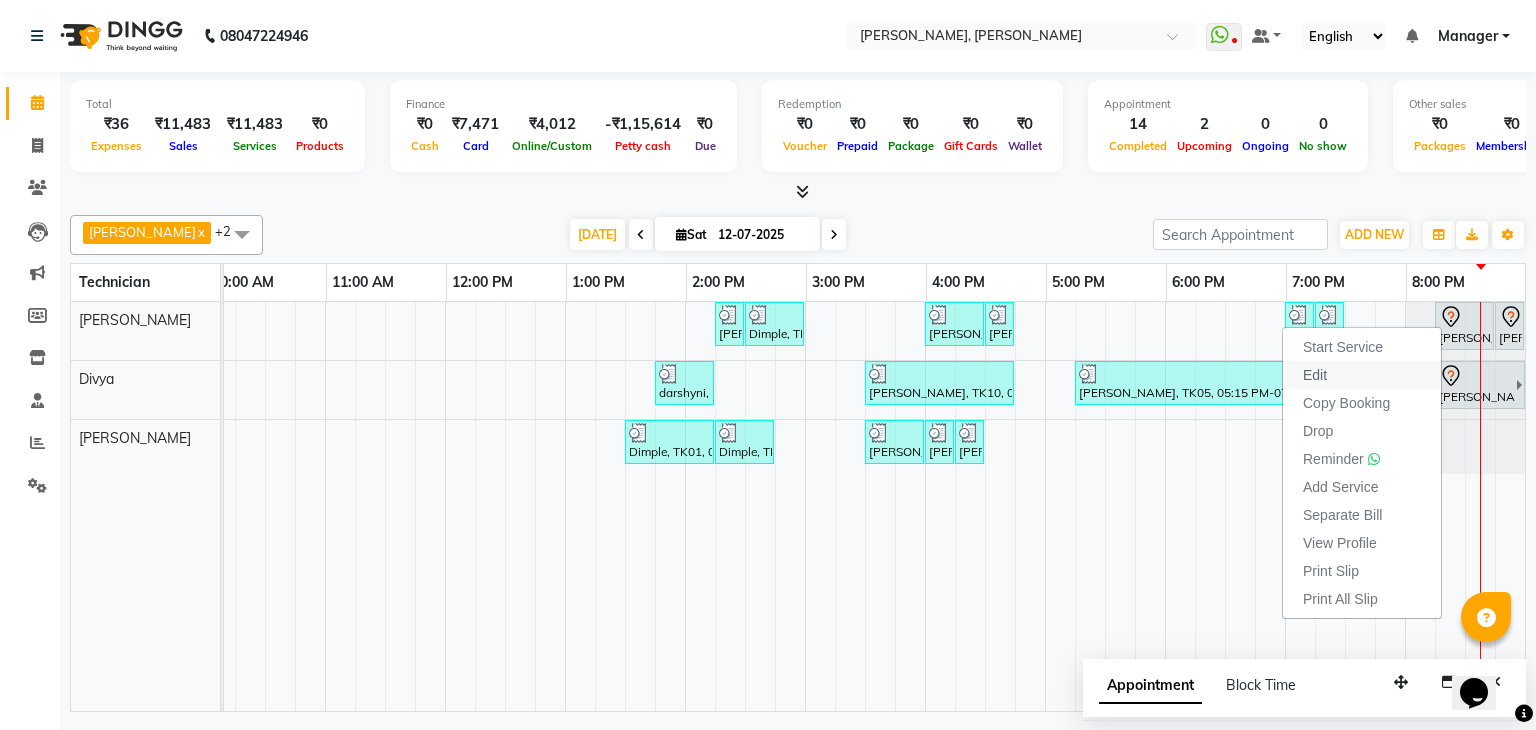 click on "Edit" at bounding box center (1362, 375) 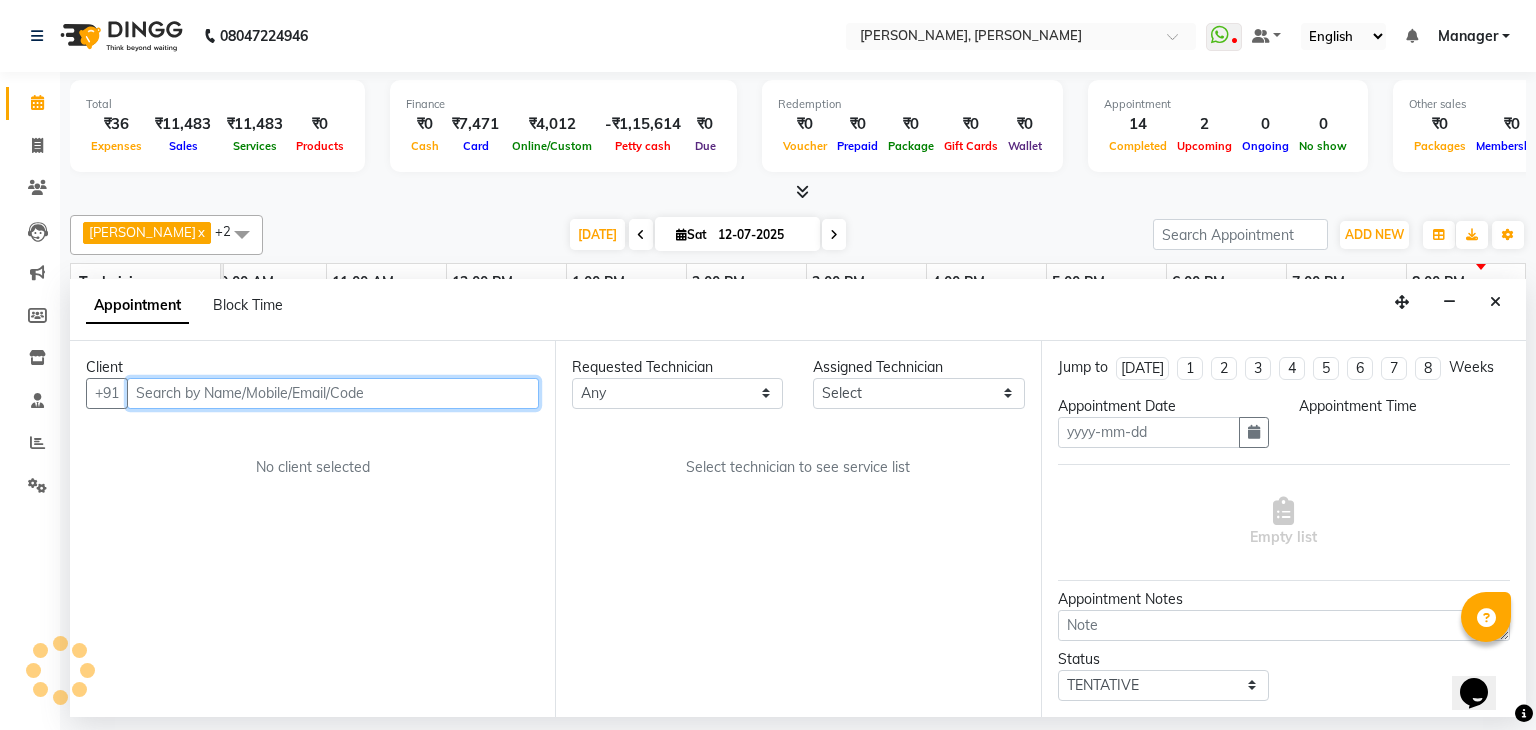 type on "12-07-2025" 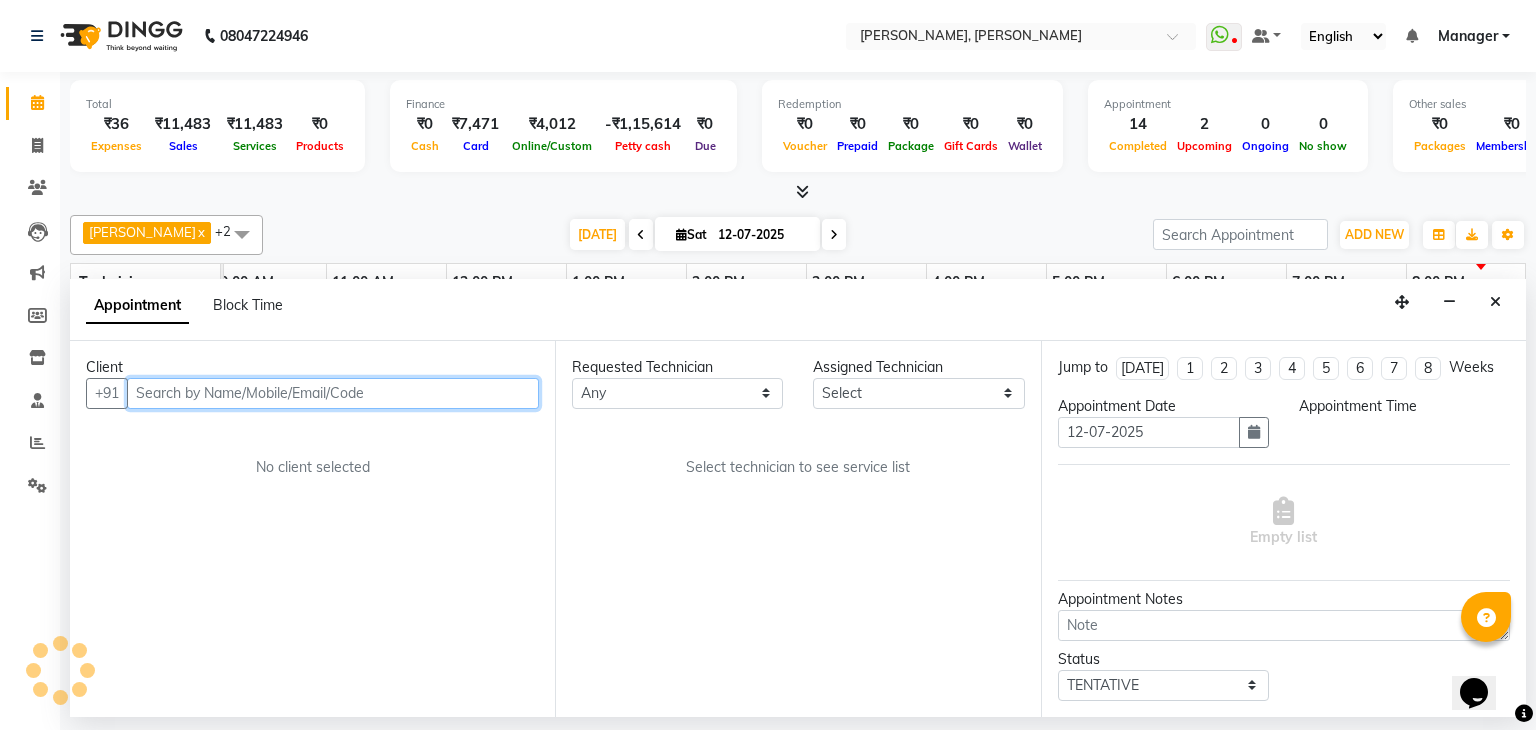 scroll, scrollTop: 0, scrollLeft: 0, axis: both 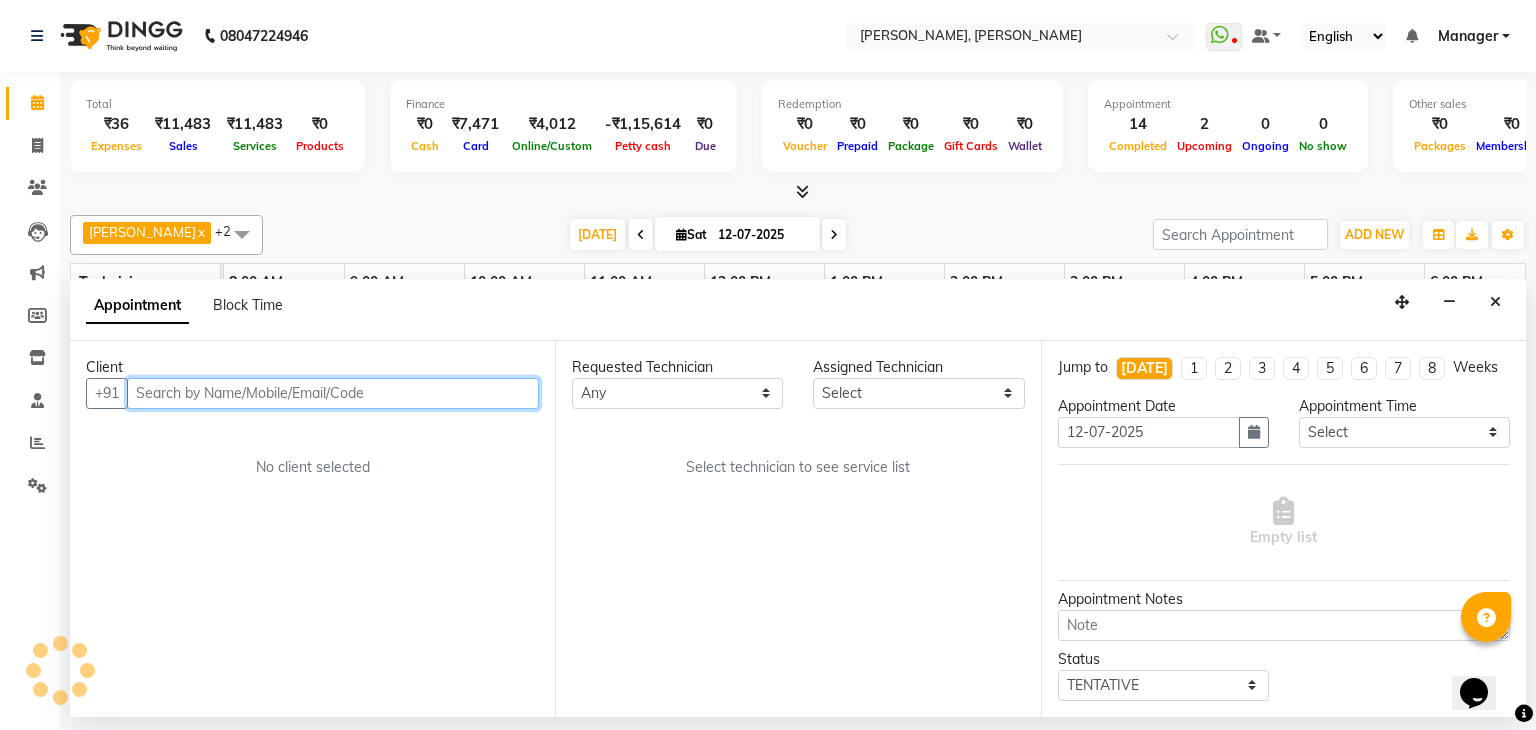 select on "54412" 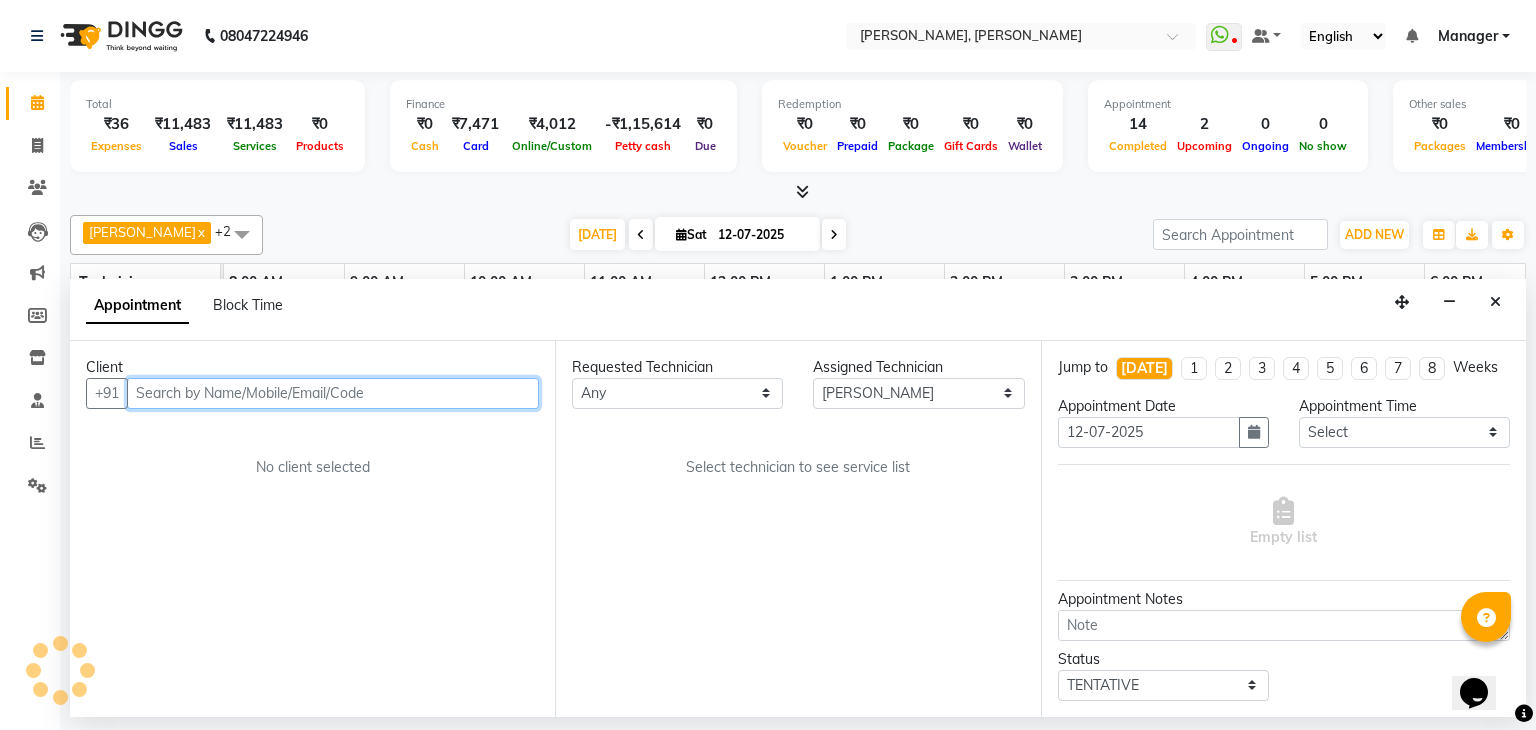 select on "3204" 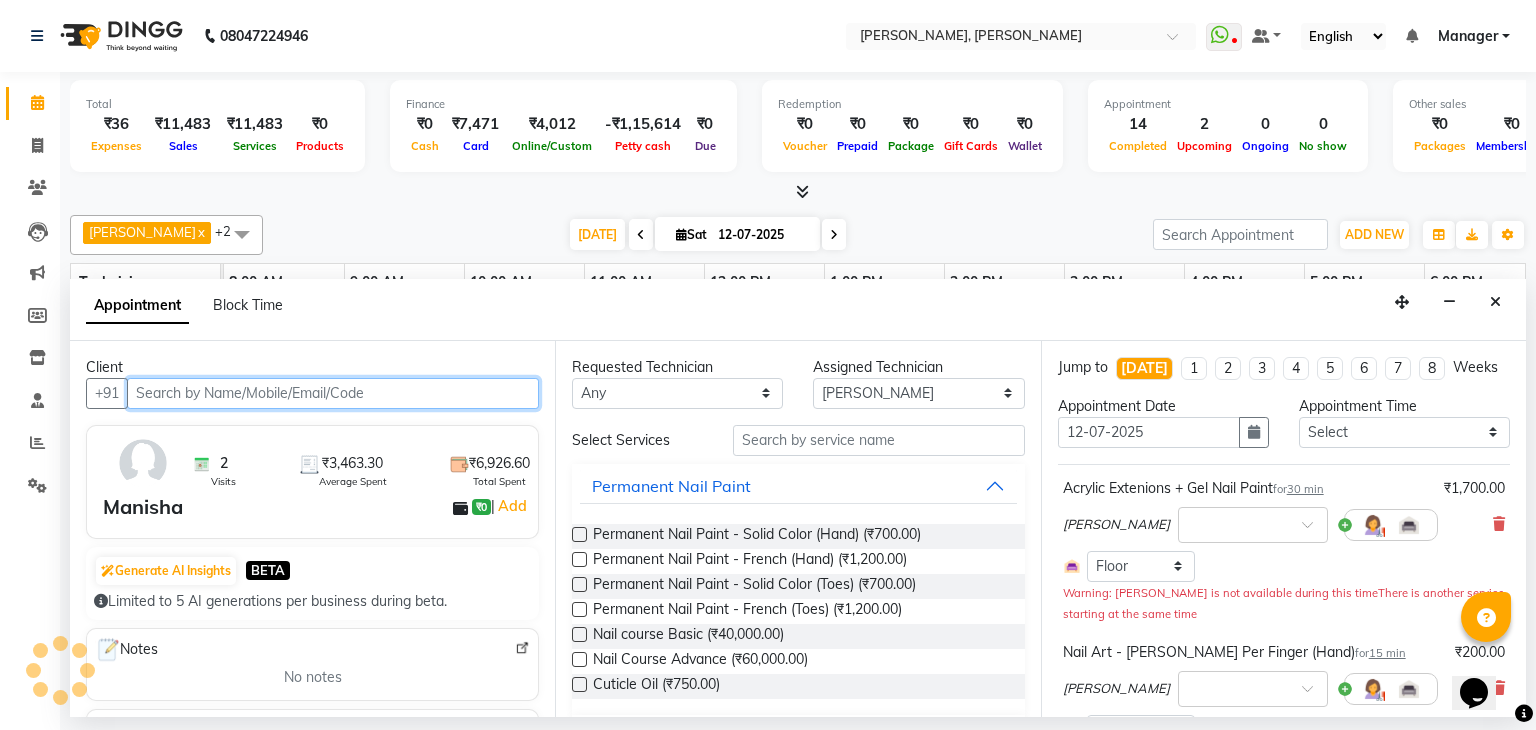 scroll, scrollTop: 0, scrollLeft: 258, axis: horizontal 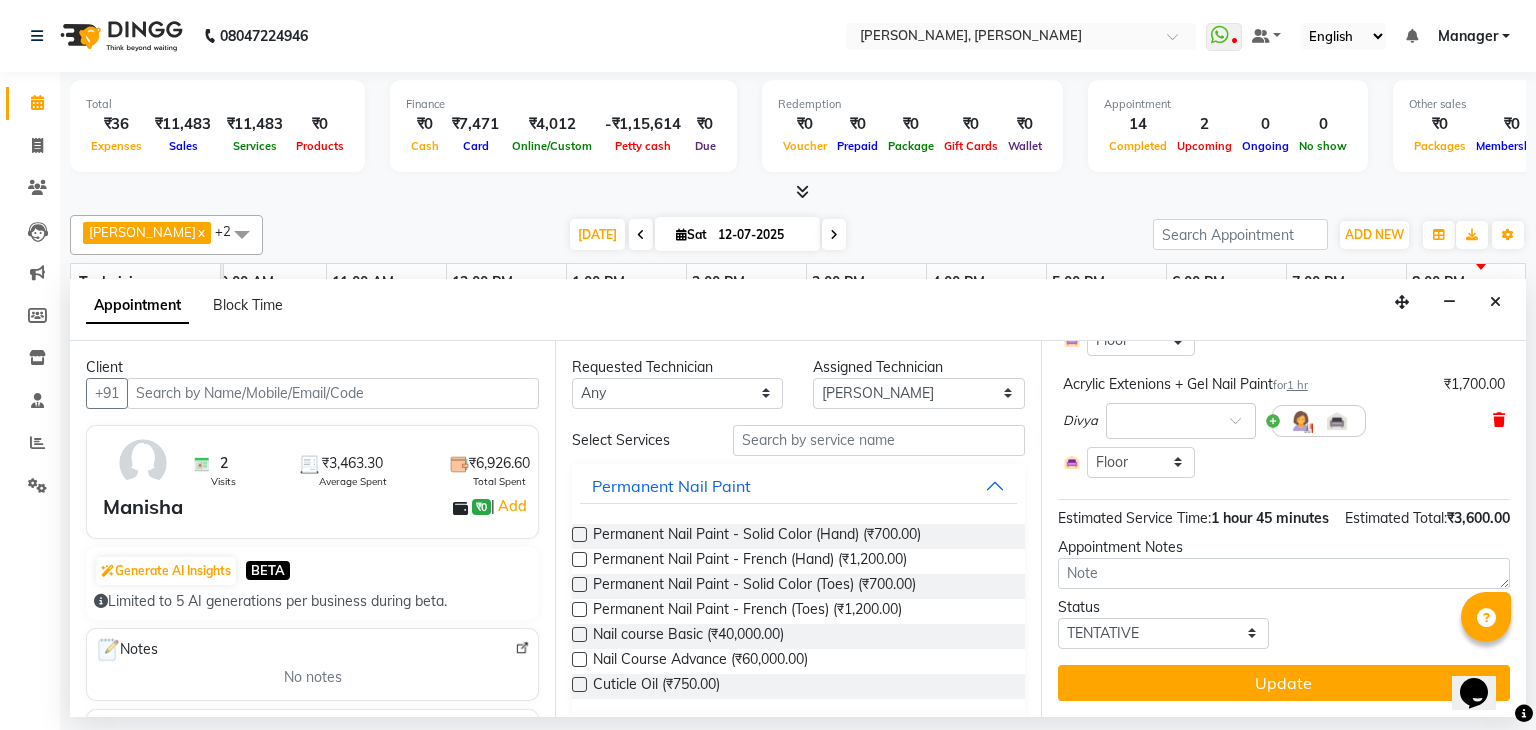 click at bounding box center (1499, 420) 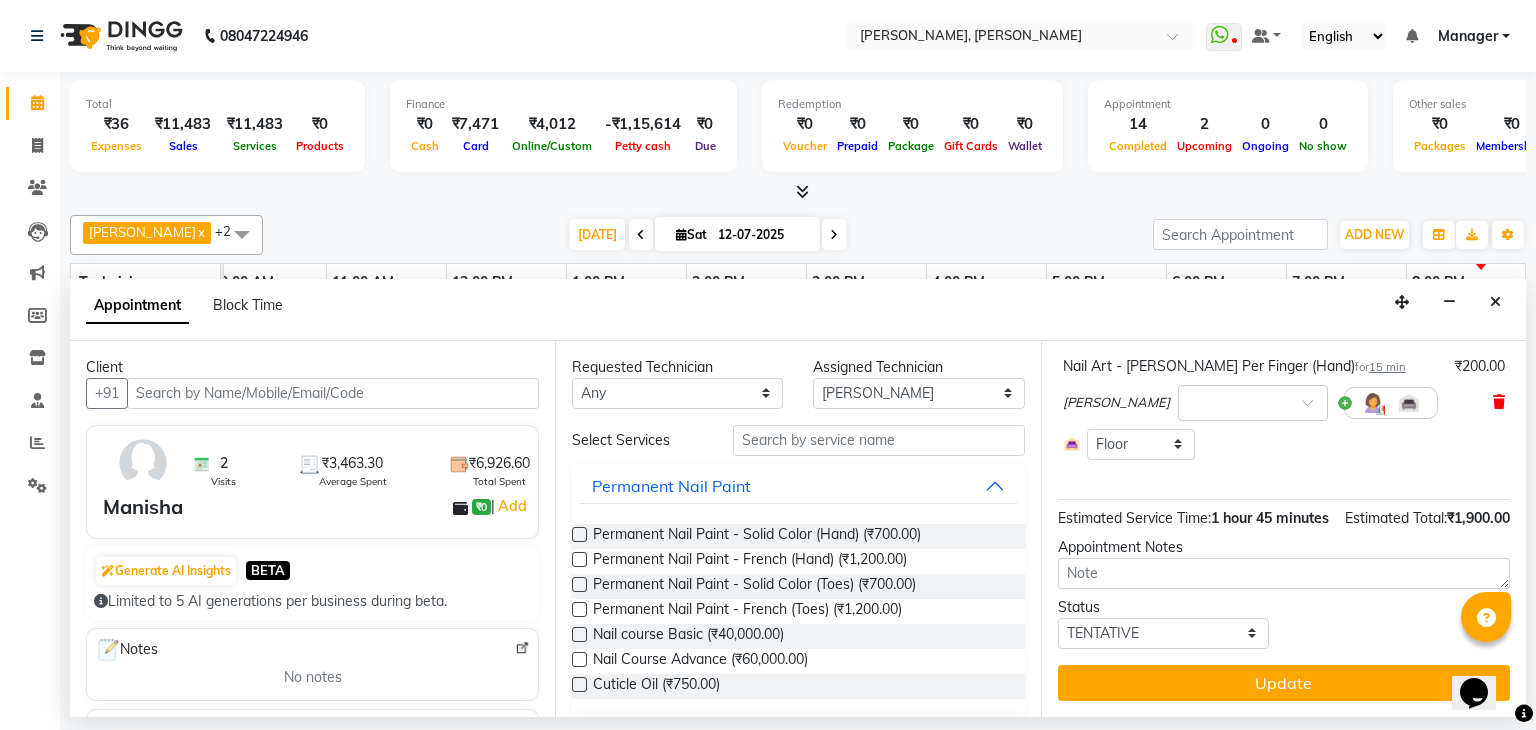 click at bounding box center [1499, 402] 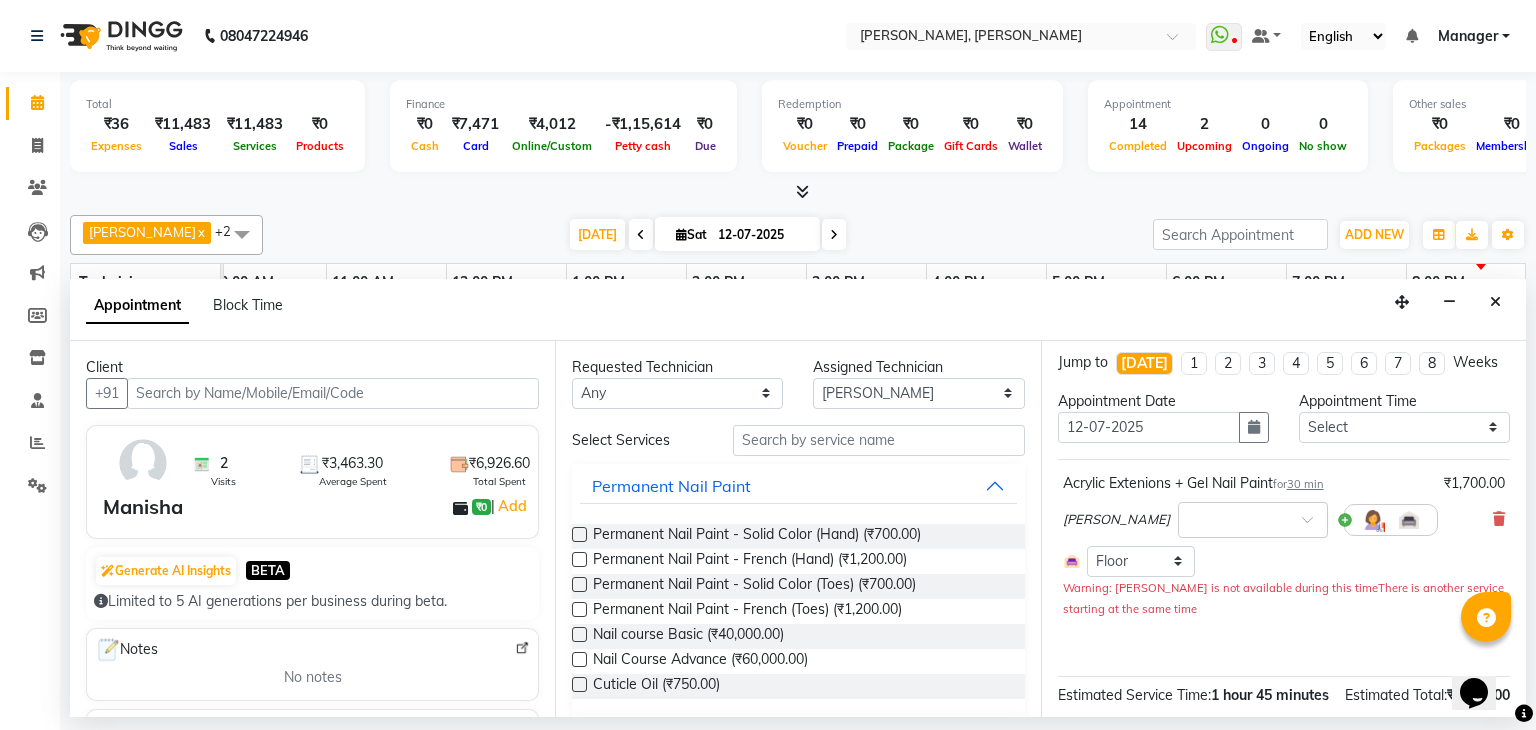 scroll, scrollTop: 0, scrollLeft: 0, axis: both 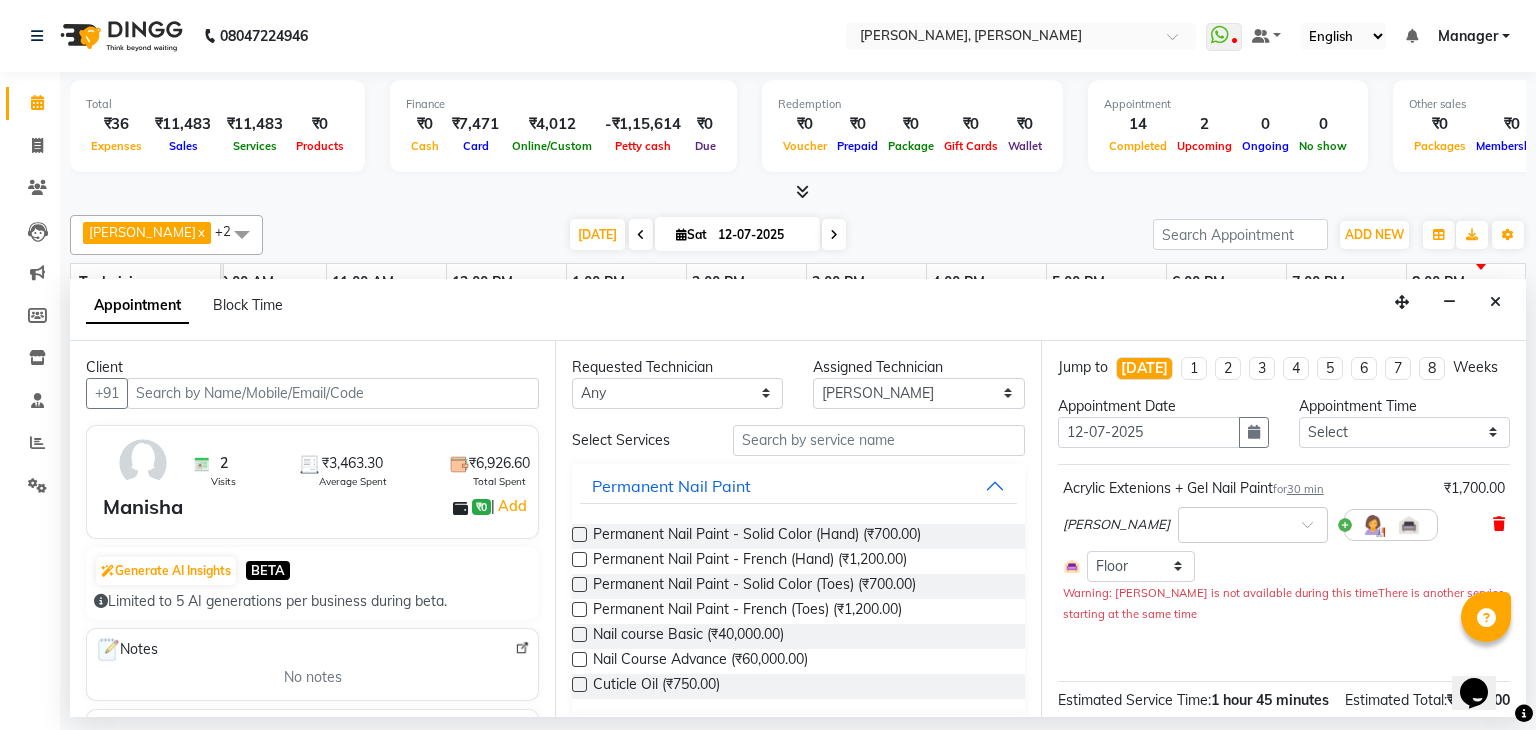 click at bounding box center [1499, 524] 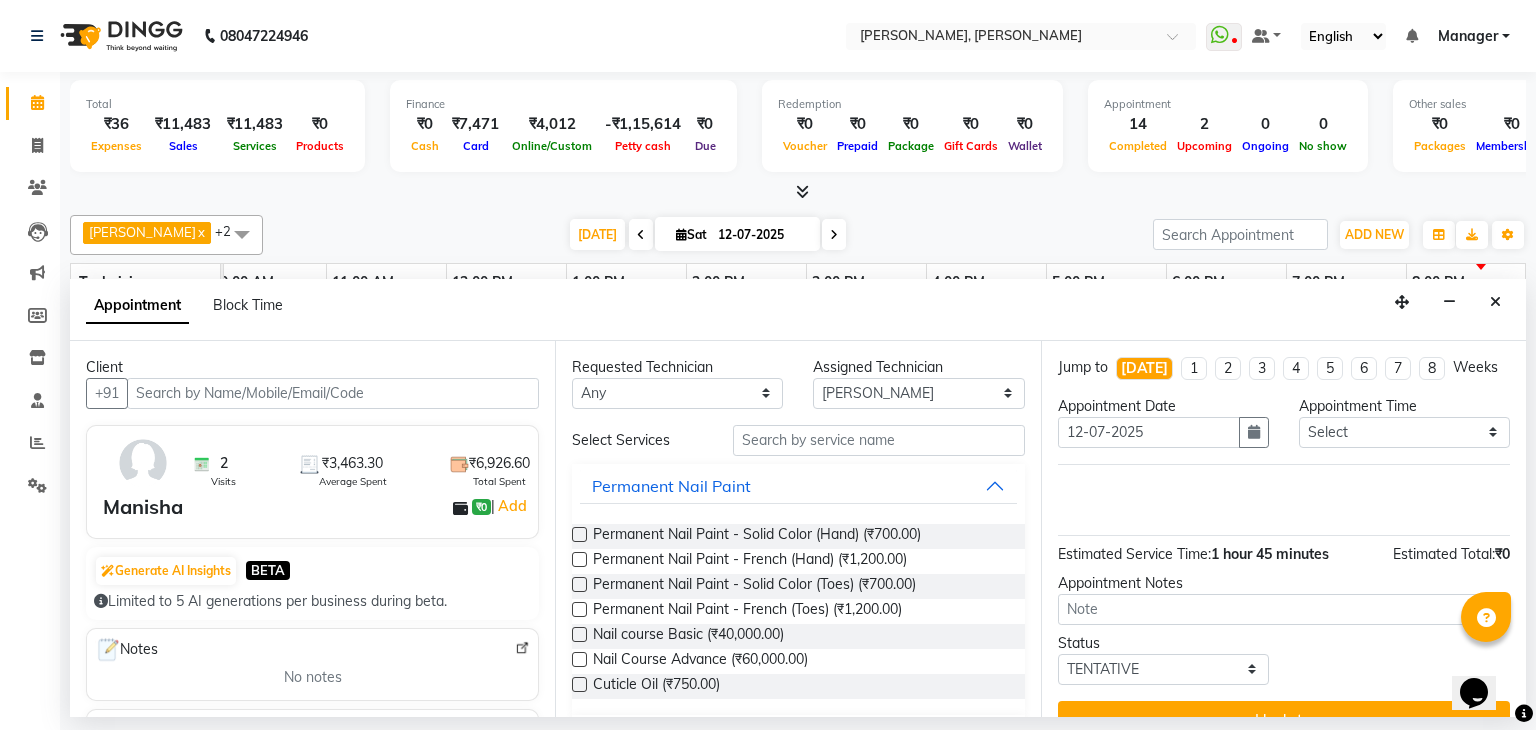 scroll, scrollTop: 35, scrollLeft: 0, axis: vertical 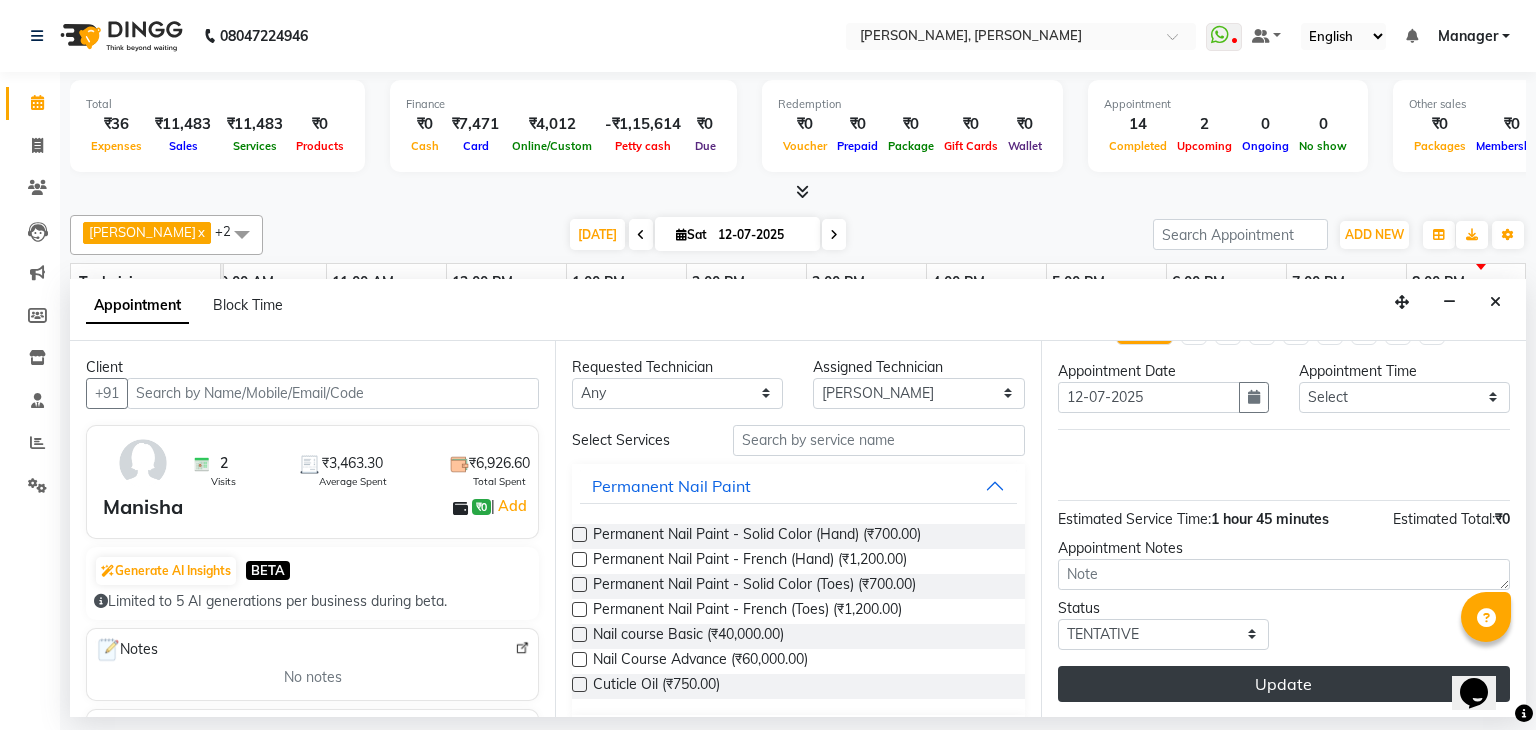 click on "Update" at bounding box center (1284, 684) 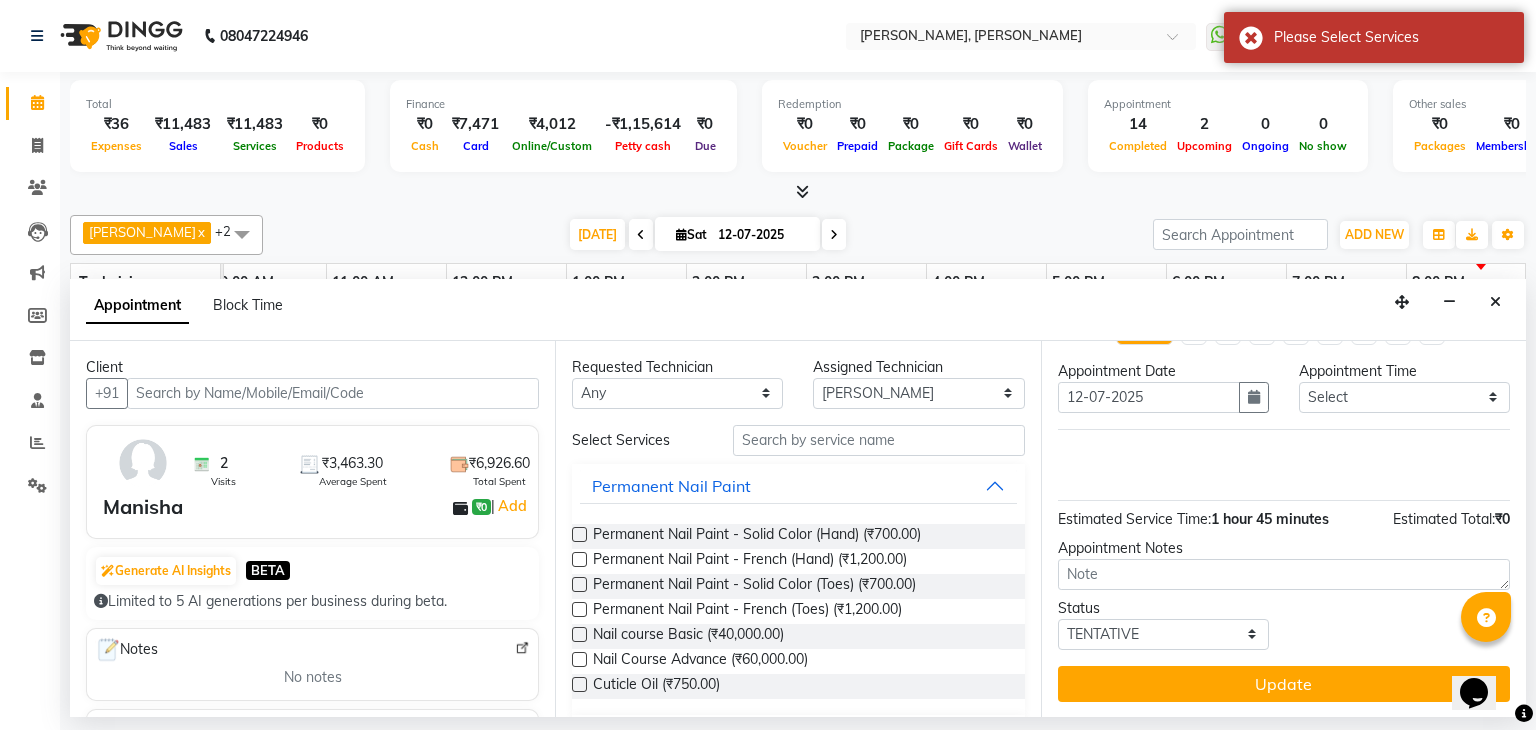 click on "Permanent Nail Paint - Solid Color (Hand) (₹700.00) Permanent Nail Paint - French (Hand) (₹1,200.00) Permanent Nail Paint - Solid Color (Toes) (₹700.00) Permanent Nail Paint - French (Toes) (₹1,200.00) Nail course Basic (₹40,000.00) Nail Course Advance (₹60,000.00) Cuticle Oil (₹750.00)" at bounding box center (798, 611) 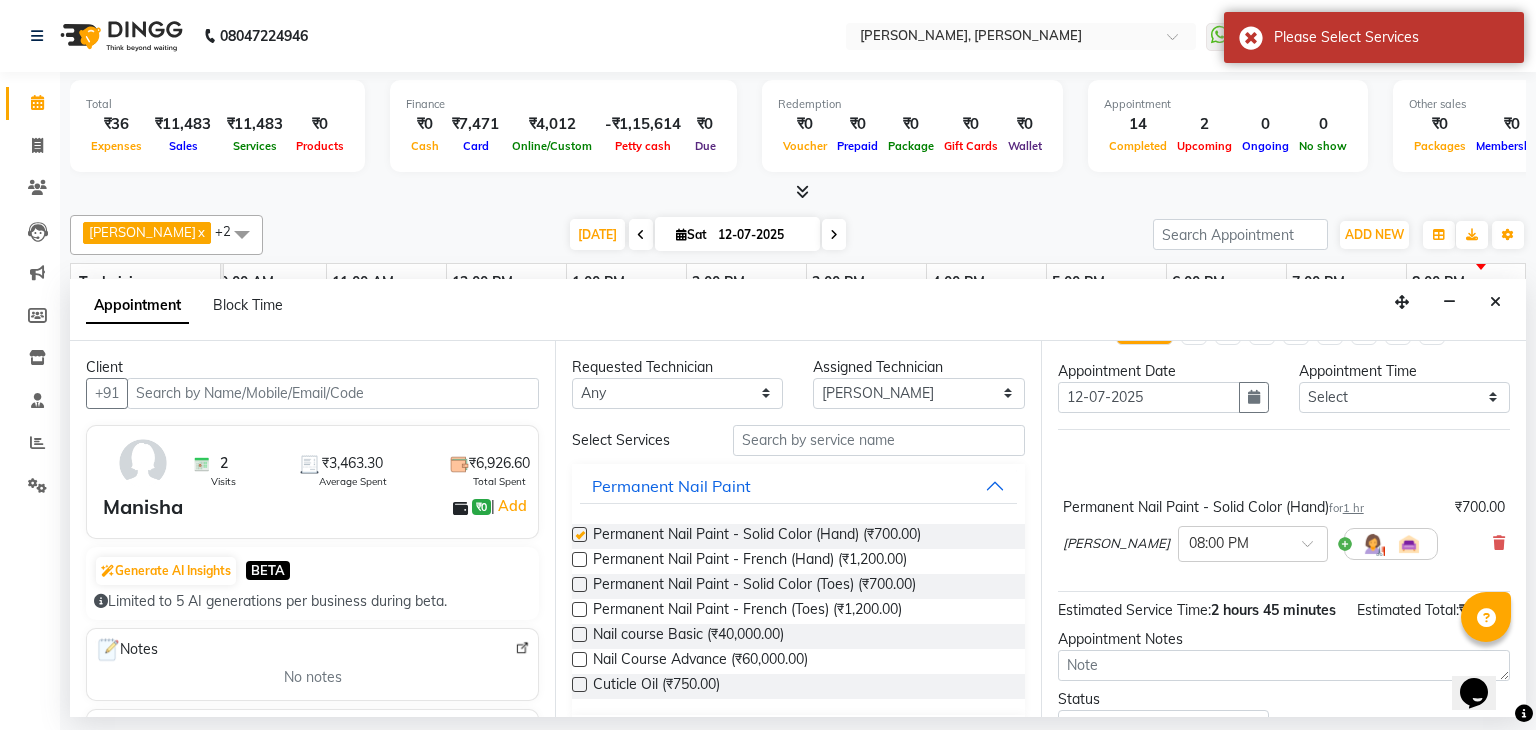 checkbox on "false" 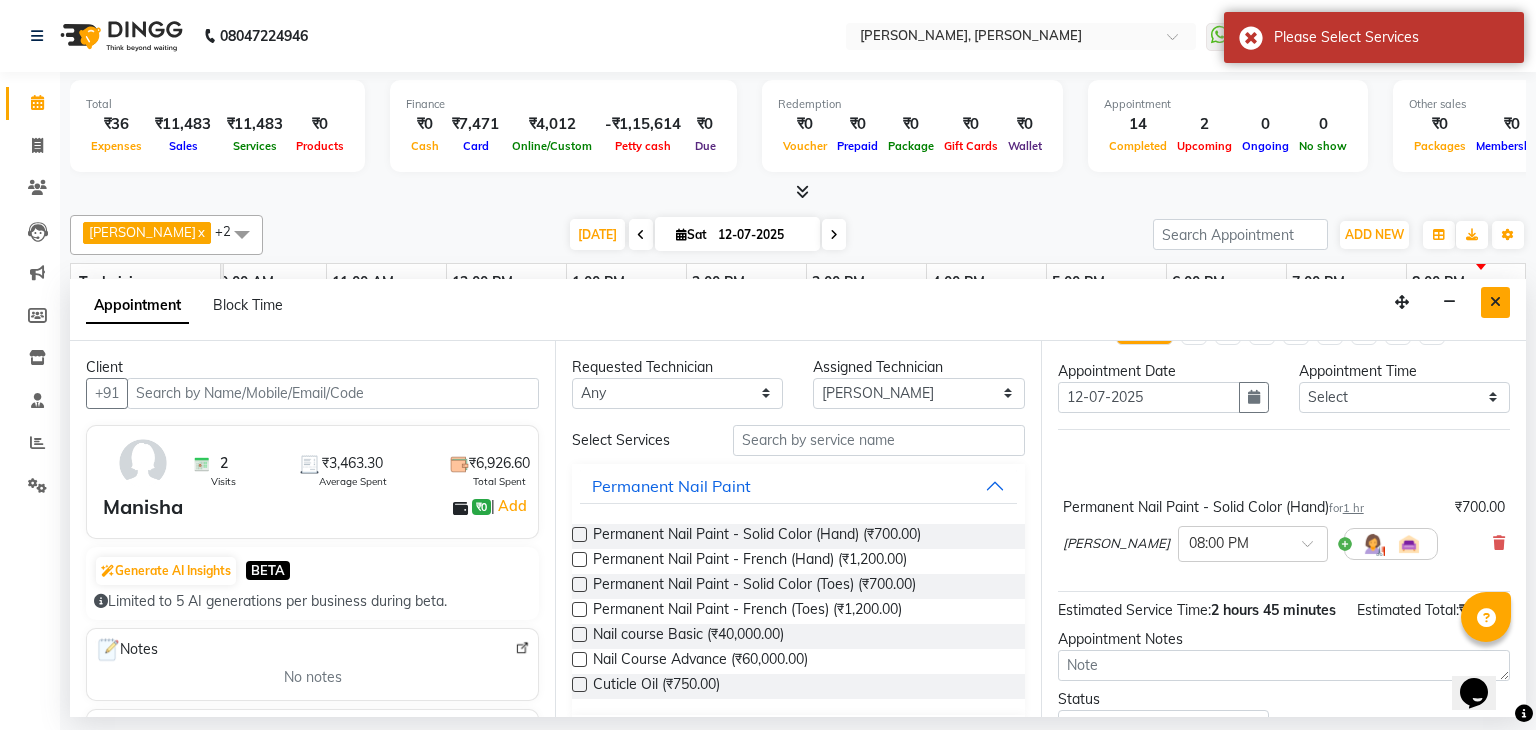 click at bounding box center (1495, 302) 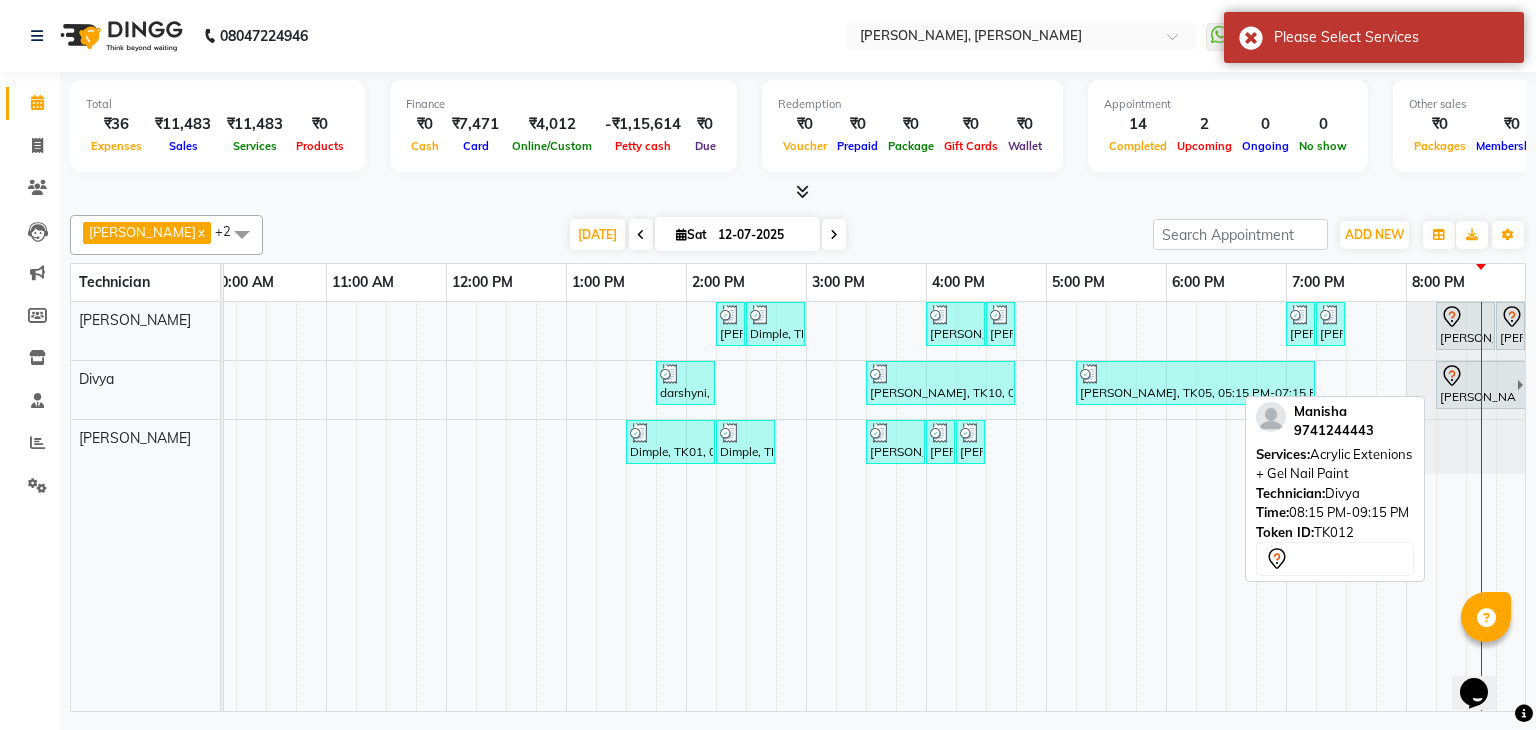 click on "[PERSON_NAME], TK12, 08:15 PM-09:15 PM, Acrylic Extenions + Gel Nail Paint" at bounding box center [1477, 385] 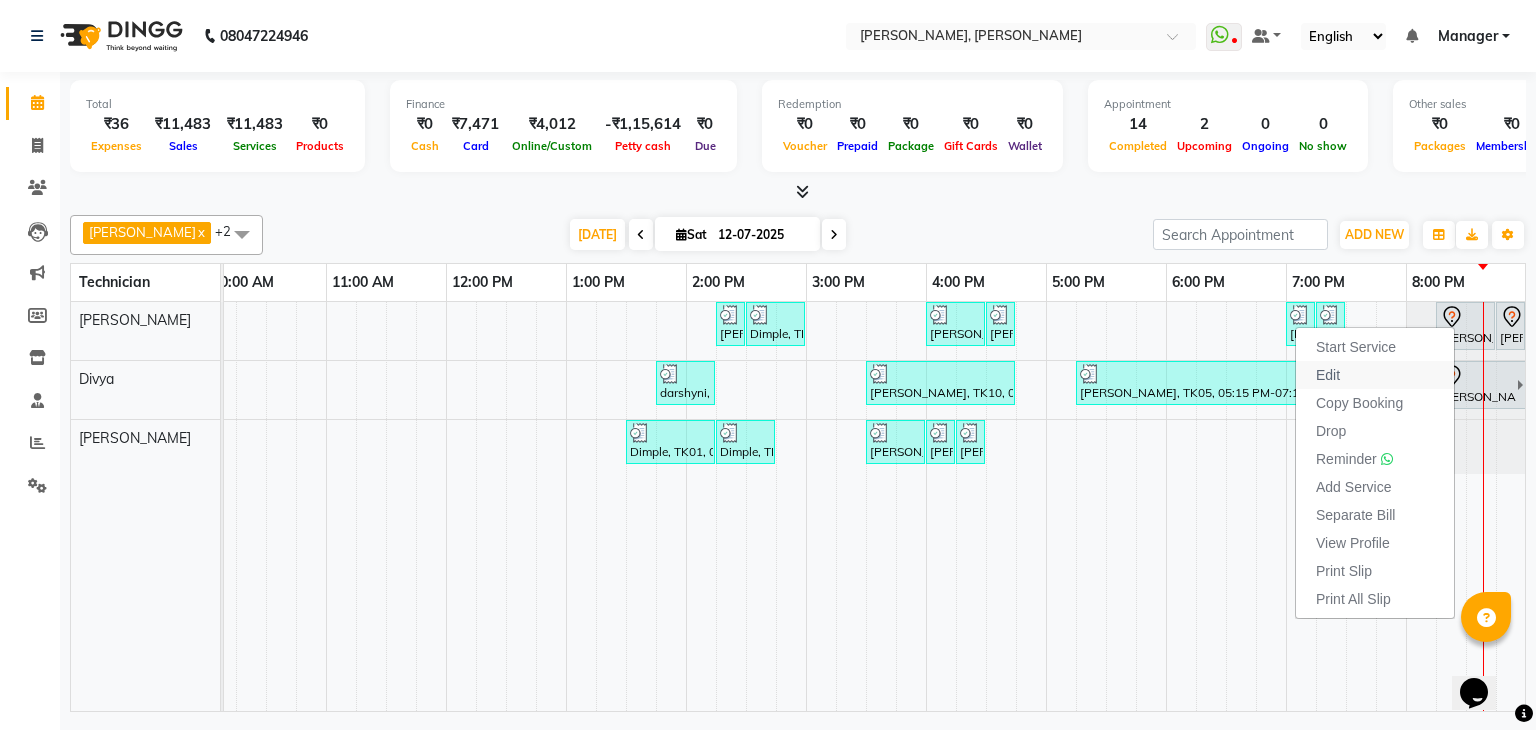 click on "Edit" at bounding box center (1375, 375) 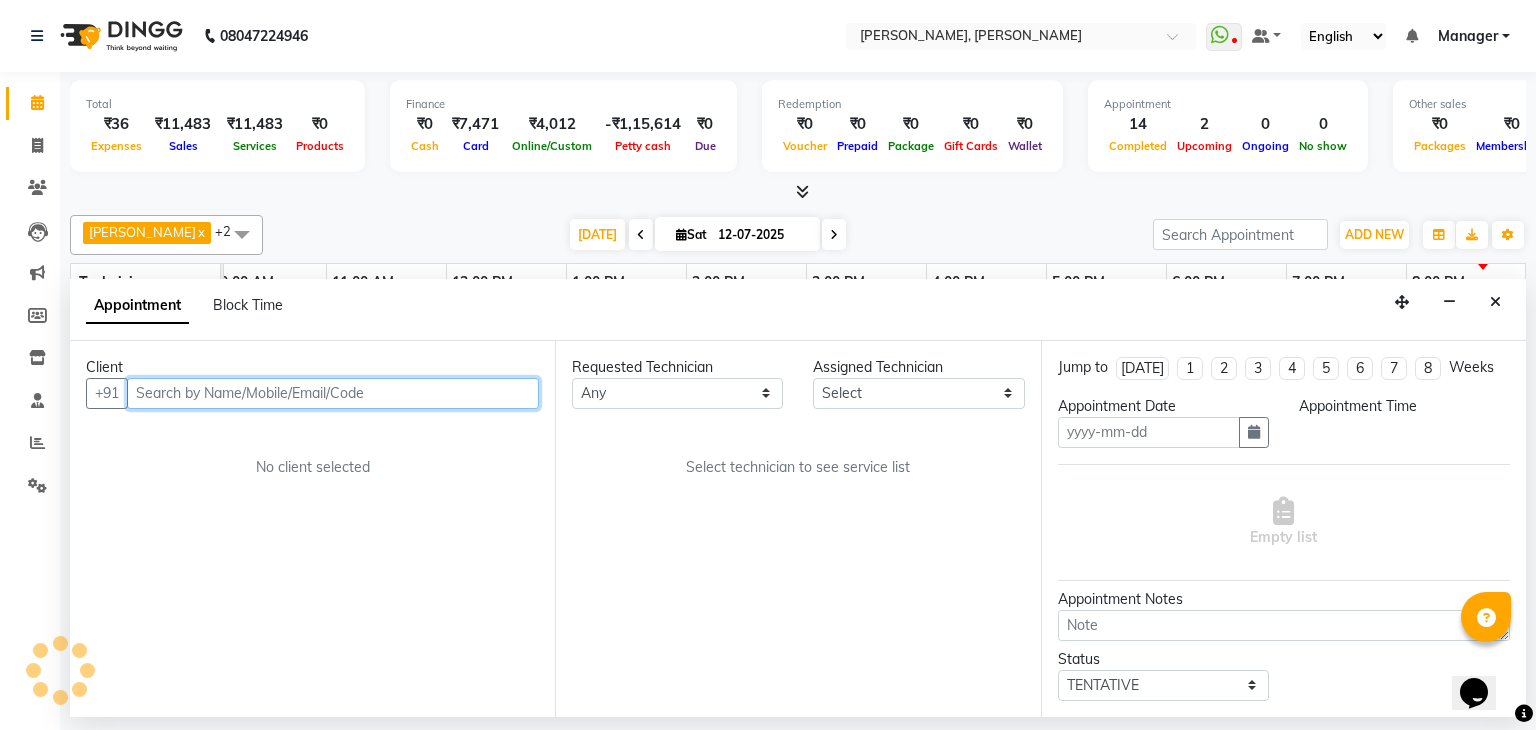 type on "12-07-2025" 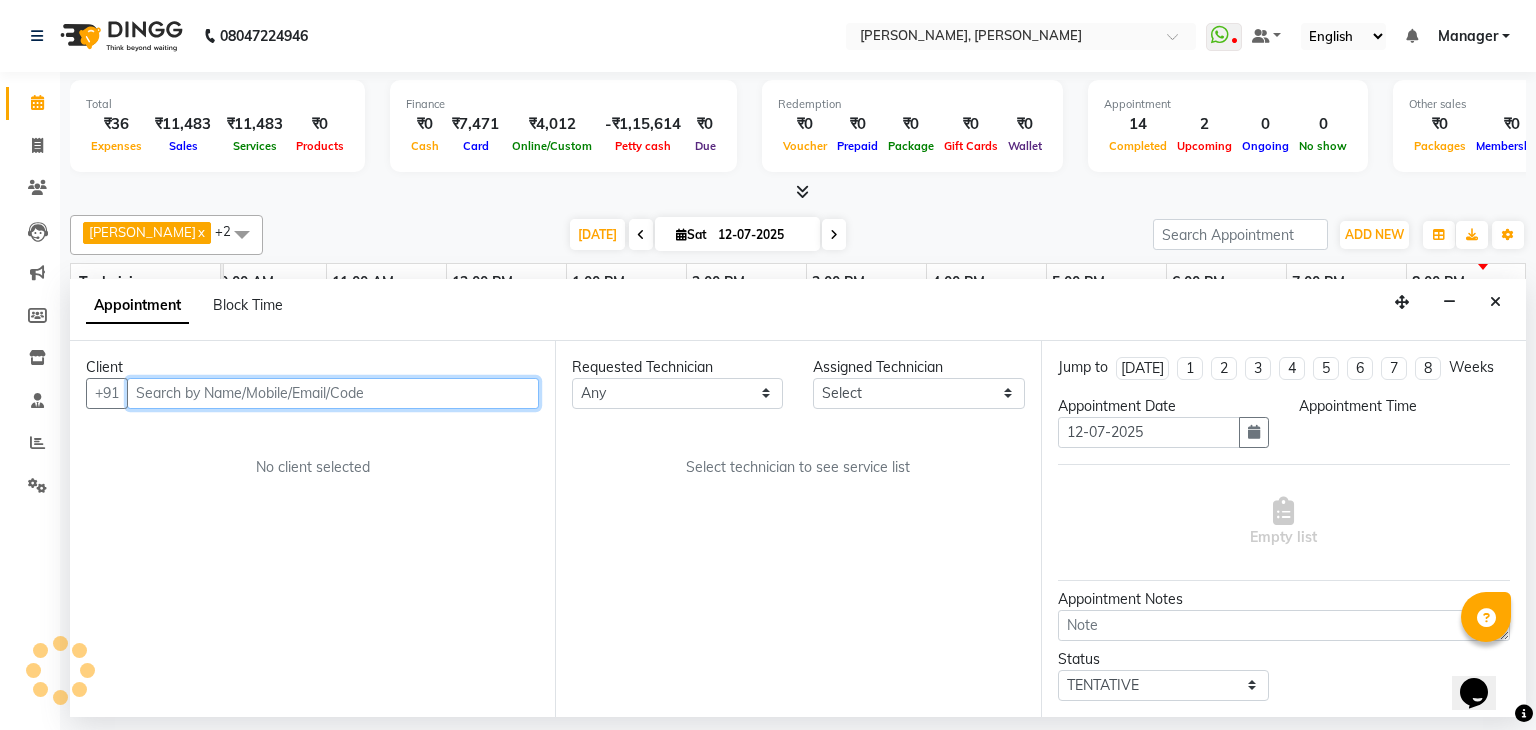 scroll, scrollTop: 0, scrollLeft: 258, axis: horizontal 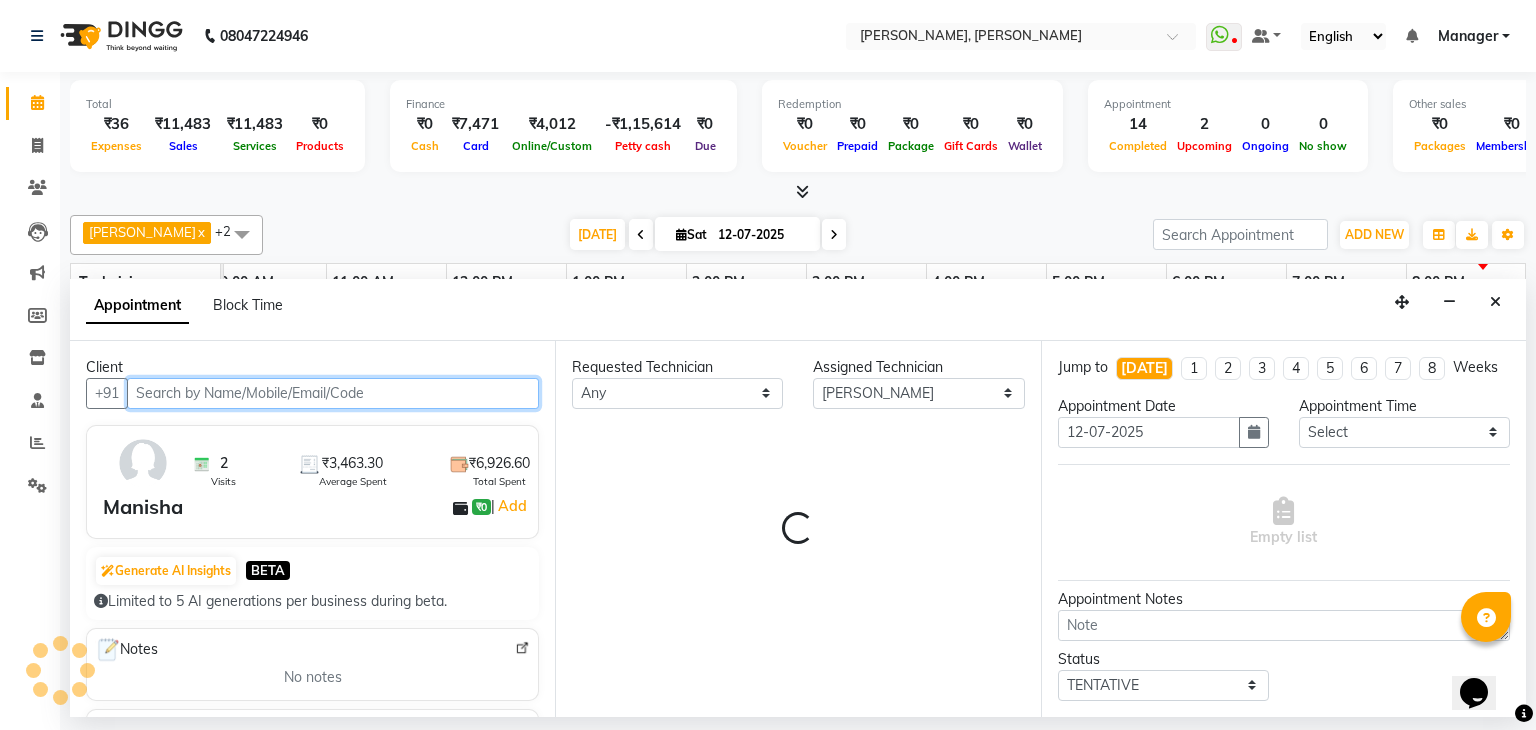 select on "3204" 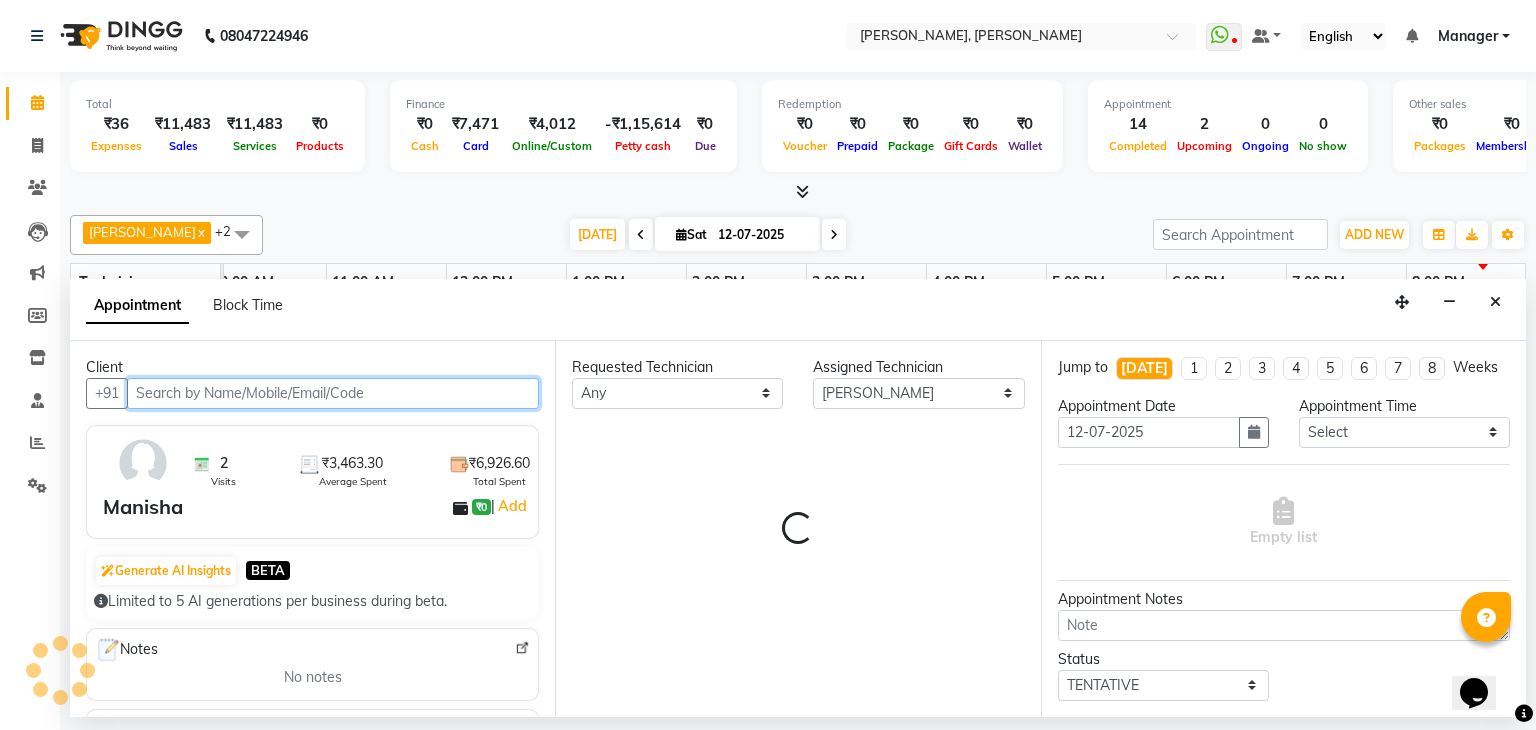 select on "3204" 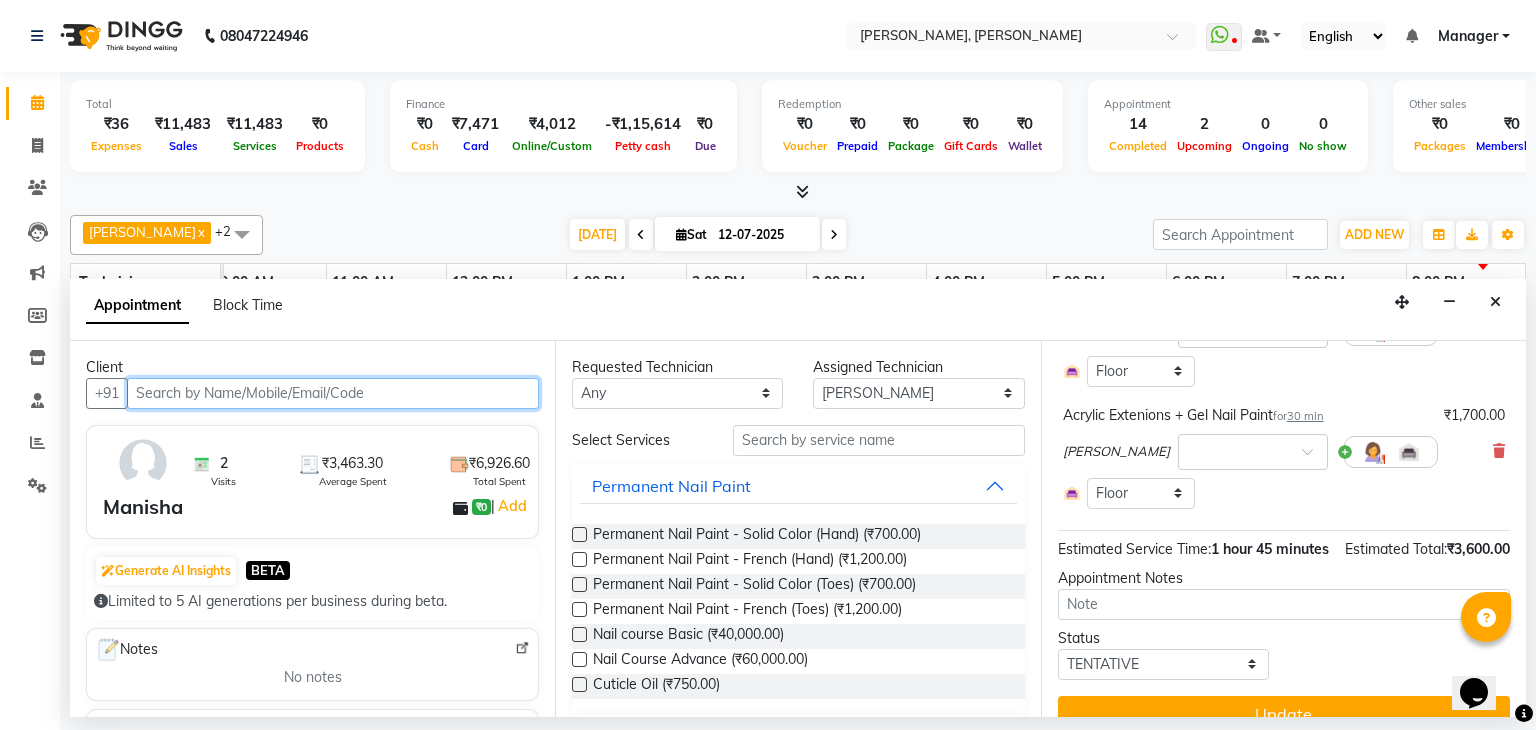 scroll, scrollTop: 410, scrollLeft: 0, axis: vertical 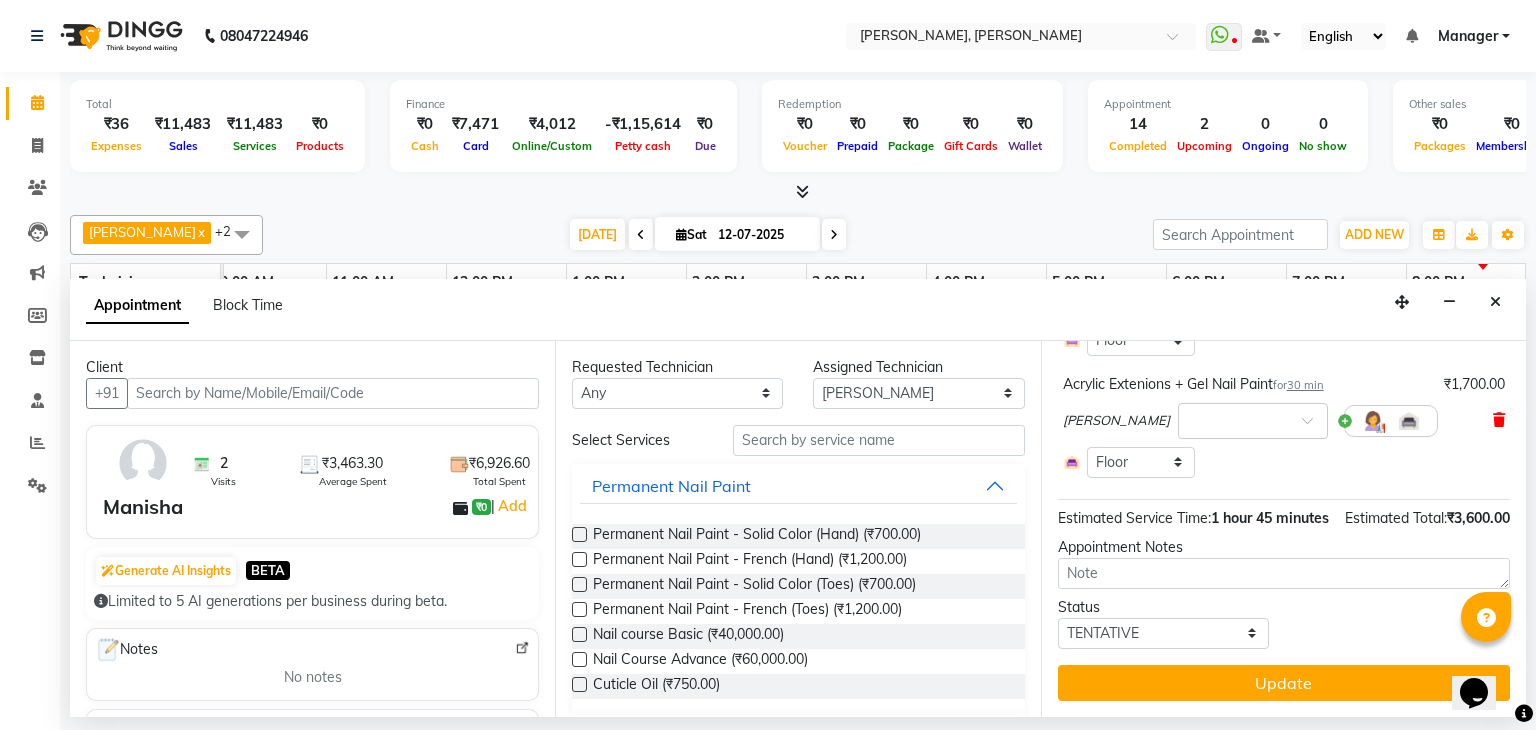 click at bounding box center [1499, 420] 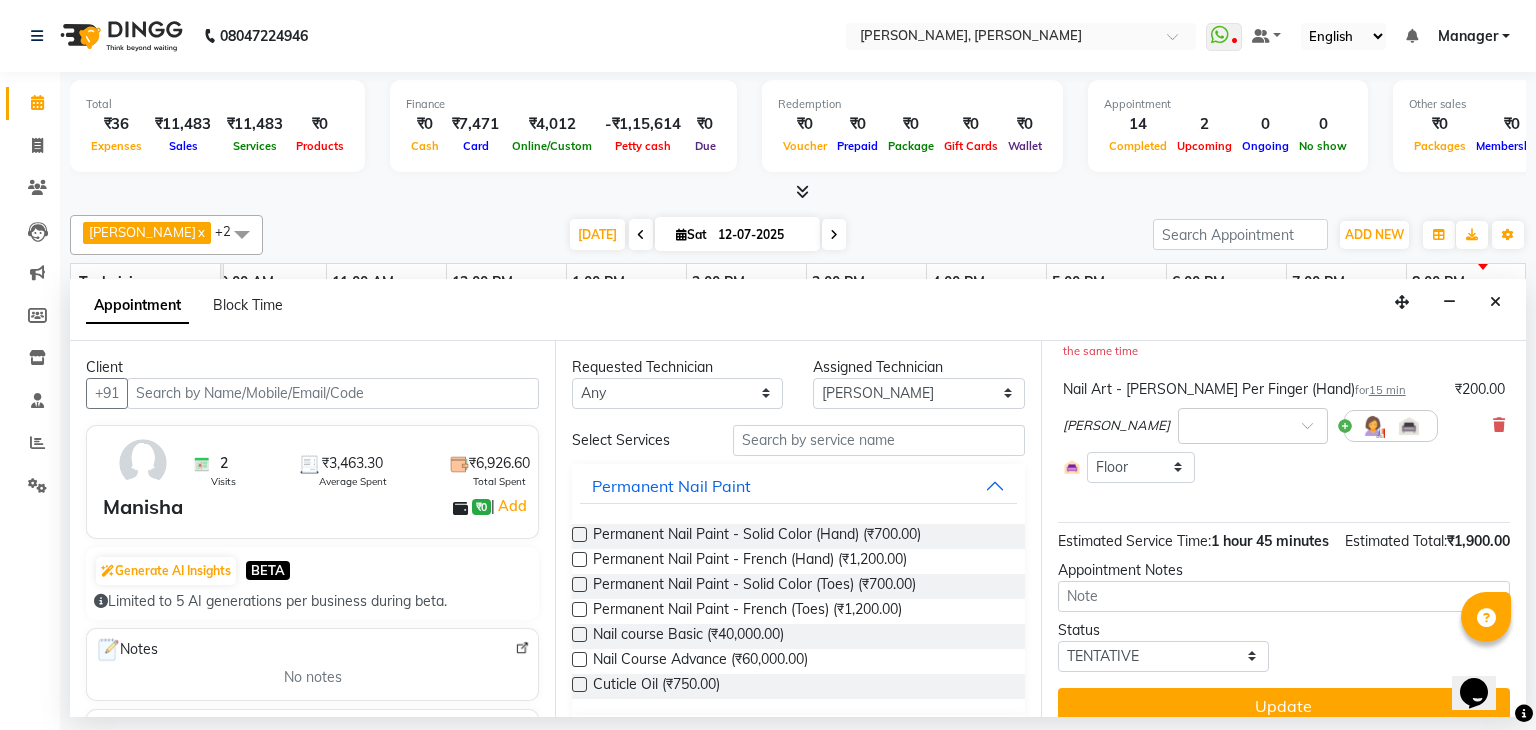 scroll, scrollTop: 262, scrollLeft: 0, axis: vertical 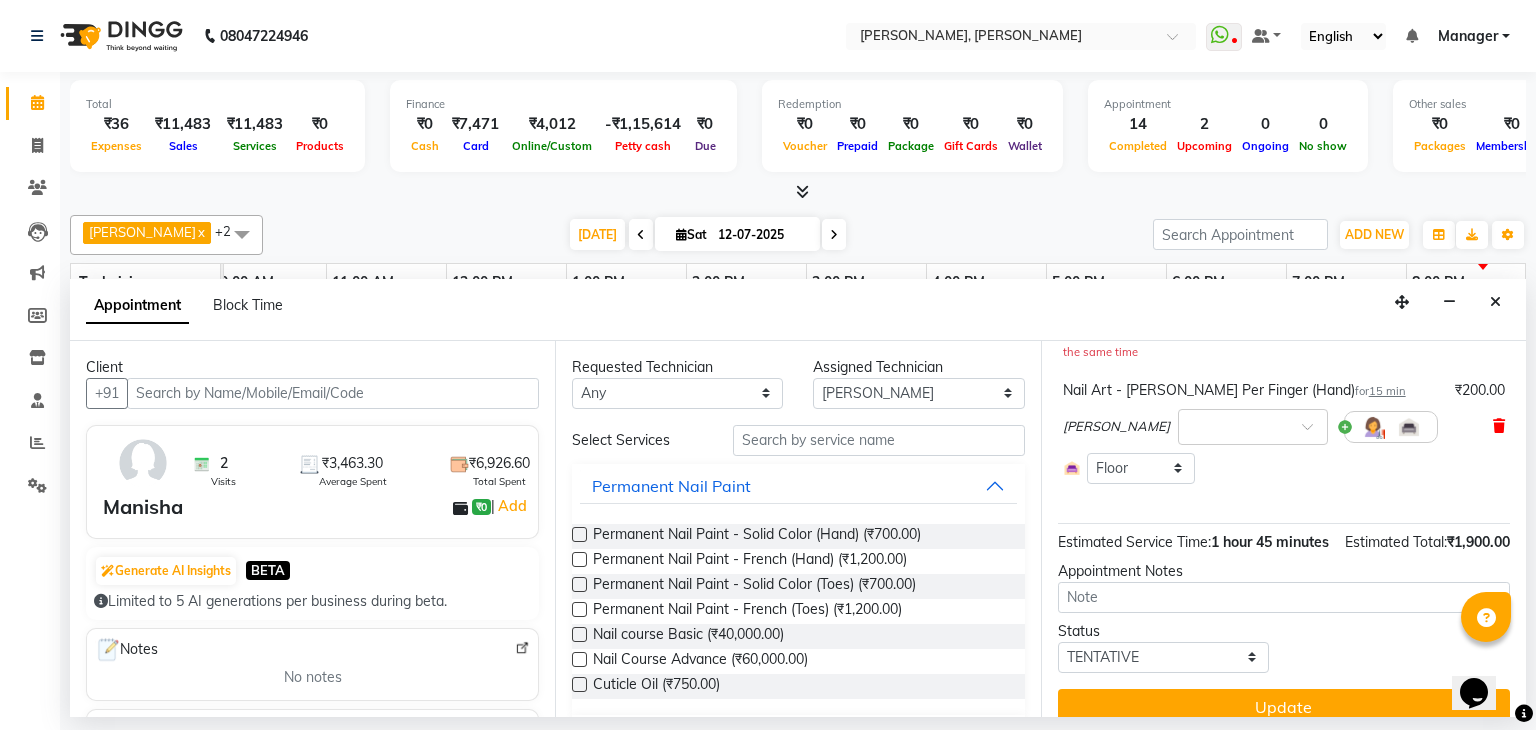 click at bounding box center [1499, 426] 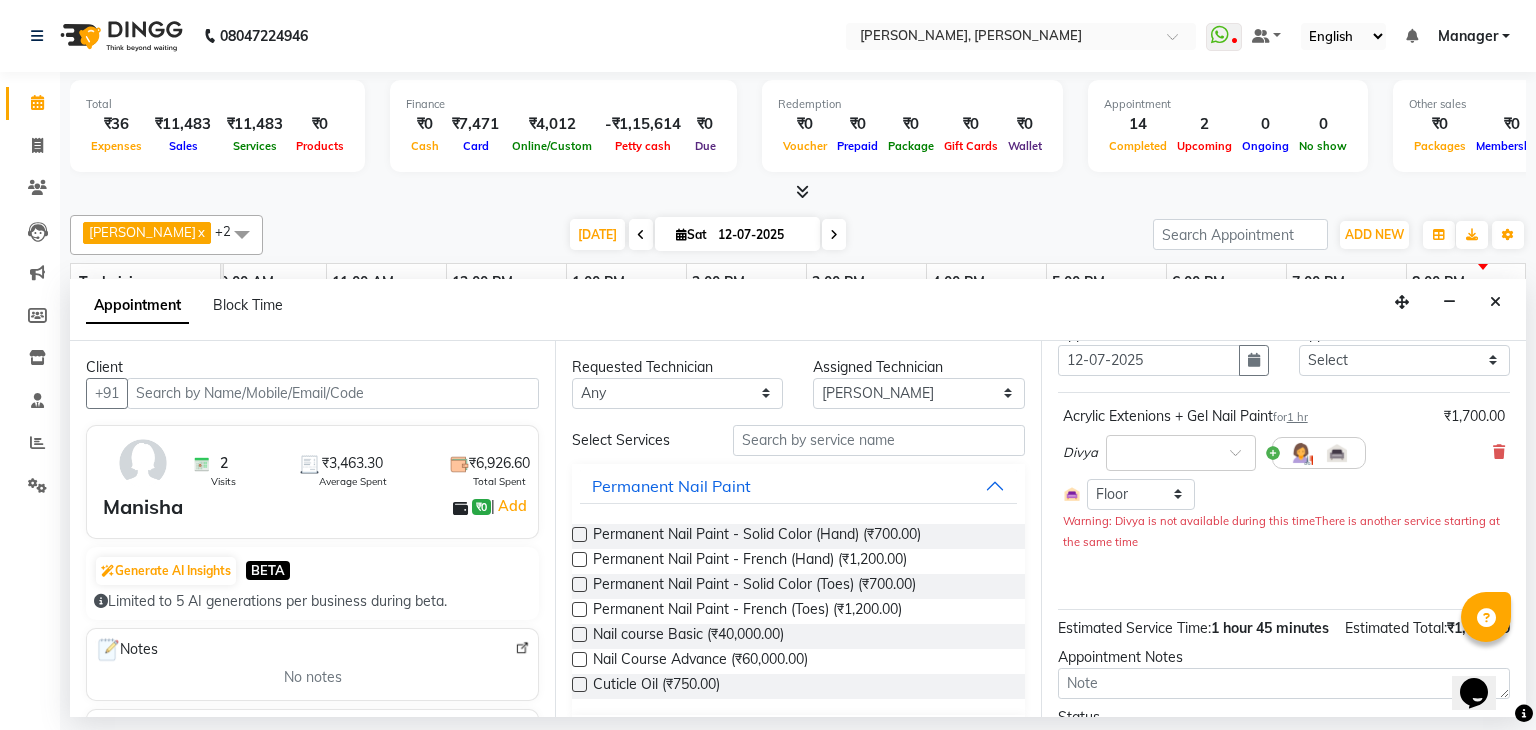 scroll, scrollTop: 63, scrollLeft: 0, axis: vertical 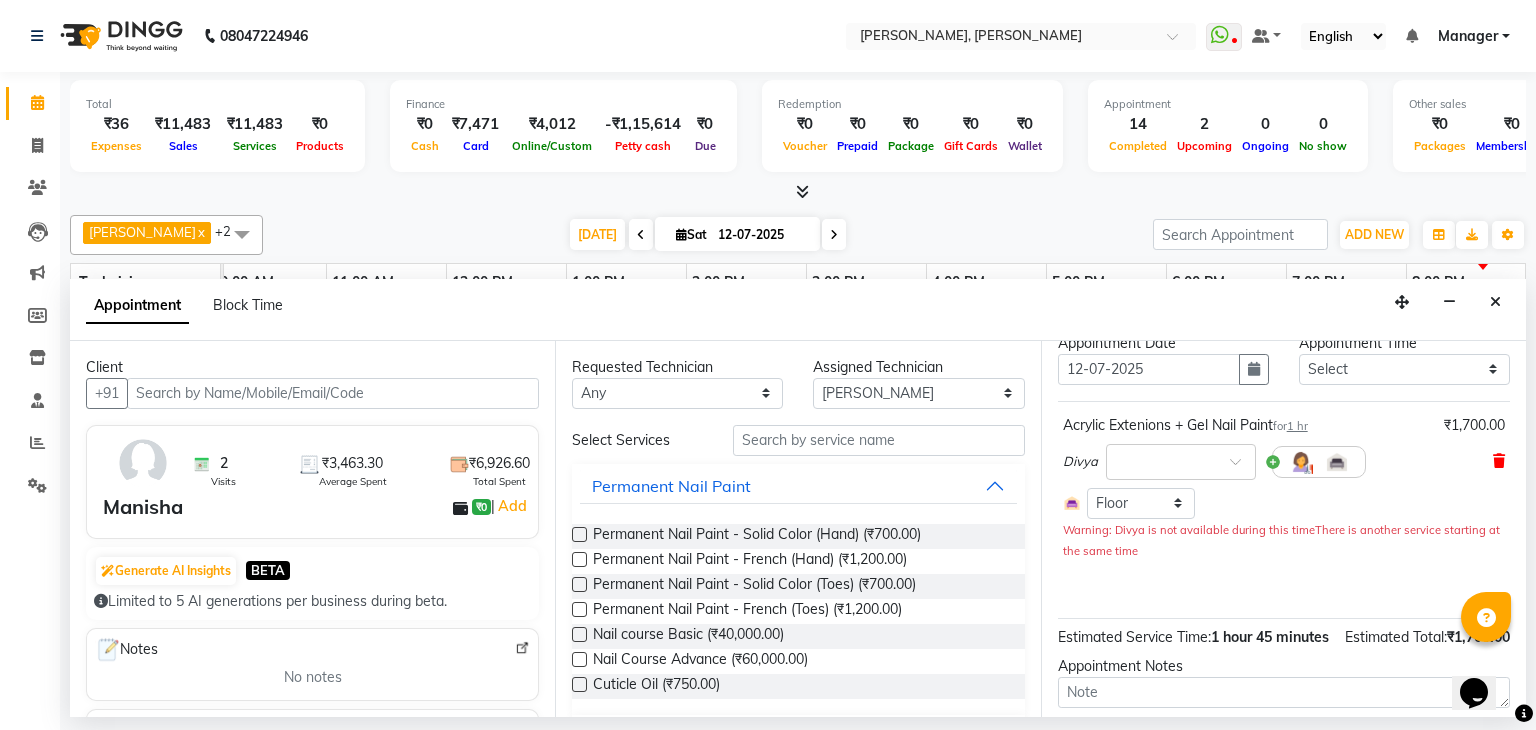 click at bounding box center (1499, 461) 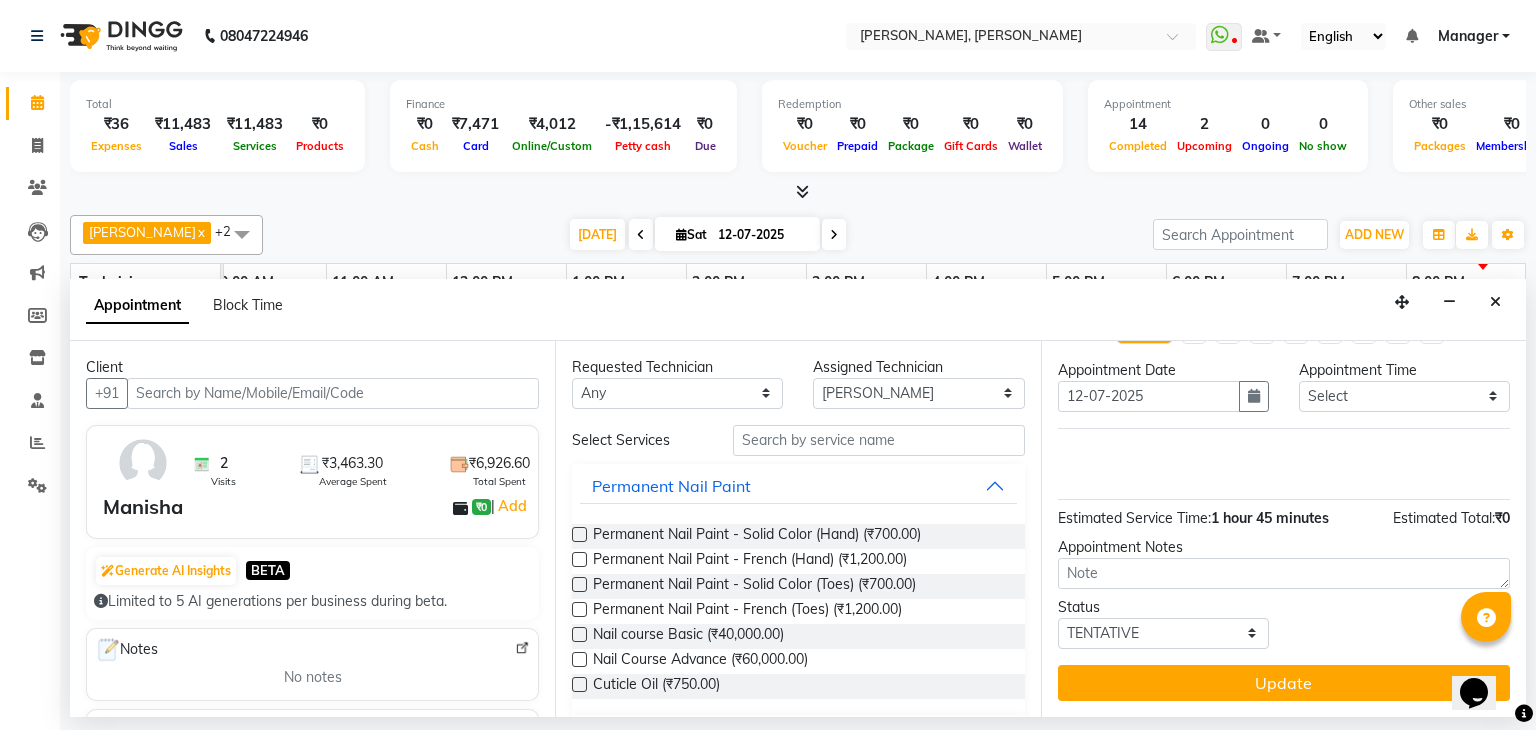 scroll, scrollTop: 35, scrollLeft: 0, axis: vertical 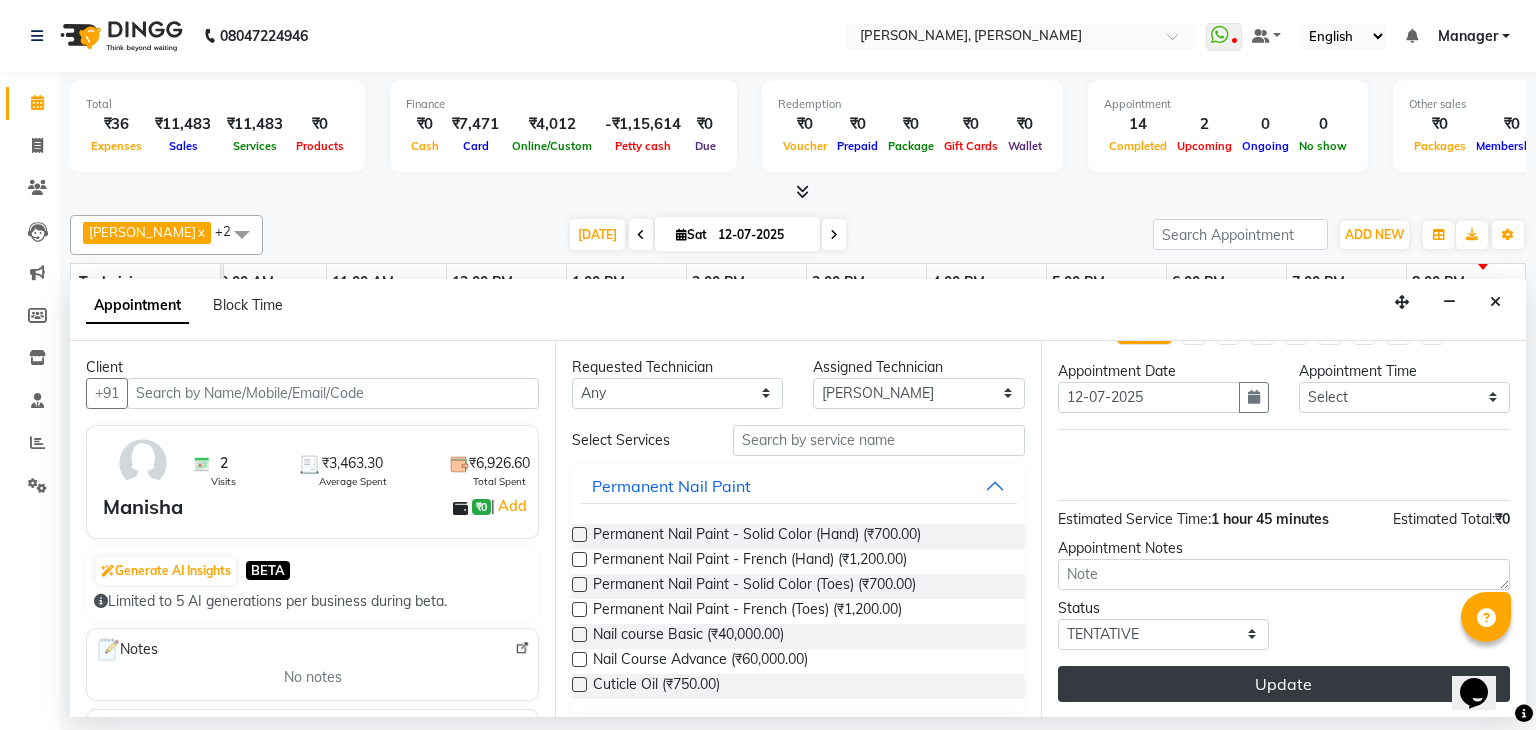 click on "Update" at bounding box center (1284, 684) 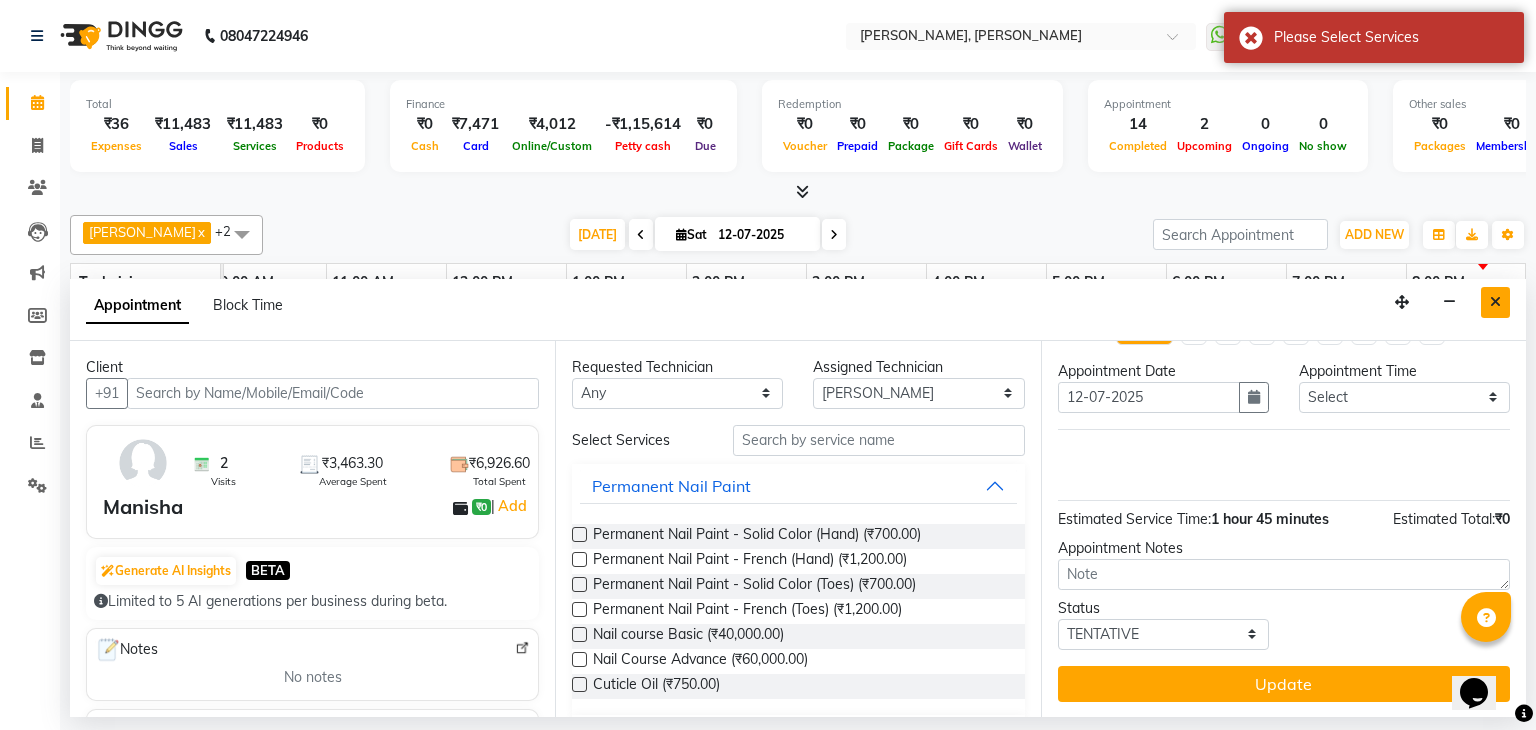 click at bounding box center (1495, 302) 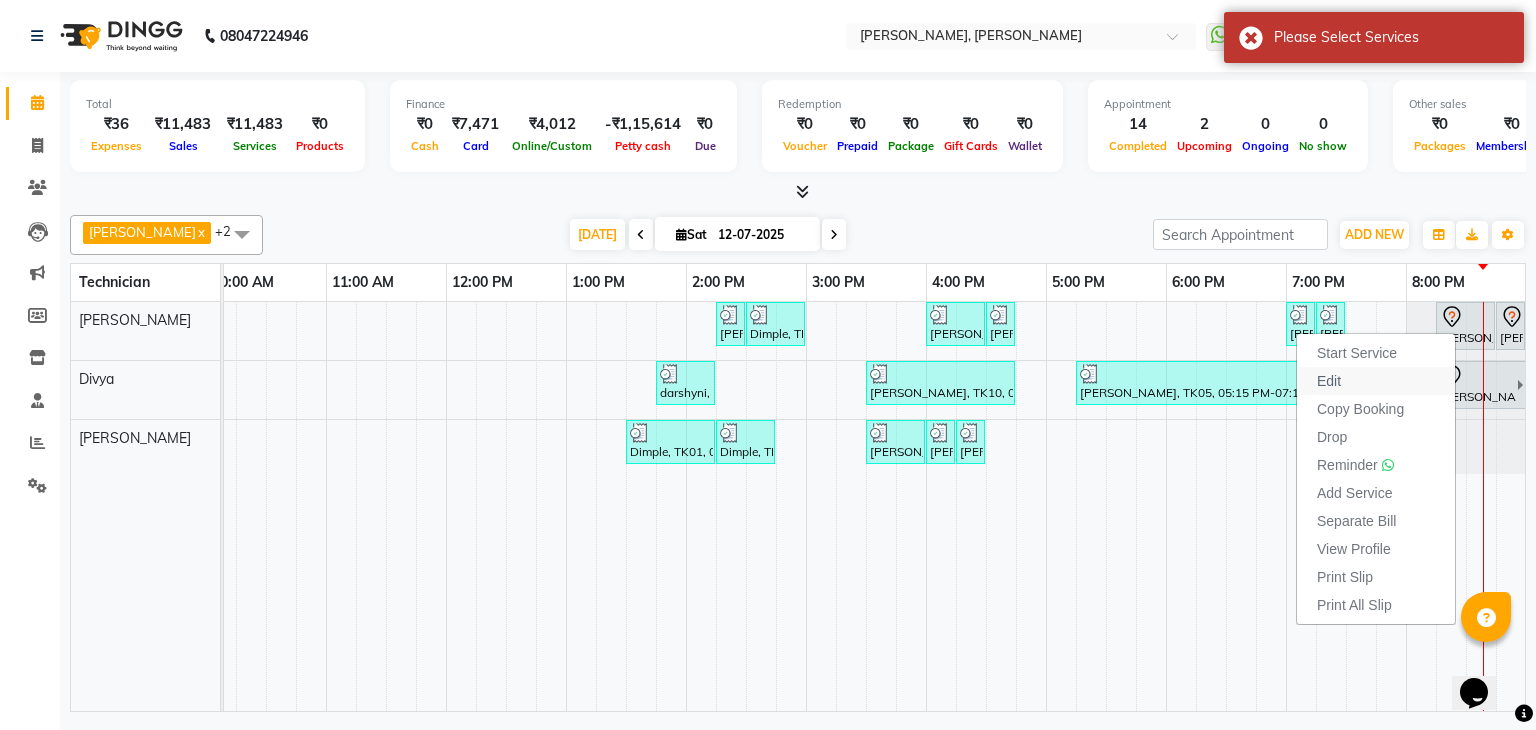 click on "Edit" at bounding box center (1376, 381) 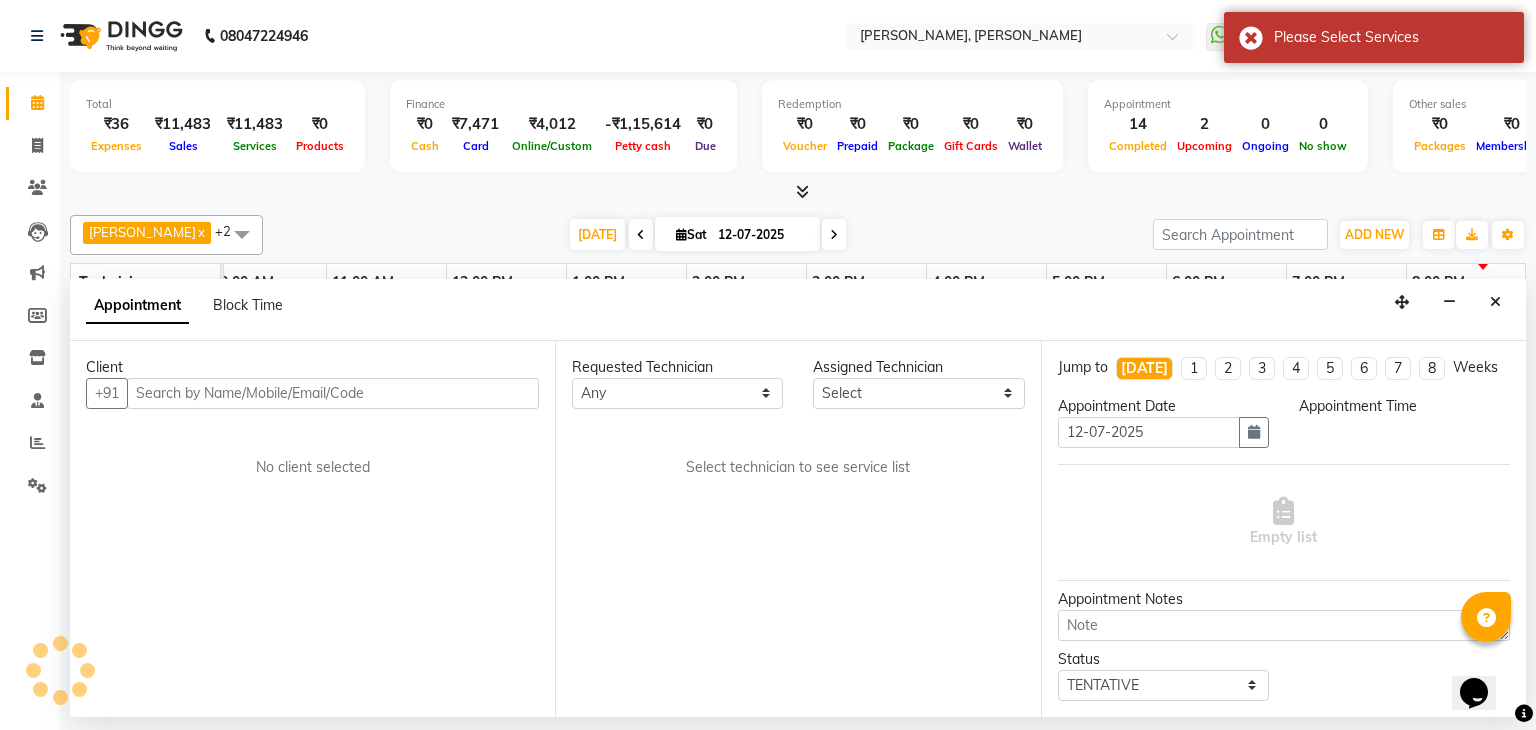 select on "54412" 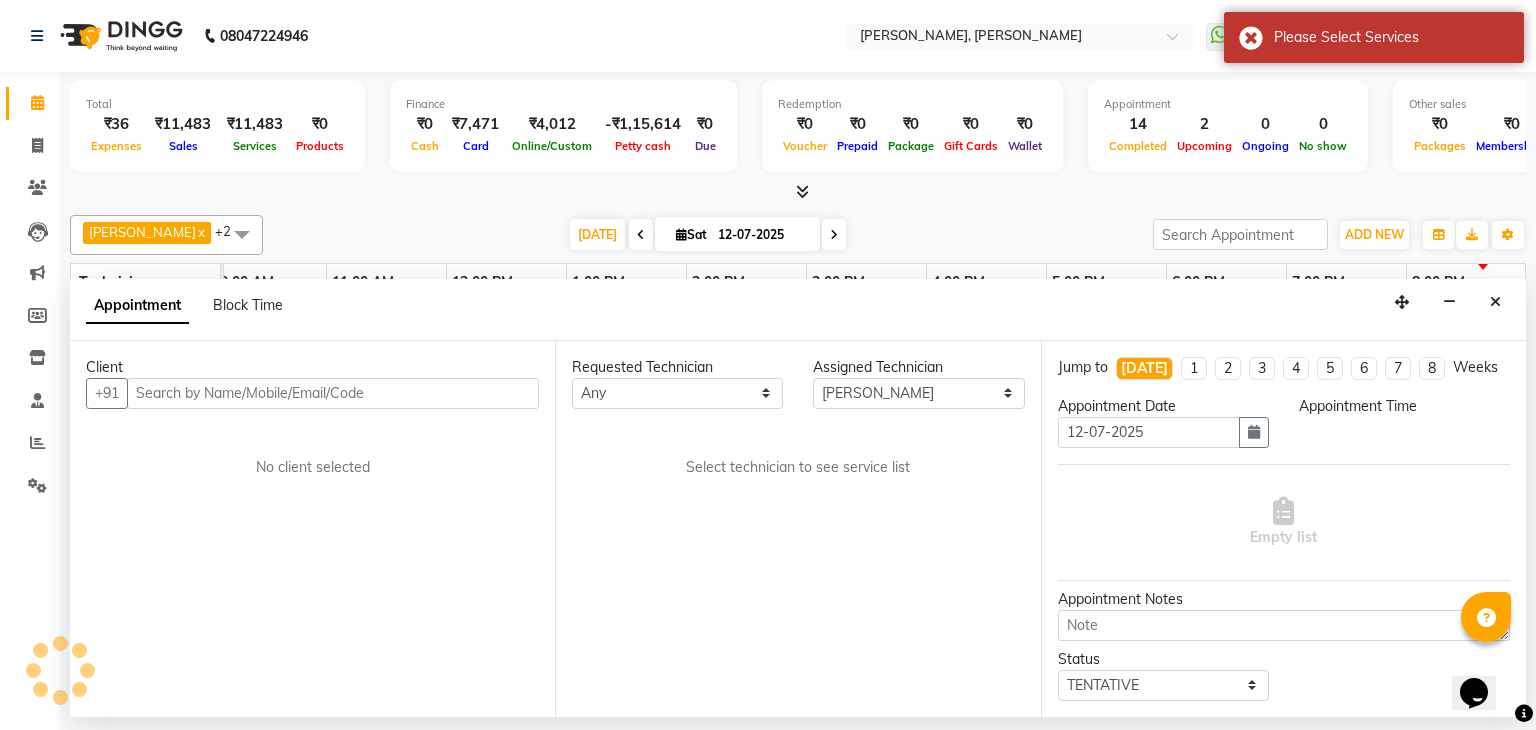 select on "3204" 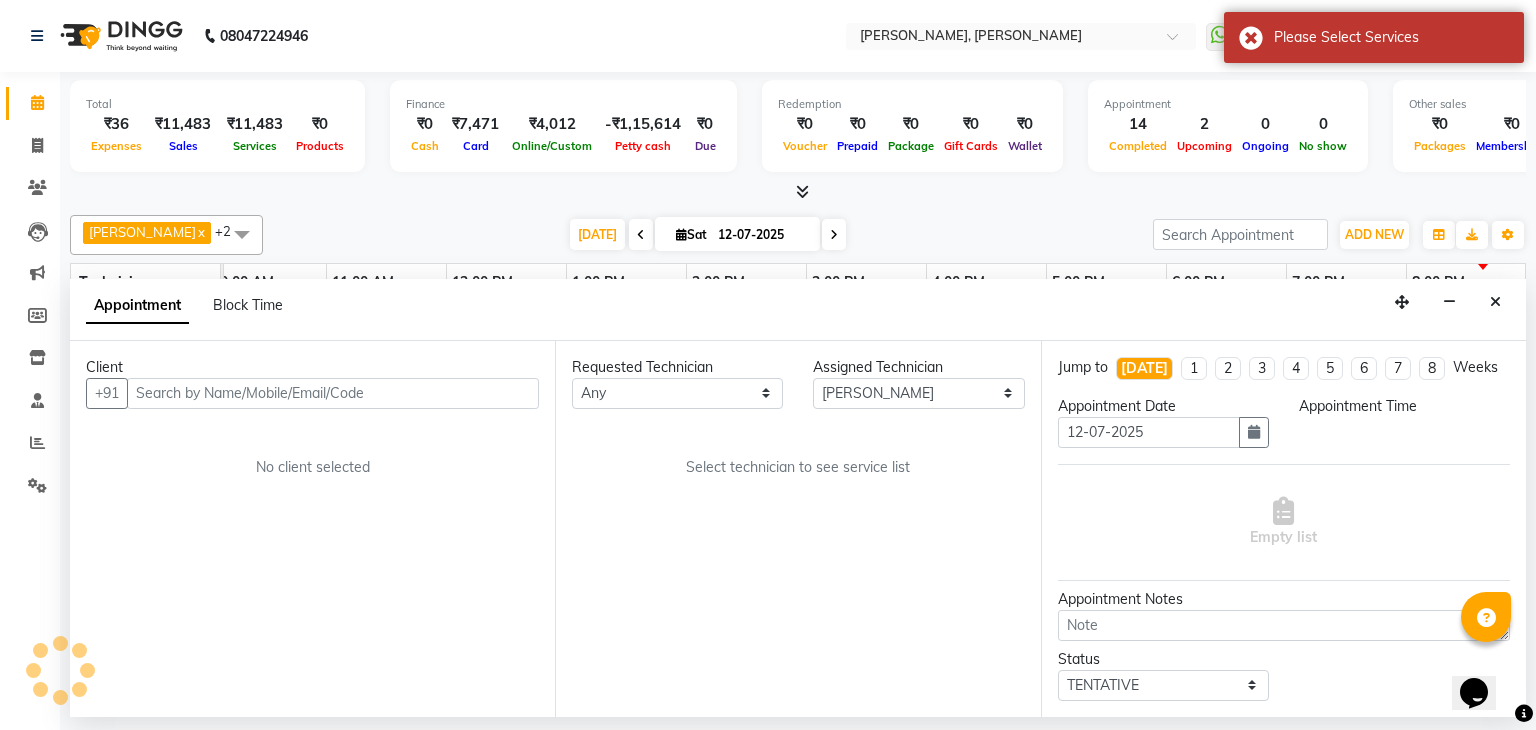 select on "3204" 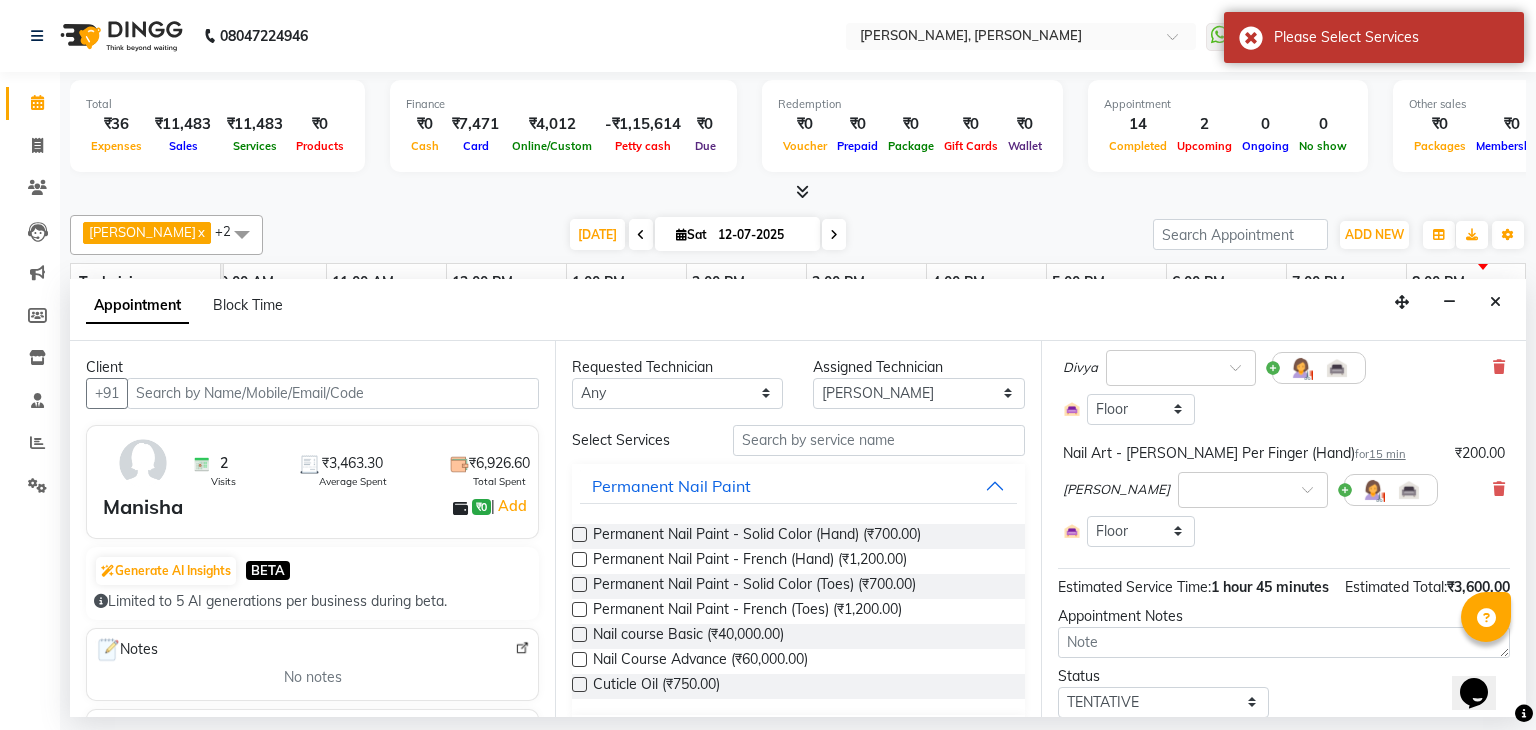 scroll, scrollTop: 312, scrollLeft: 0, axis: vertical 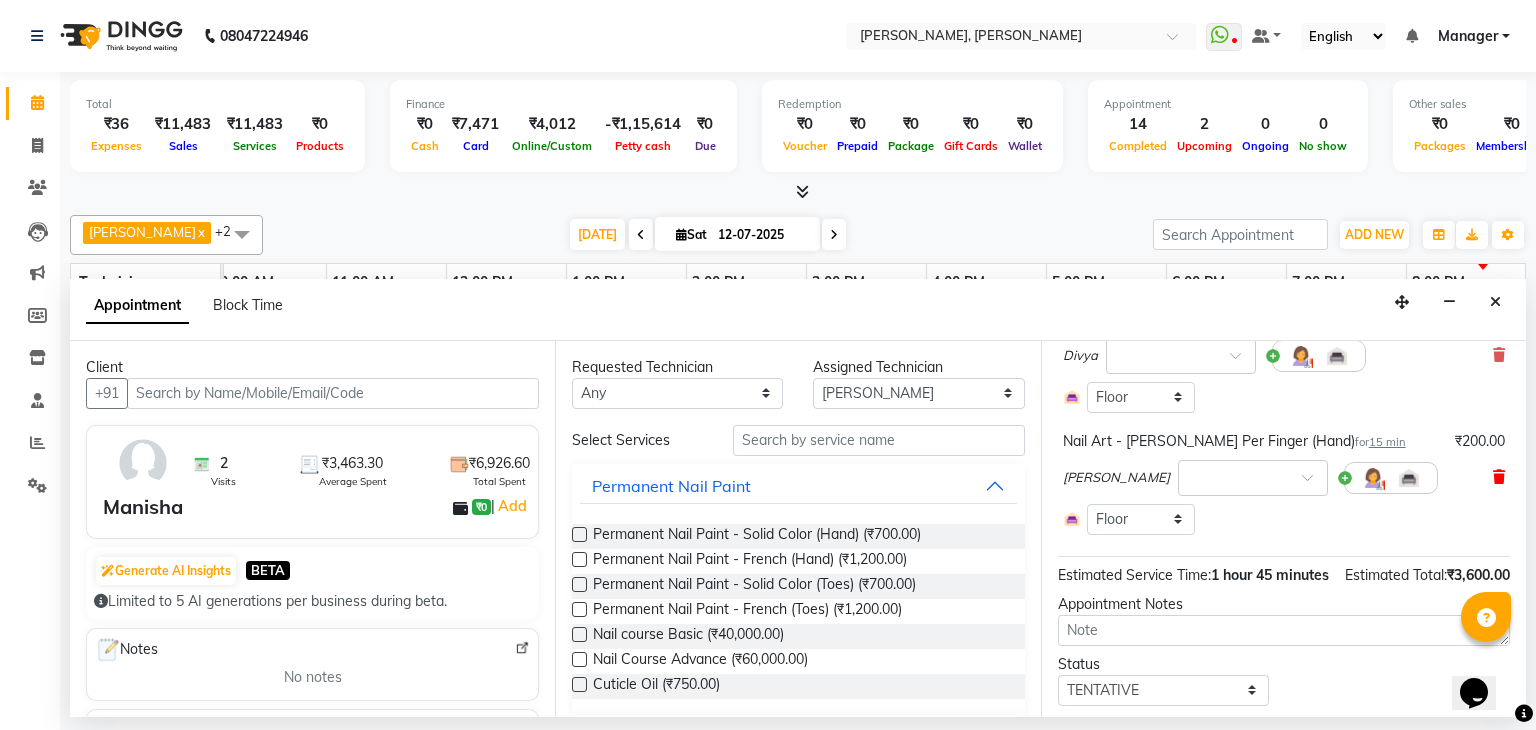 click at bounding box center (1499, 477) 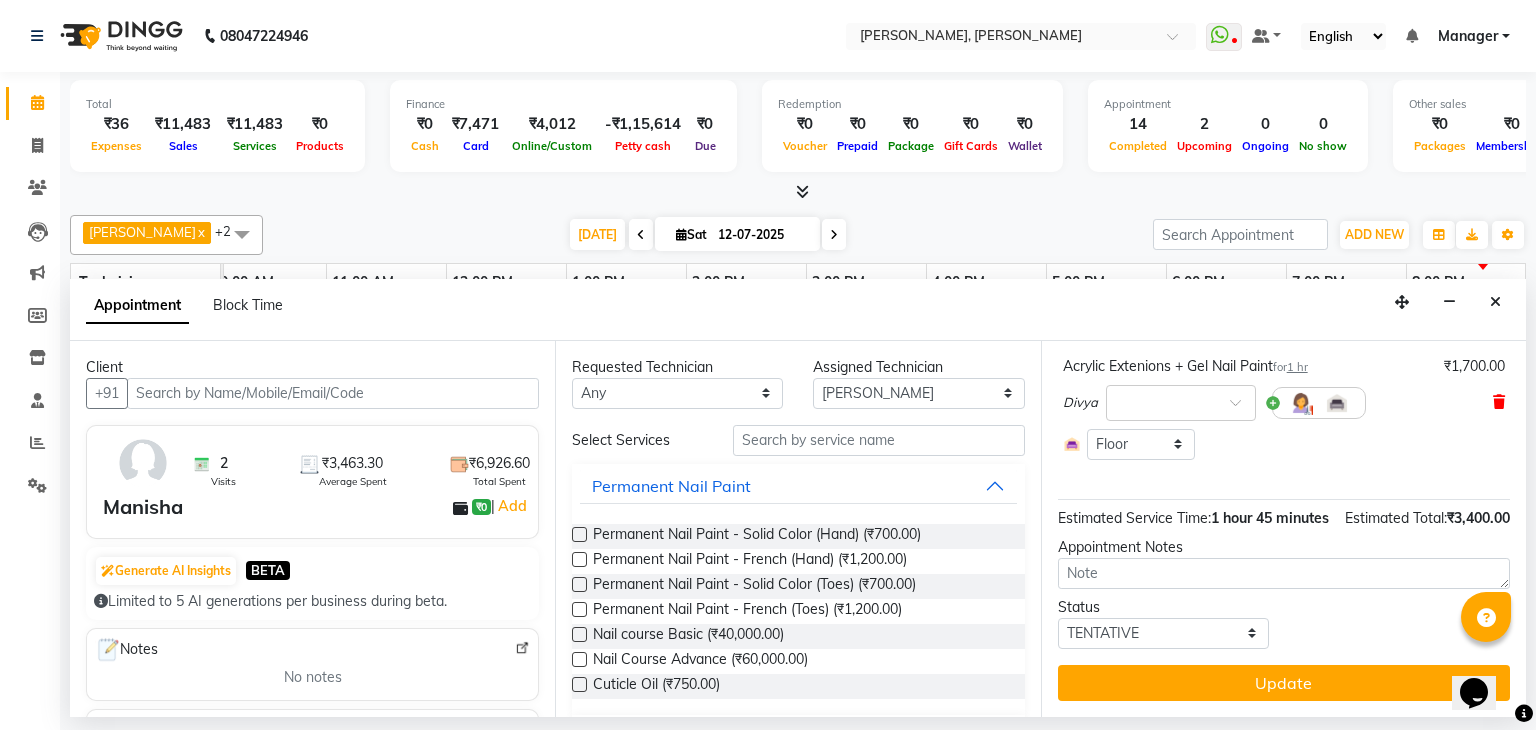 click on "Acrylic Extenions + Gel Nail Paint   for  1 hr ₹1,700.00 Divya × Select Room Floor" at bounding box center (1284, 408) 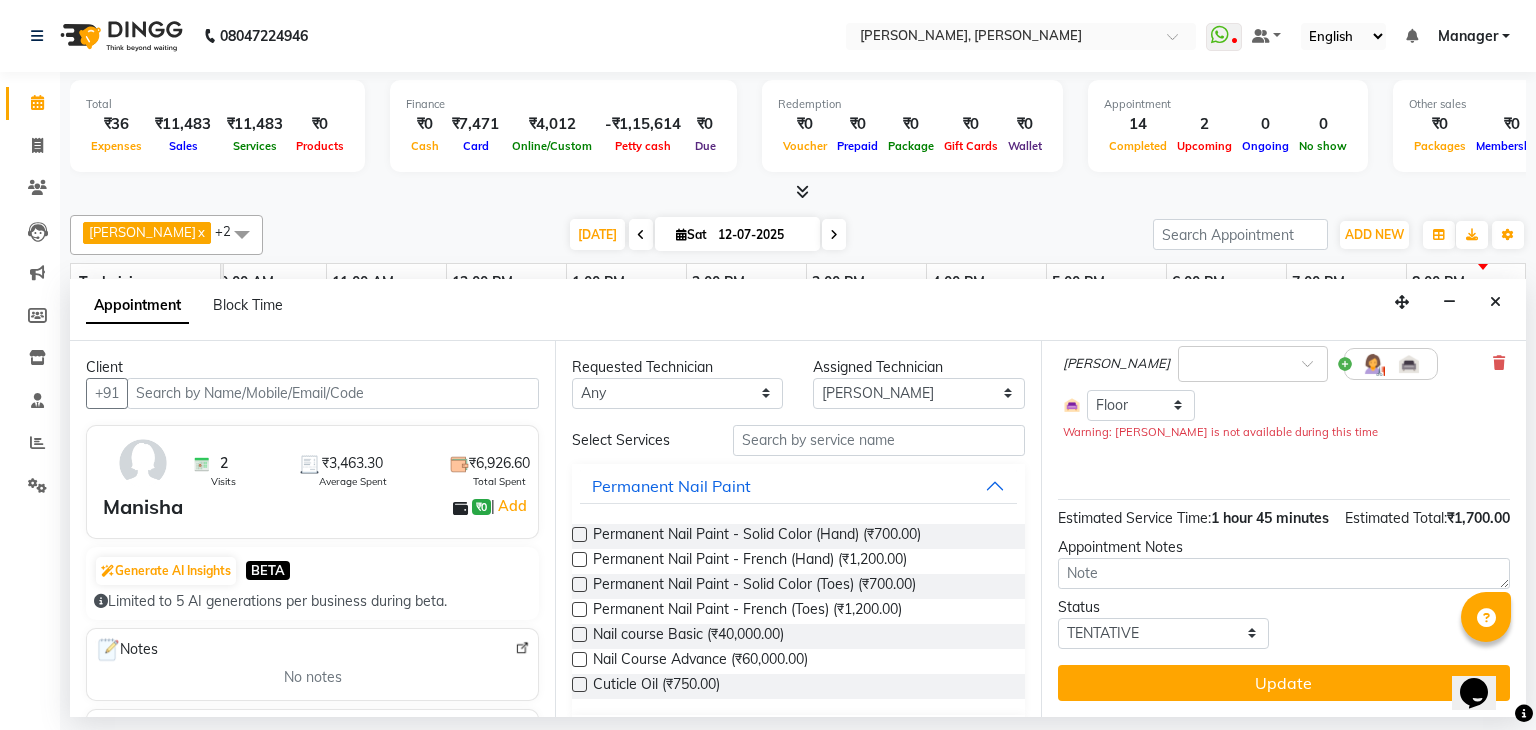 scroll, scrollTop: 181, scrollLeft: 0, axis: vertical 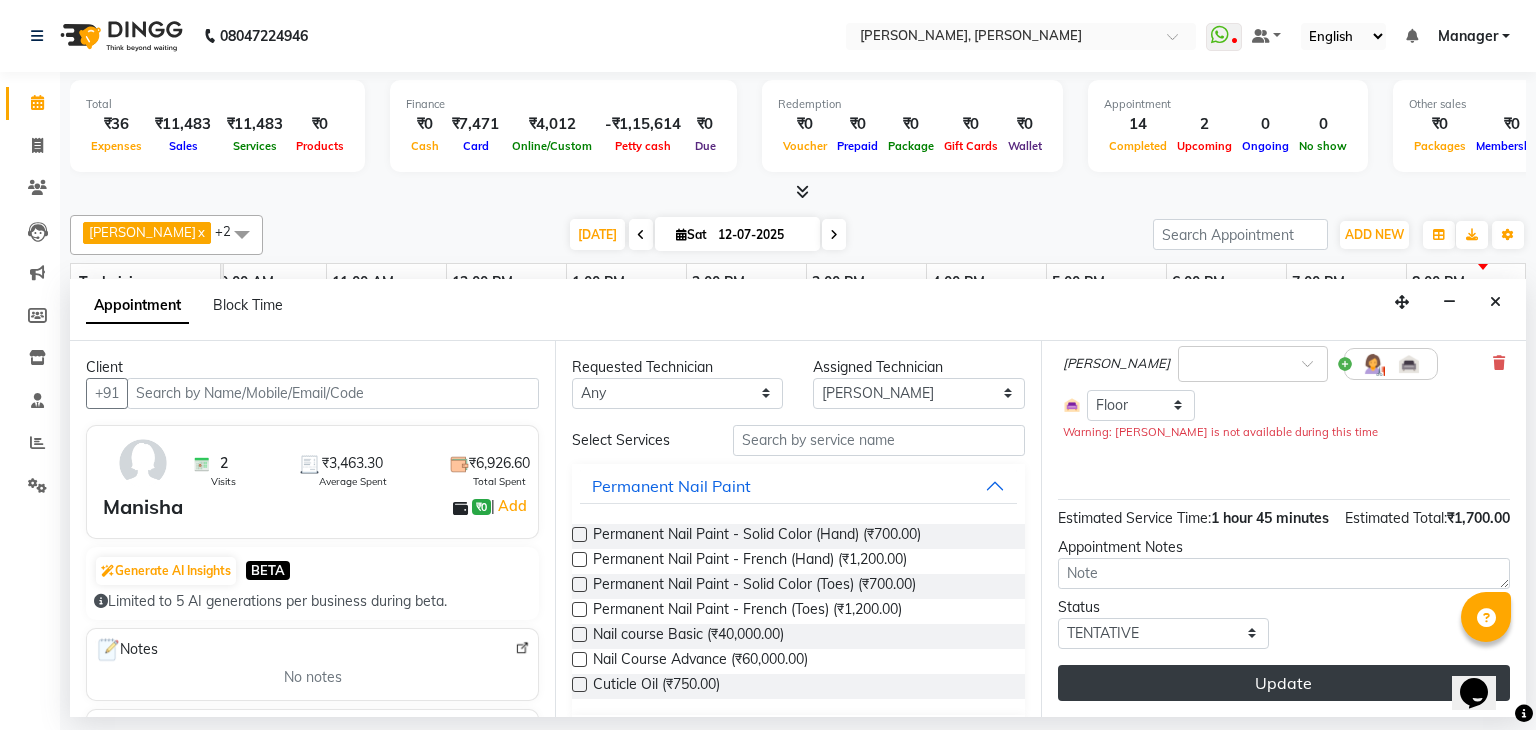 click on "Update" at bounding box center (1284, 683) 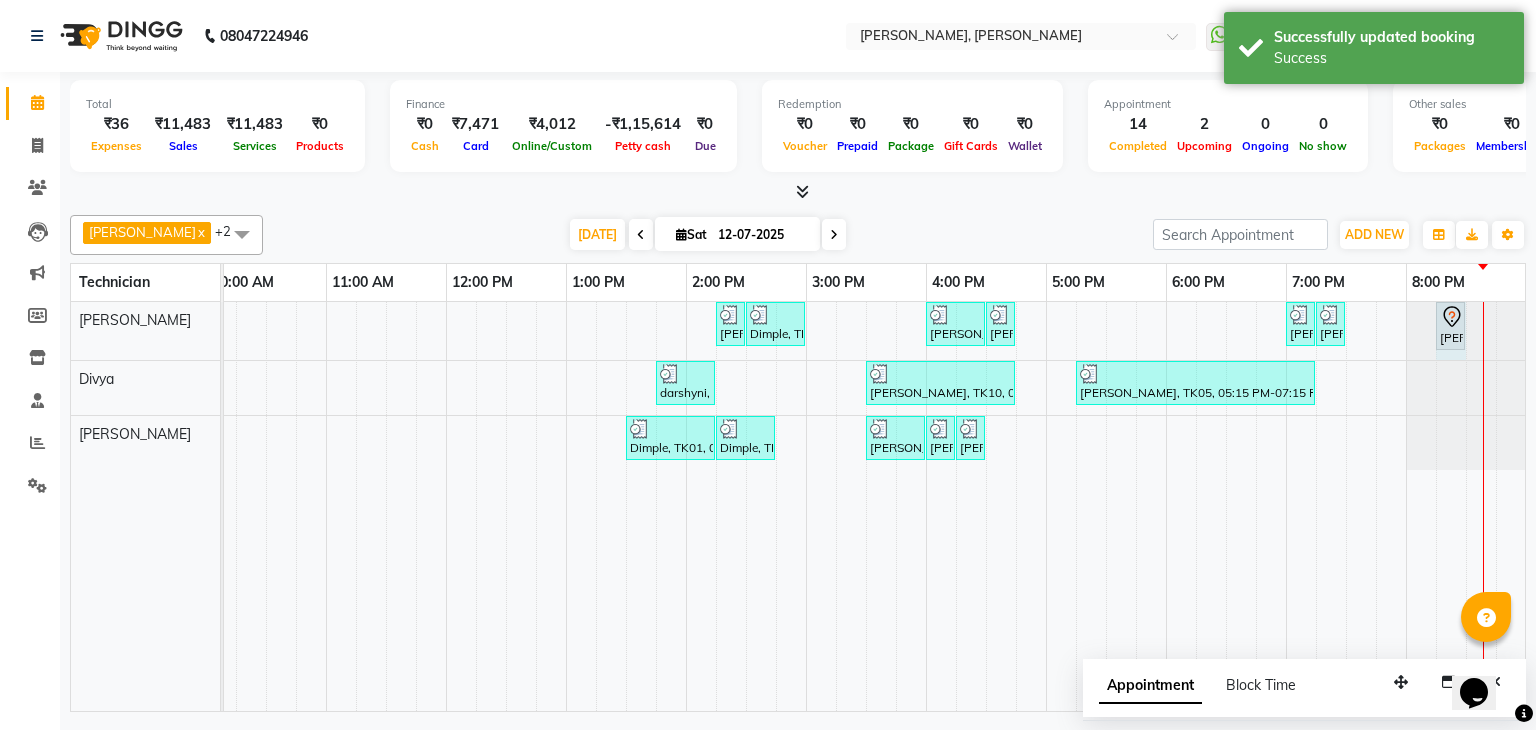 drag, startPoint x: 1492, startPoint y: 316, endPoint x: 1448, endPoint y: 329, distance: 45.88028 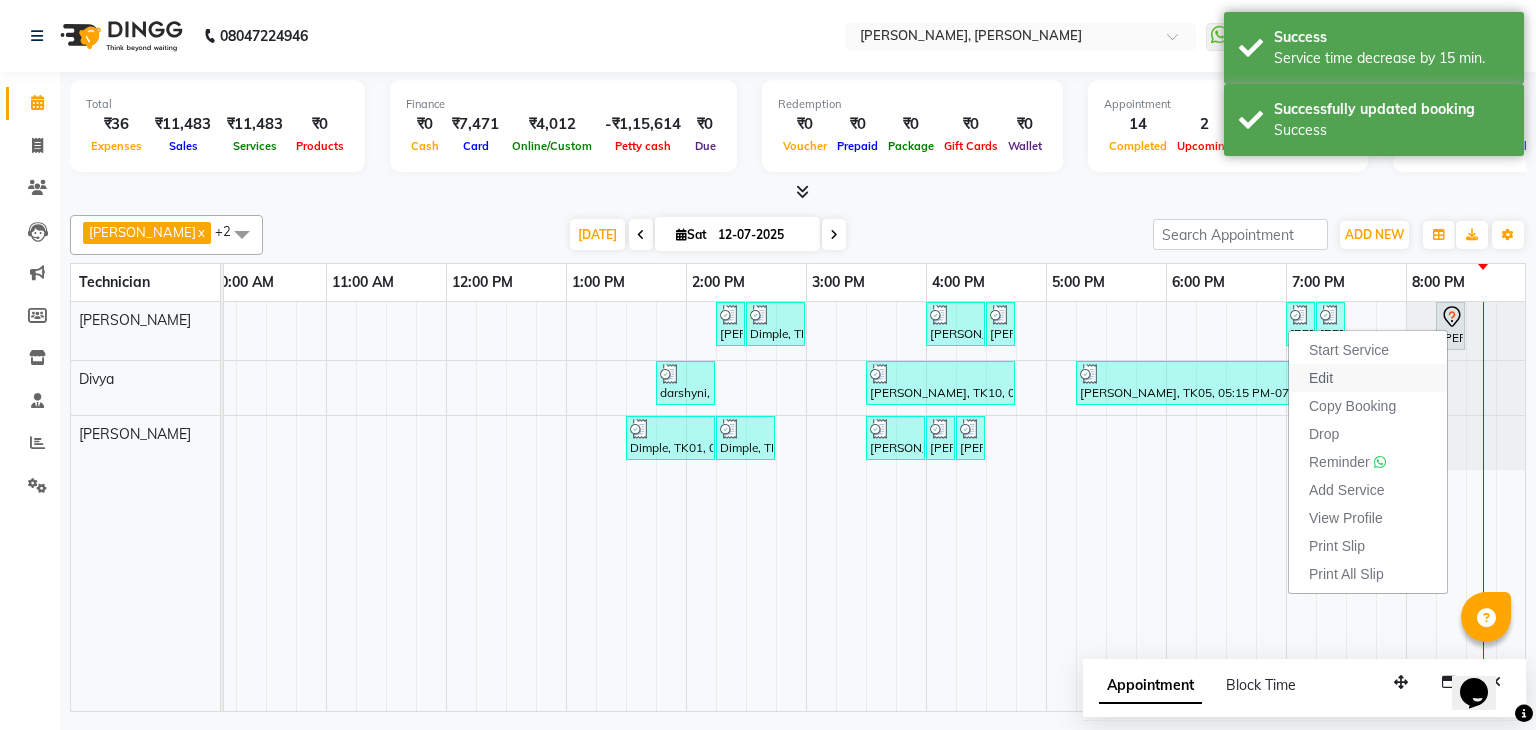 click on "Edit" at bounding box center (1368, 378) 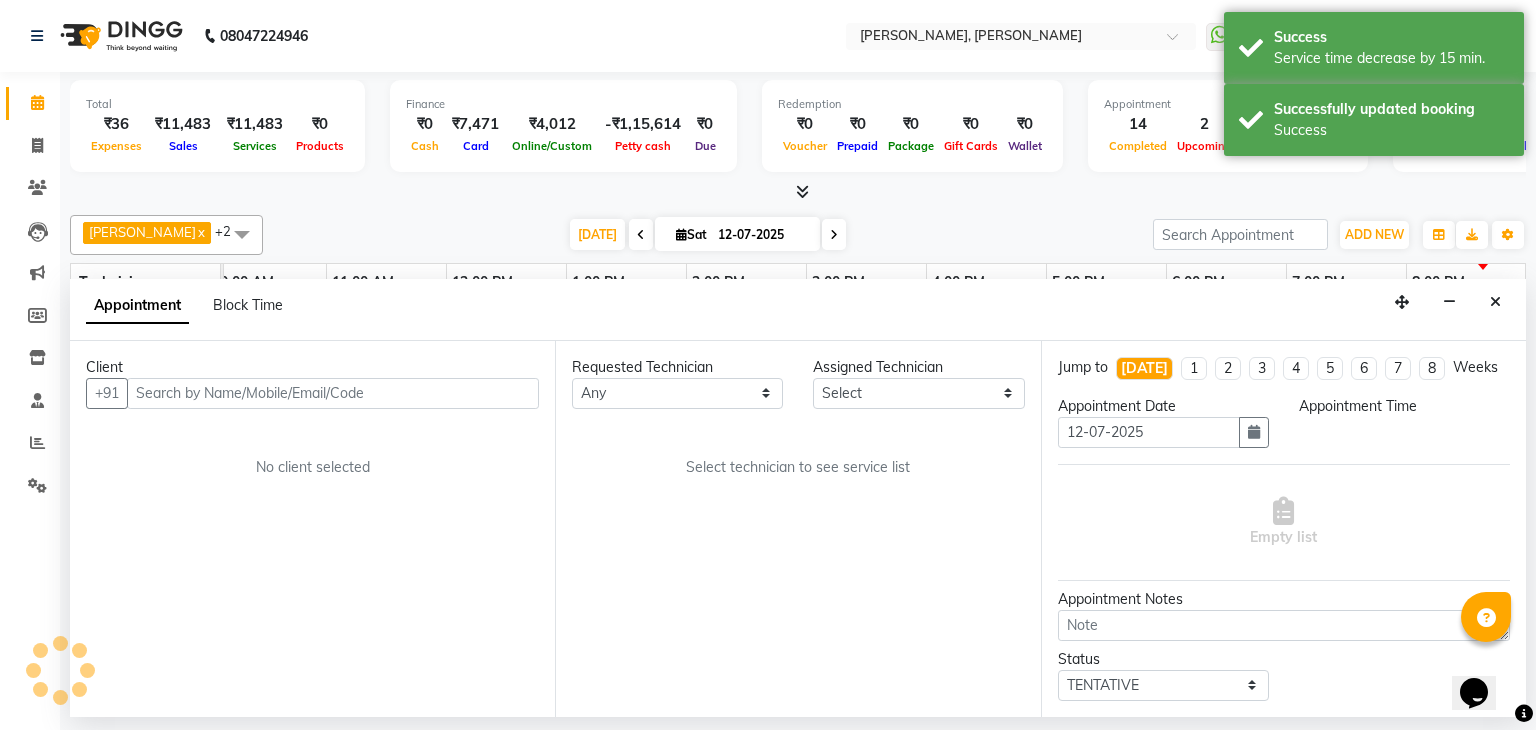 scroll, scrollTop: 0, scrollLeft: 0, axis: both 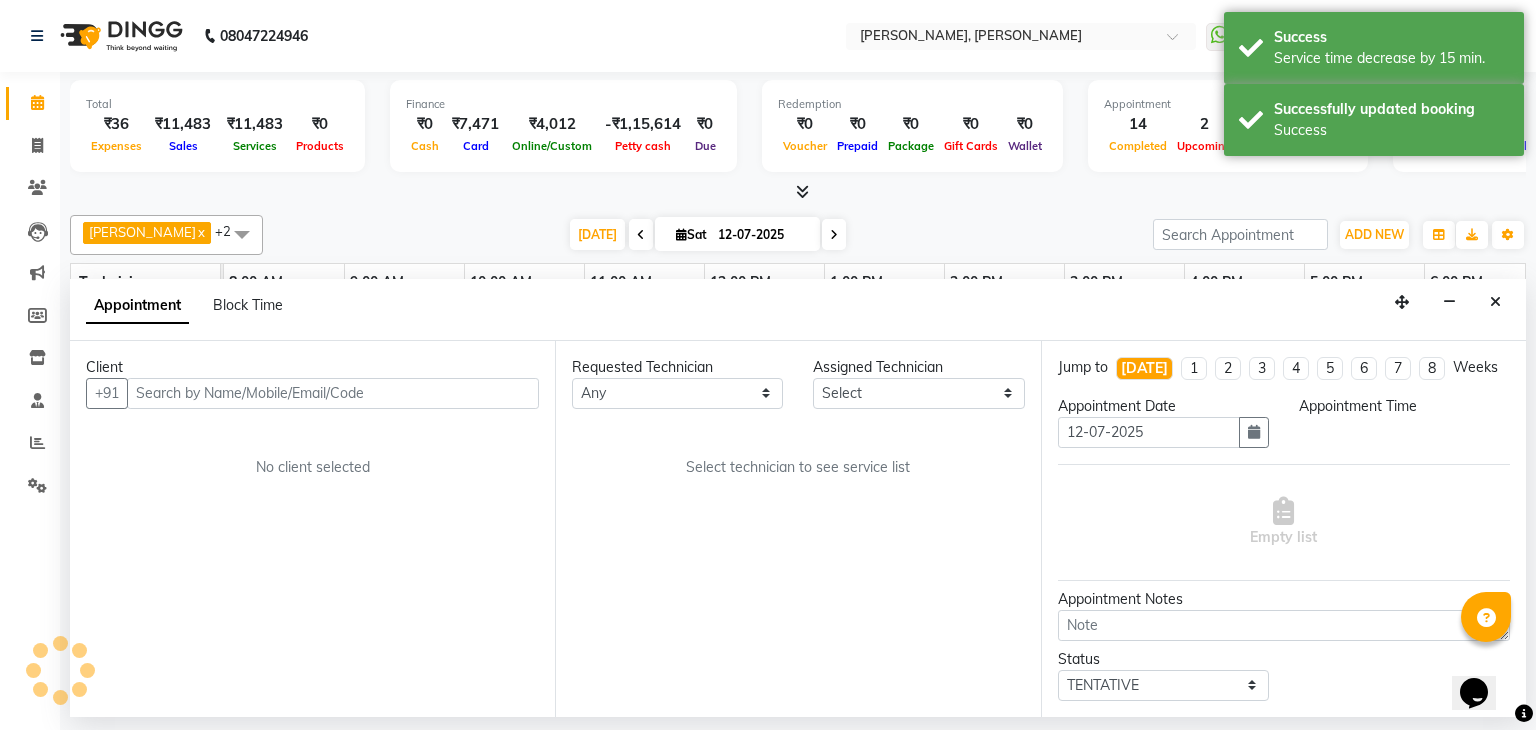 select on "54412" 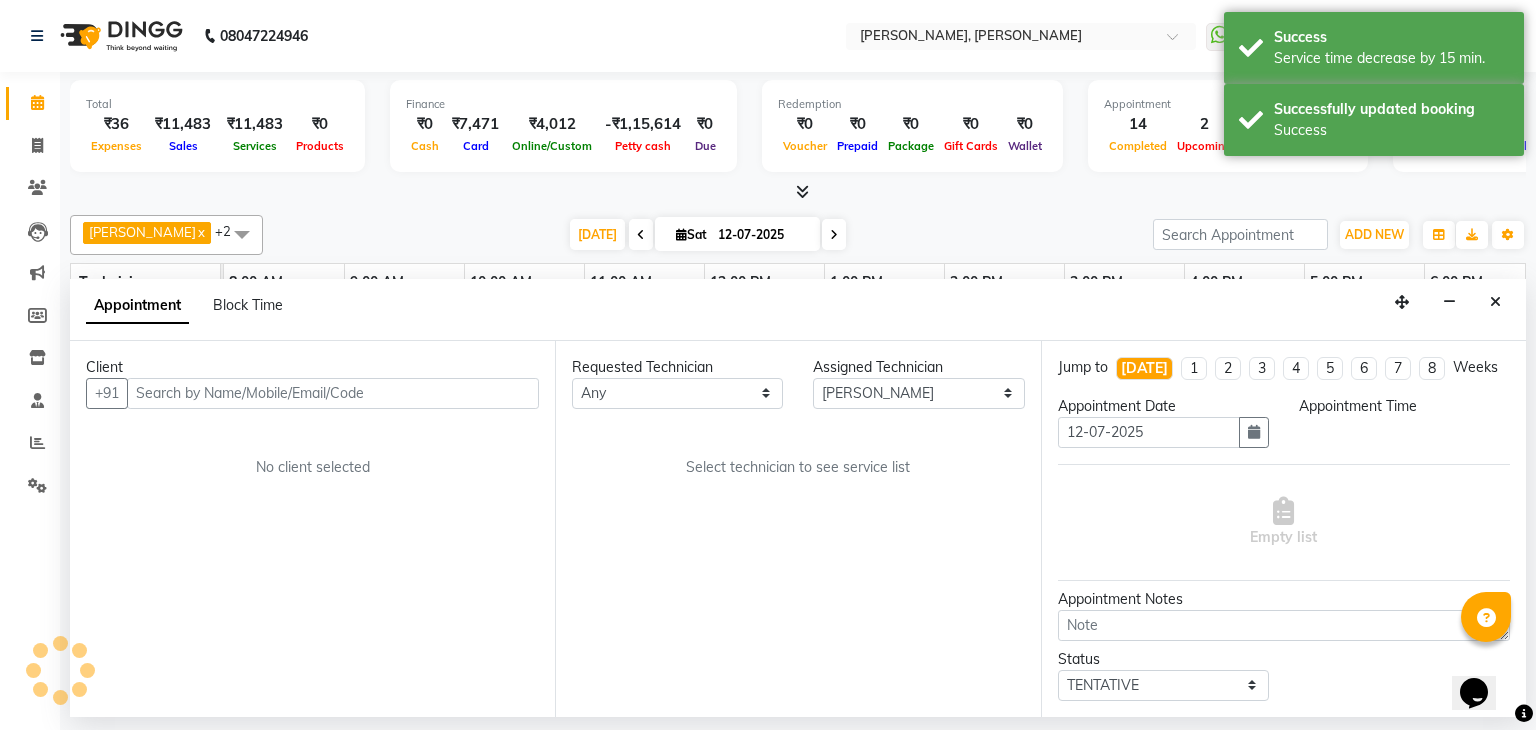 select on "3204" 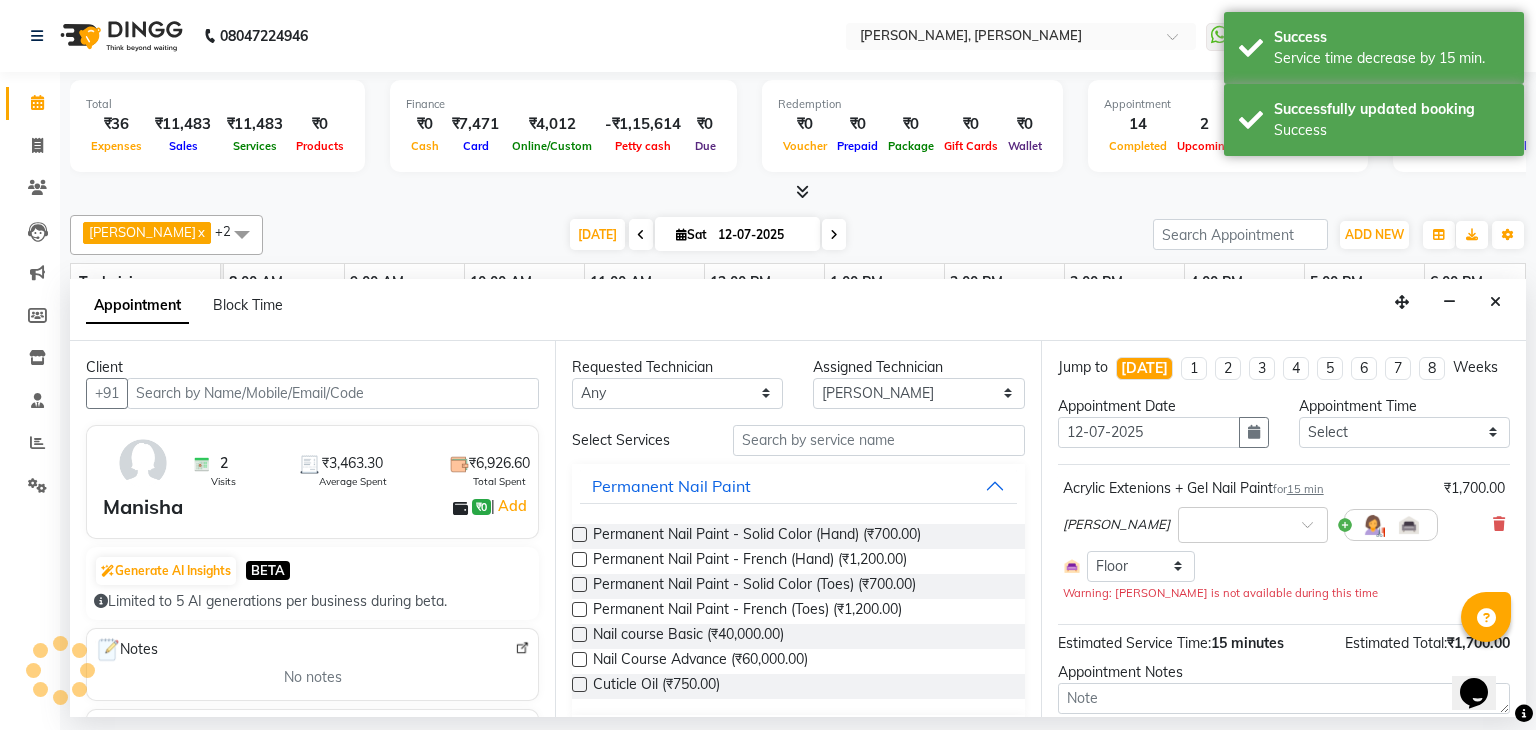 scroll, scrollTop: 0, scrollLeft: 258, axis: horizontal 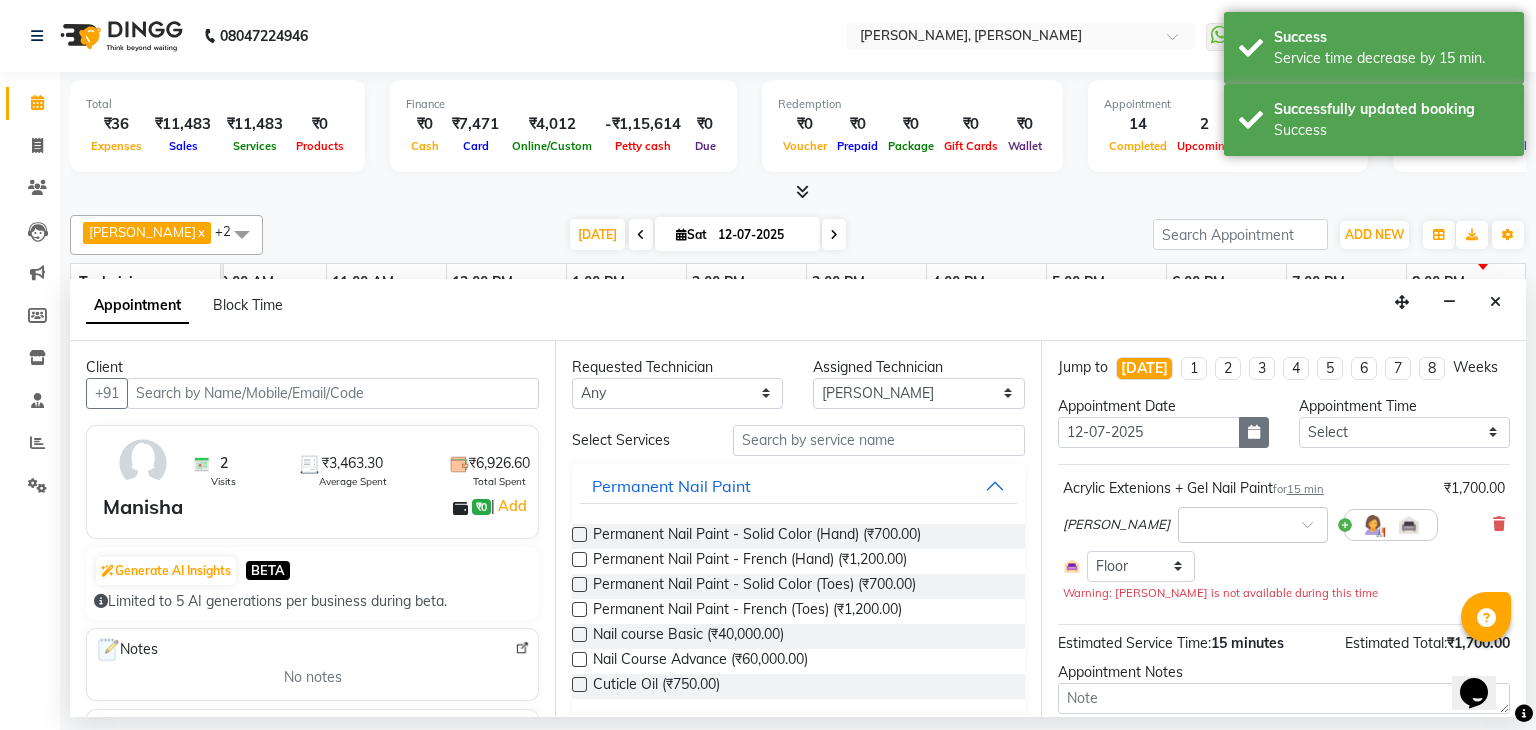 click at bounding box center [1254, 432] 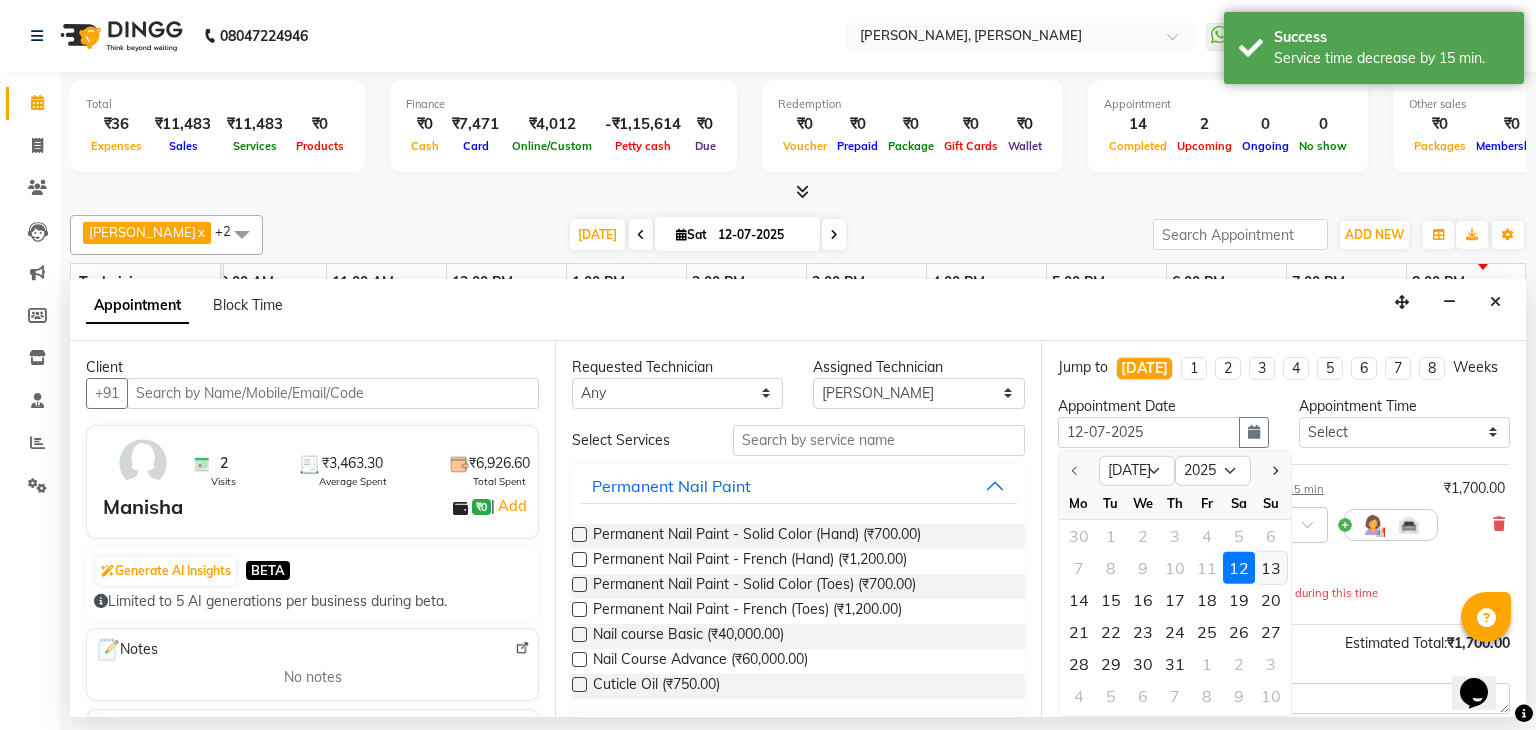 click on "13" at bounding box center [1271, 568] 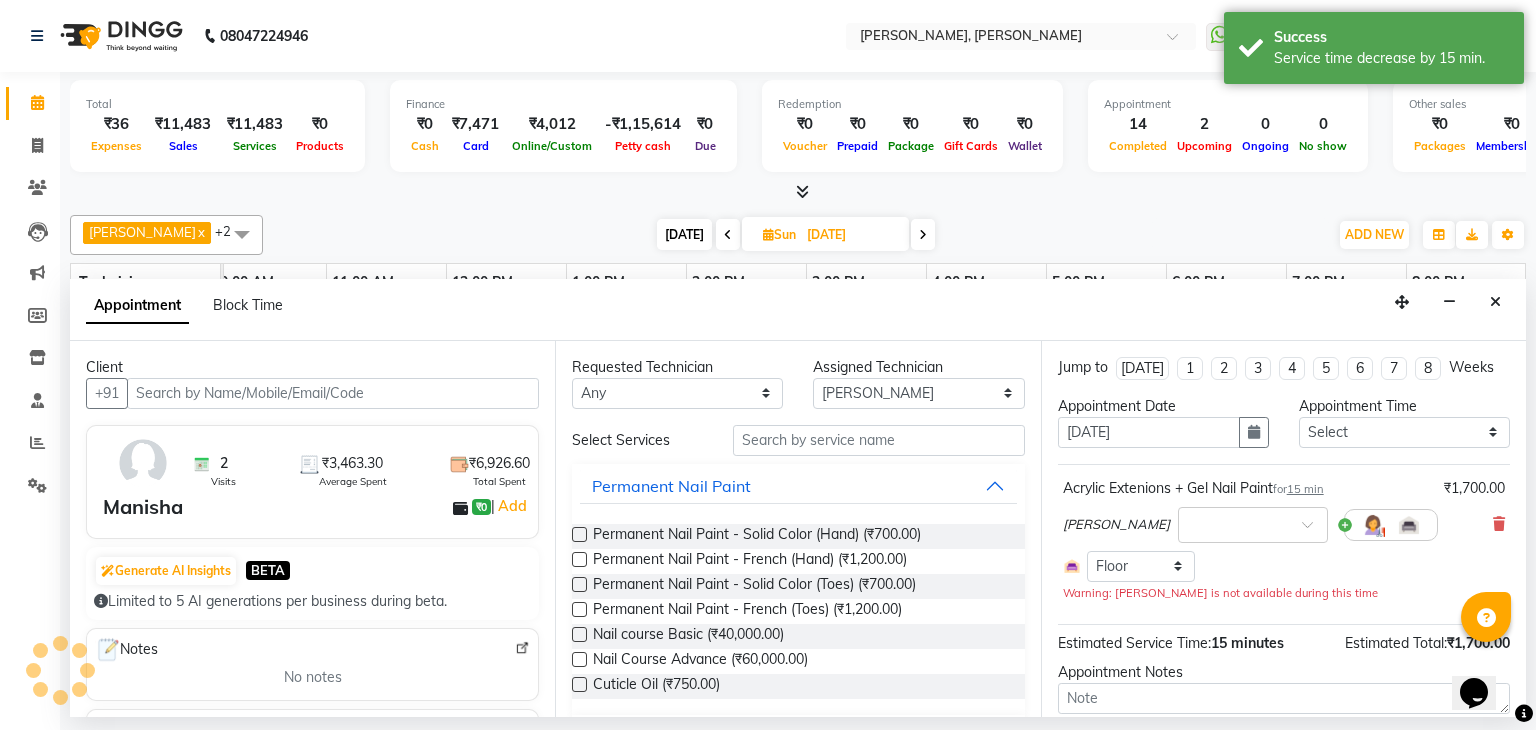 scroll, scrollTop: 0, scrollLeft: 0, axis: both 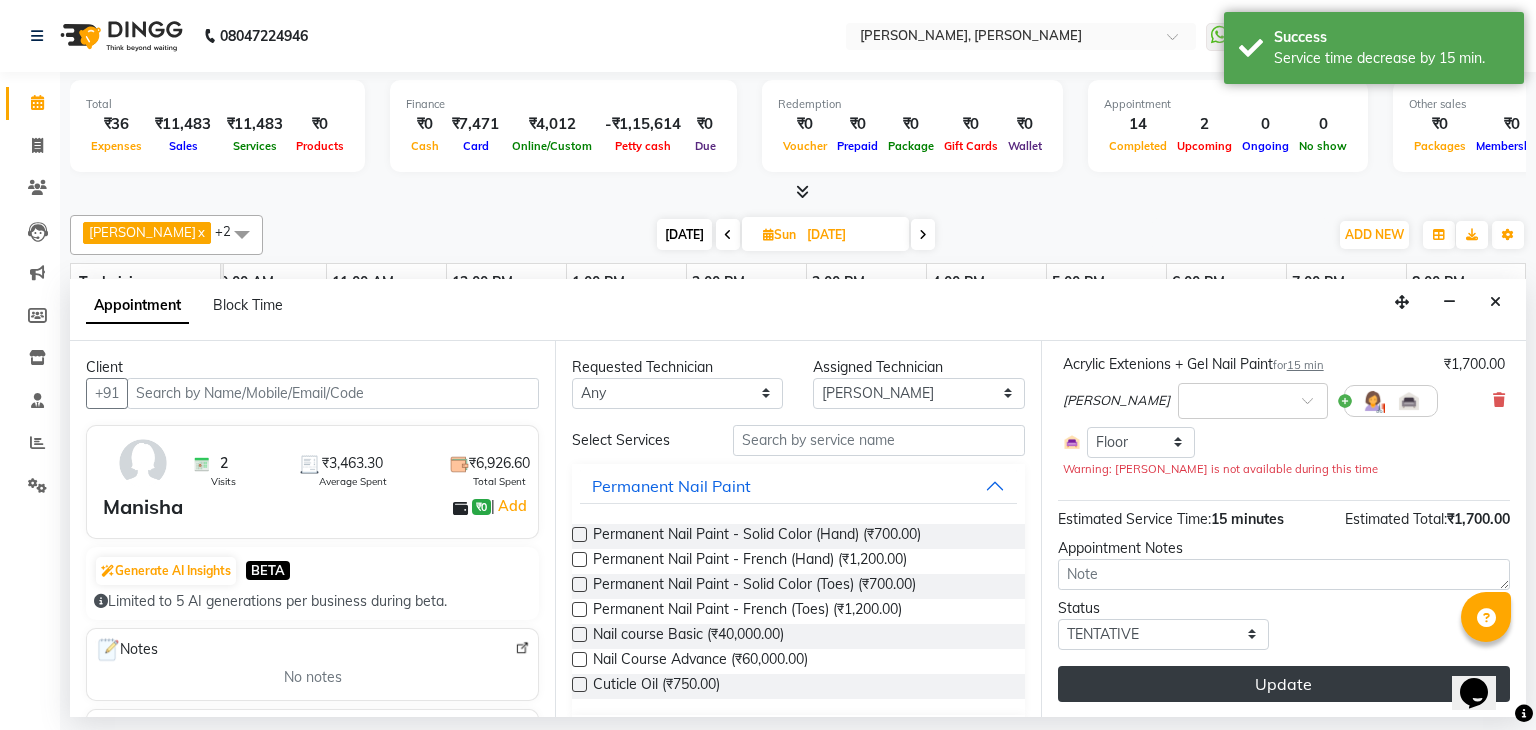 click on "Update" at bounding box center (1284, 684) 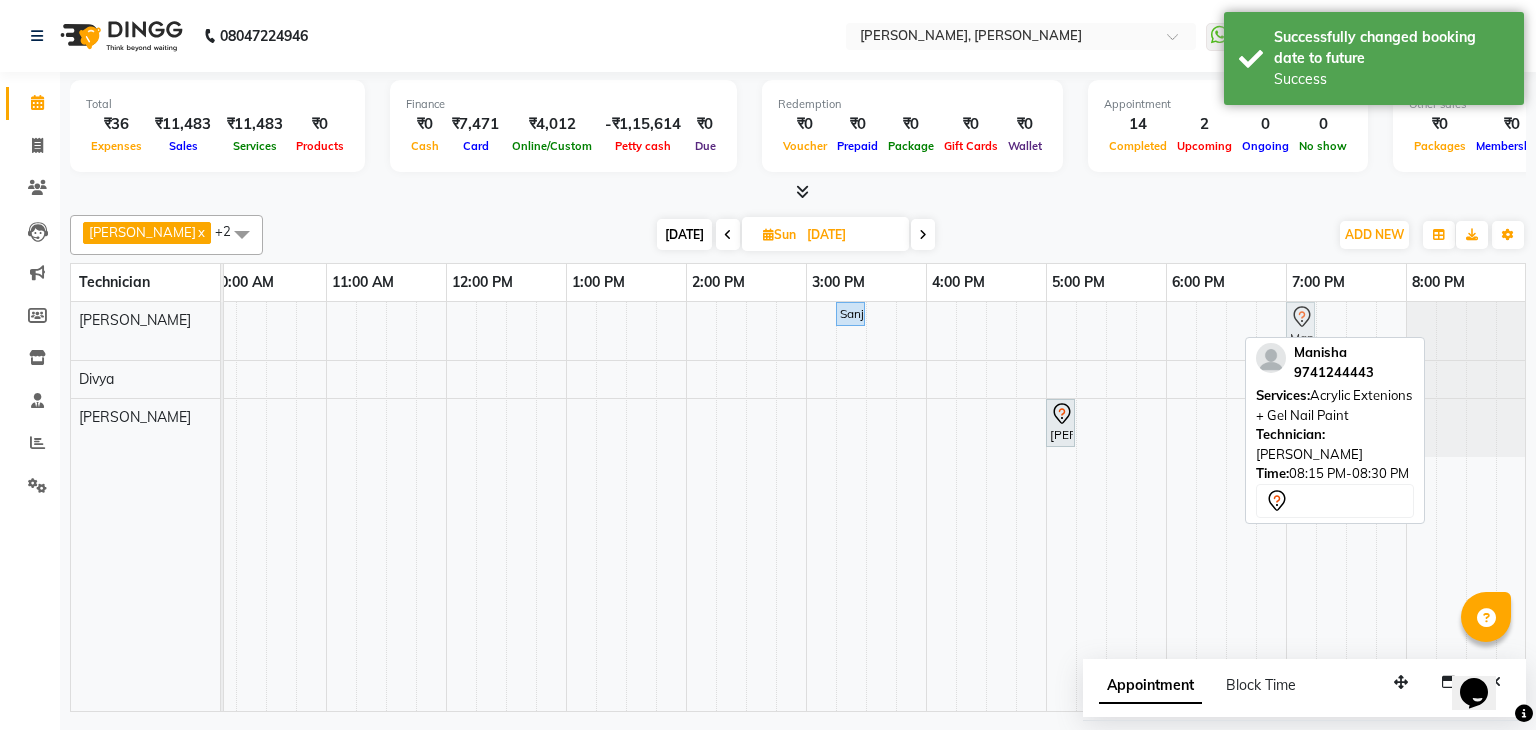 drag, startPoint x: 1447, startPoint y: 313, endPoint x: 1308, endPoint y: 321, distance: 139.23003 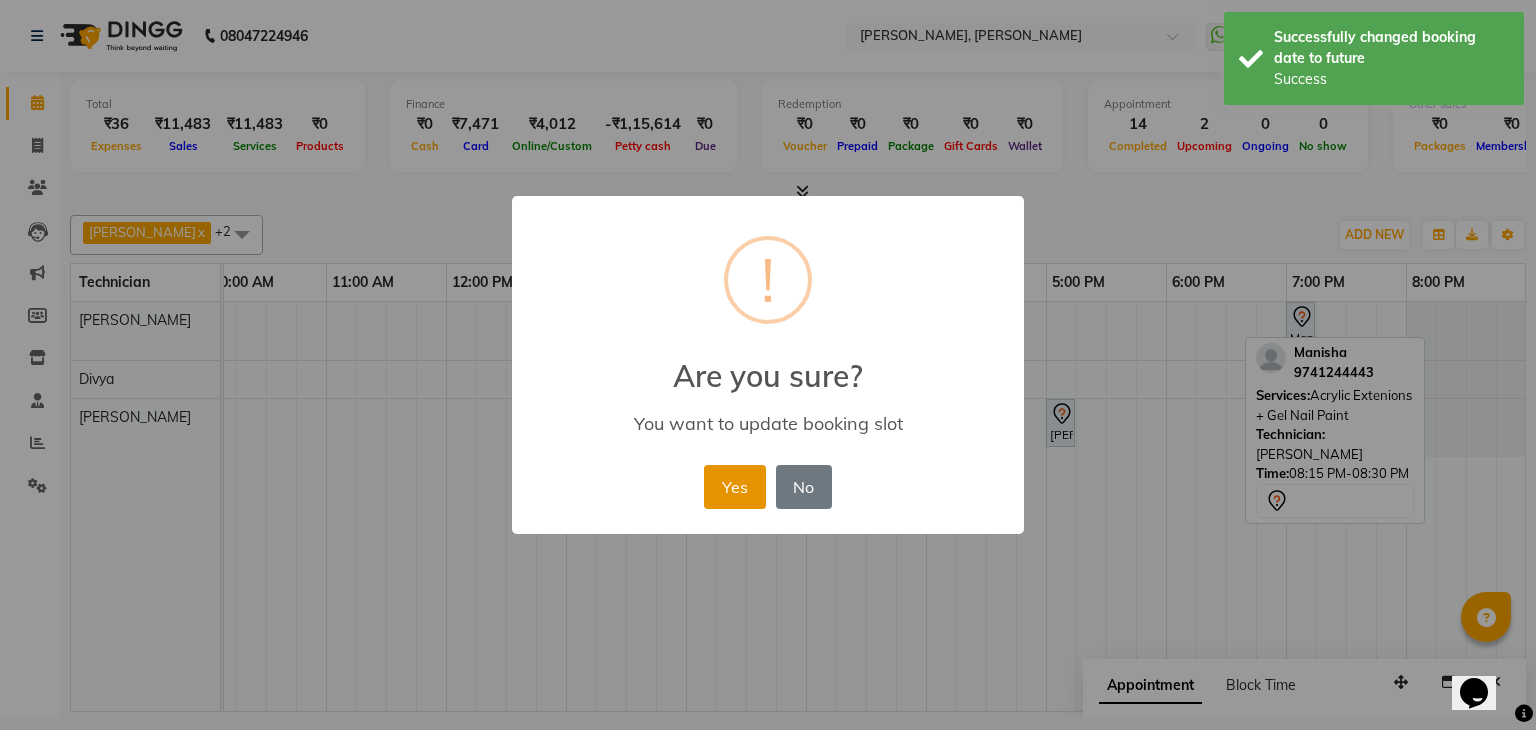 click on "Yes" at bounding box center [734, 487] 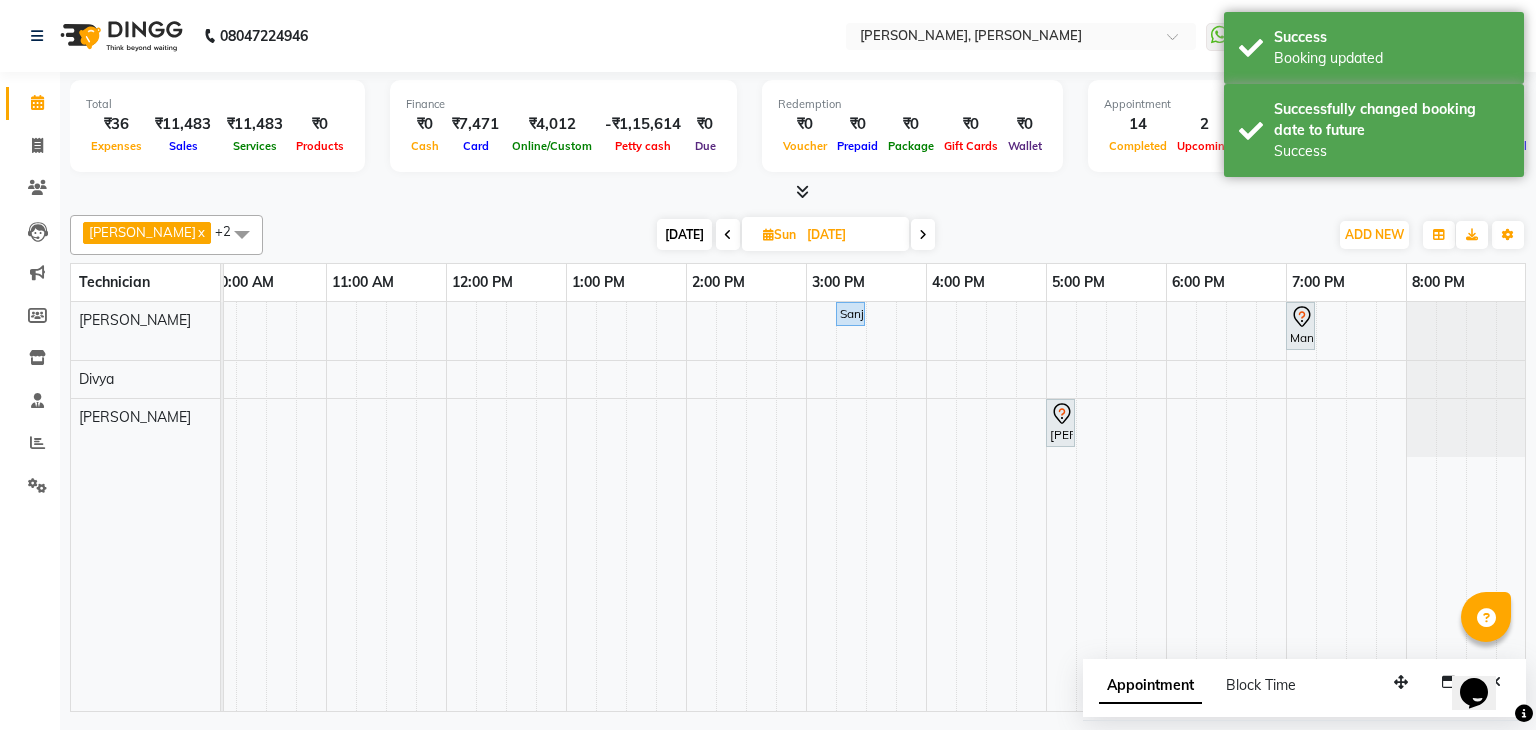 scroll, scrollTop: 0, scrollLeft: 226, axis: horizontal 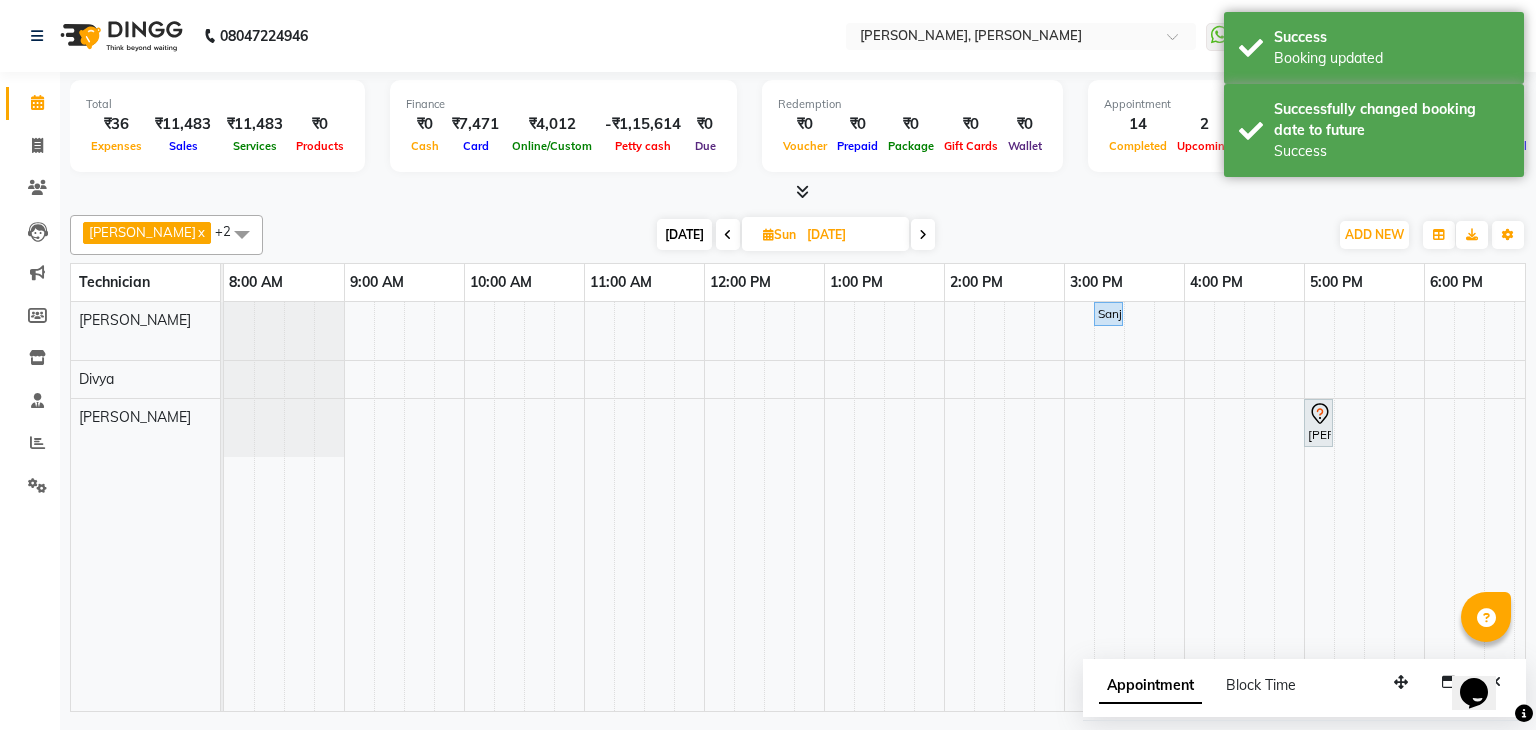 click on "[DATE]" at bounding box center (684, 234) 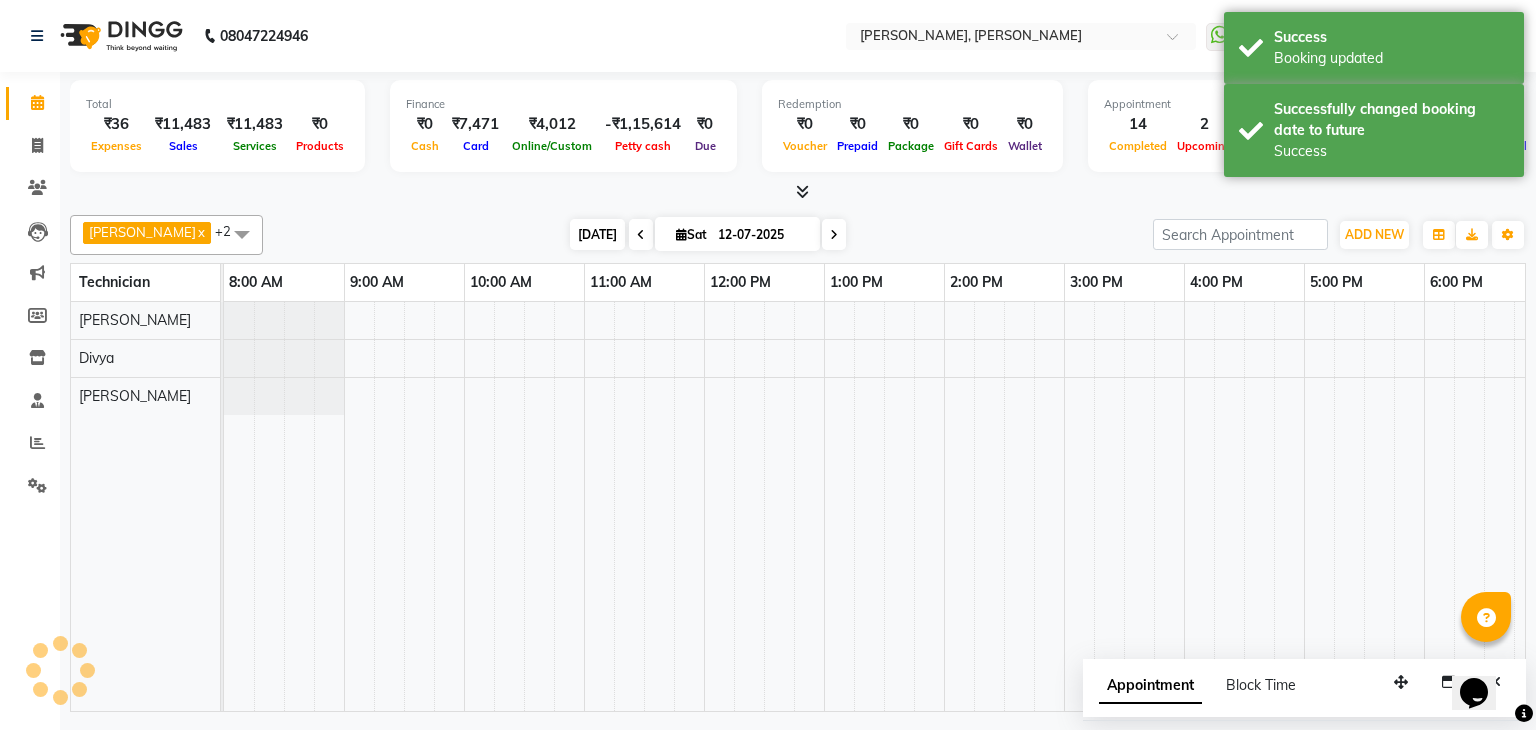 scroll, scrollTop: 0, scrollLeft: 258, axis: horizontal 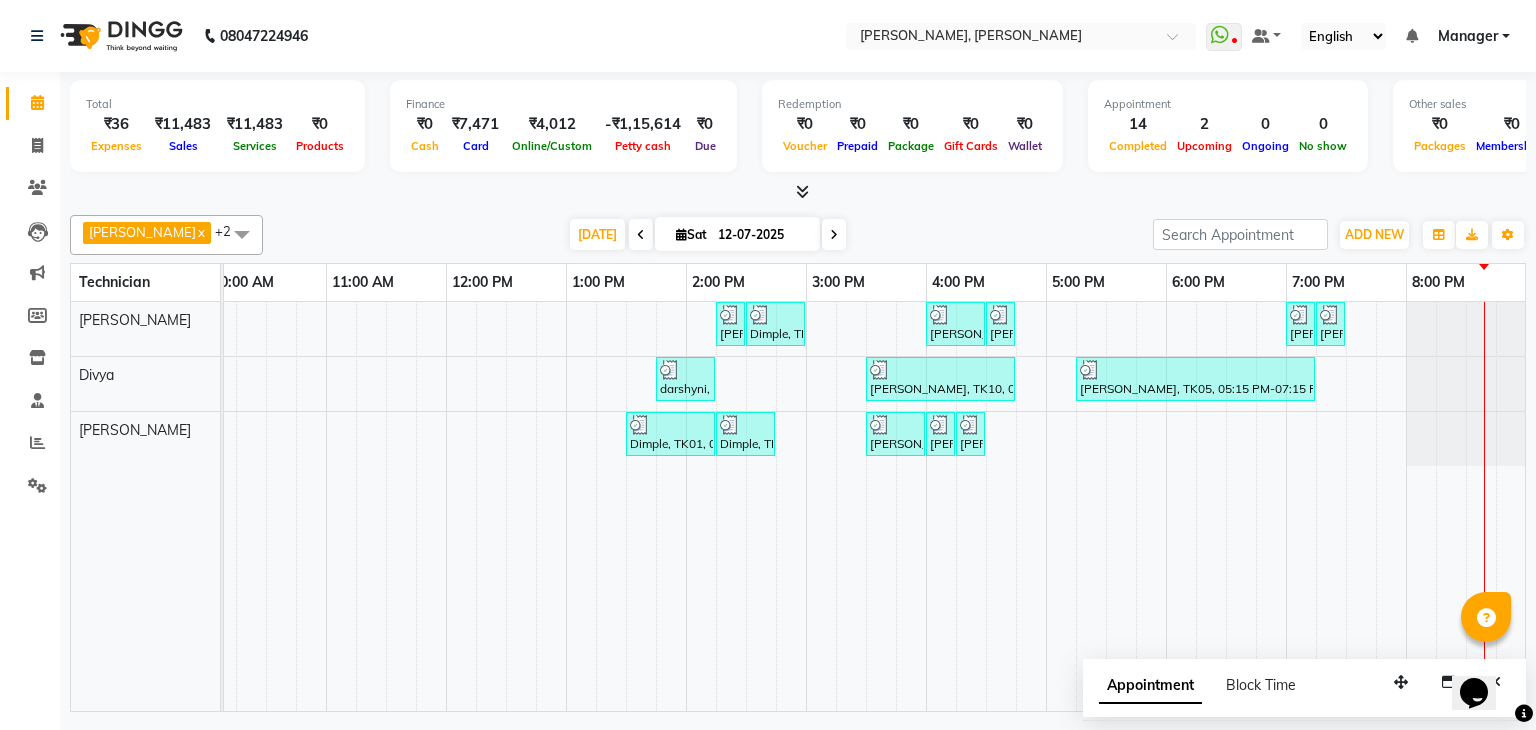 click at bounding box center [834, 234] 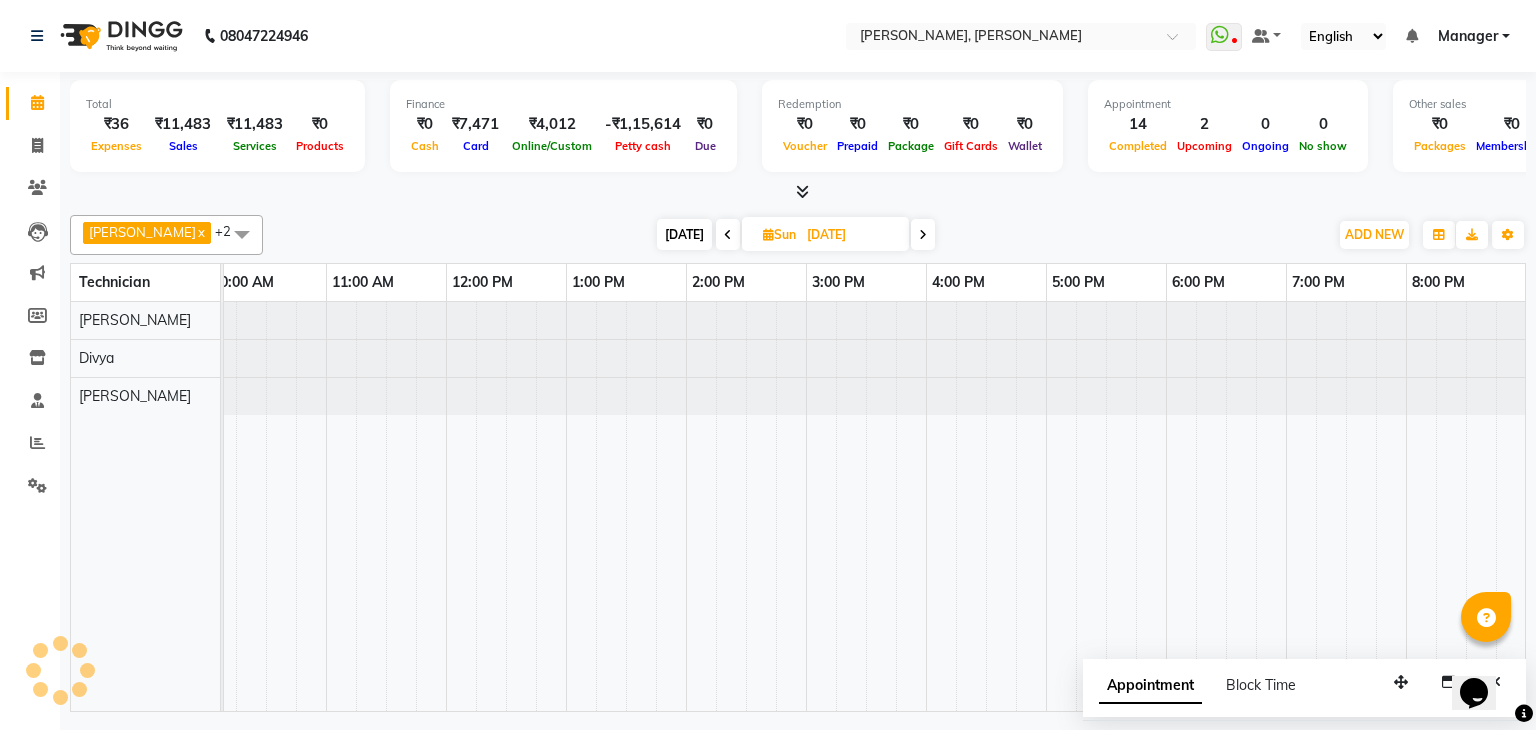 scroll, scrollTop: 0, scrollLeft: 258, axis: horizontal 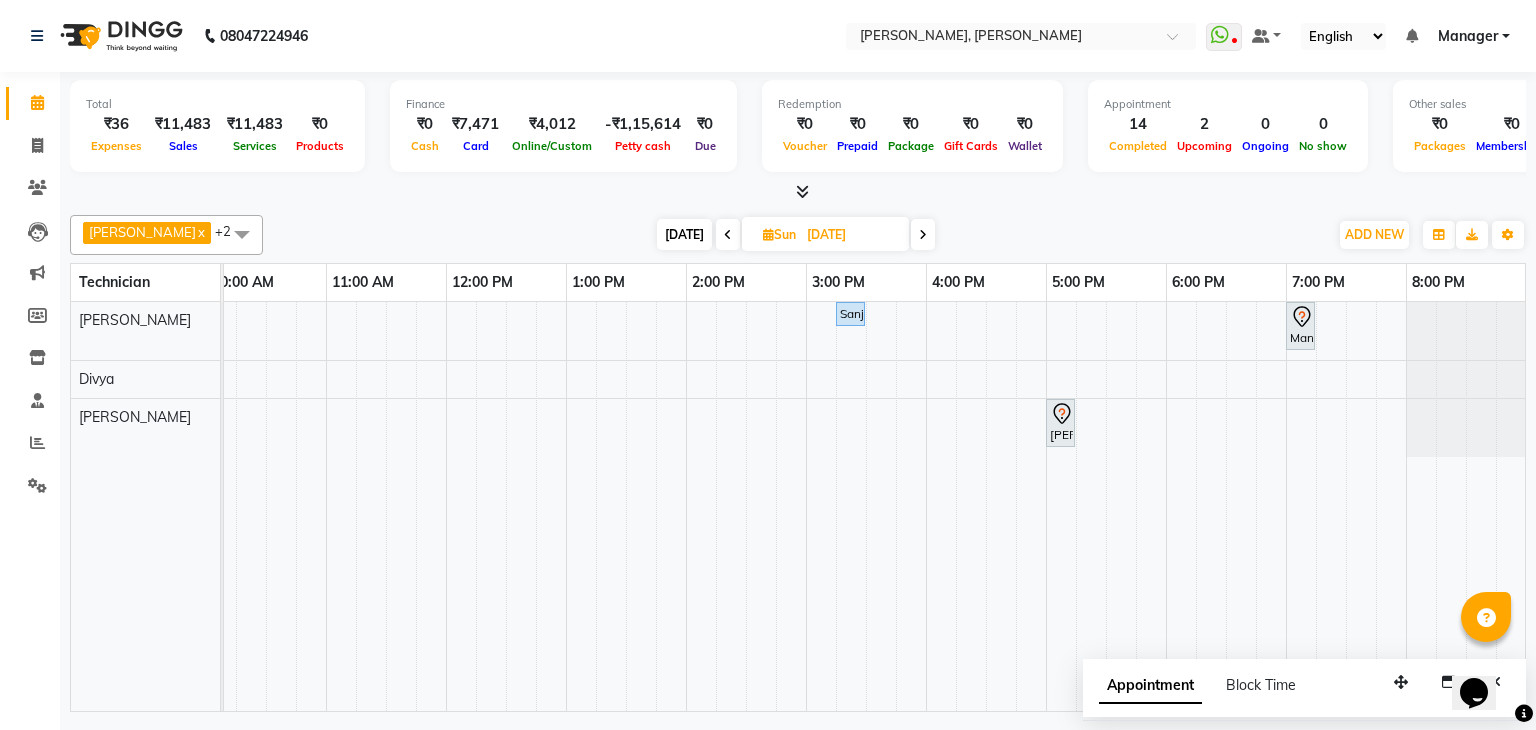 click on "[DATE]" at bounding box center [684, 234] 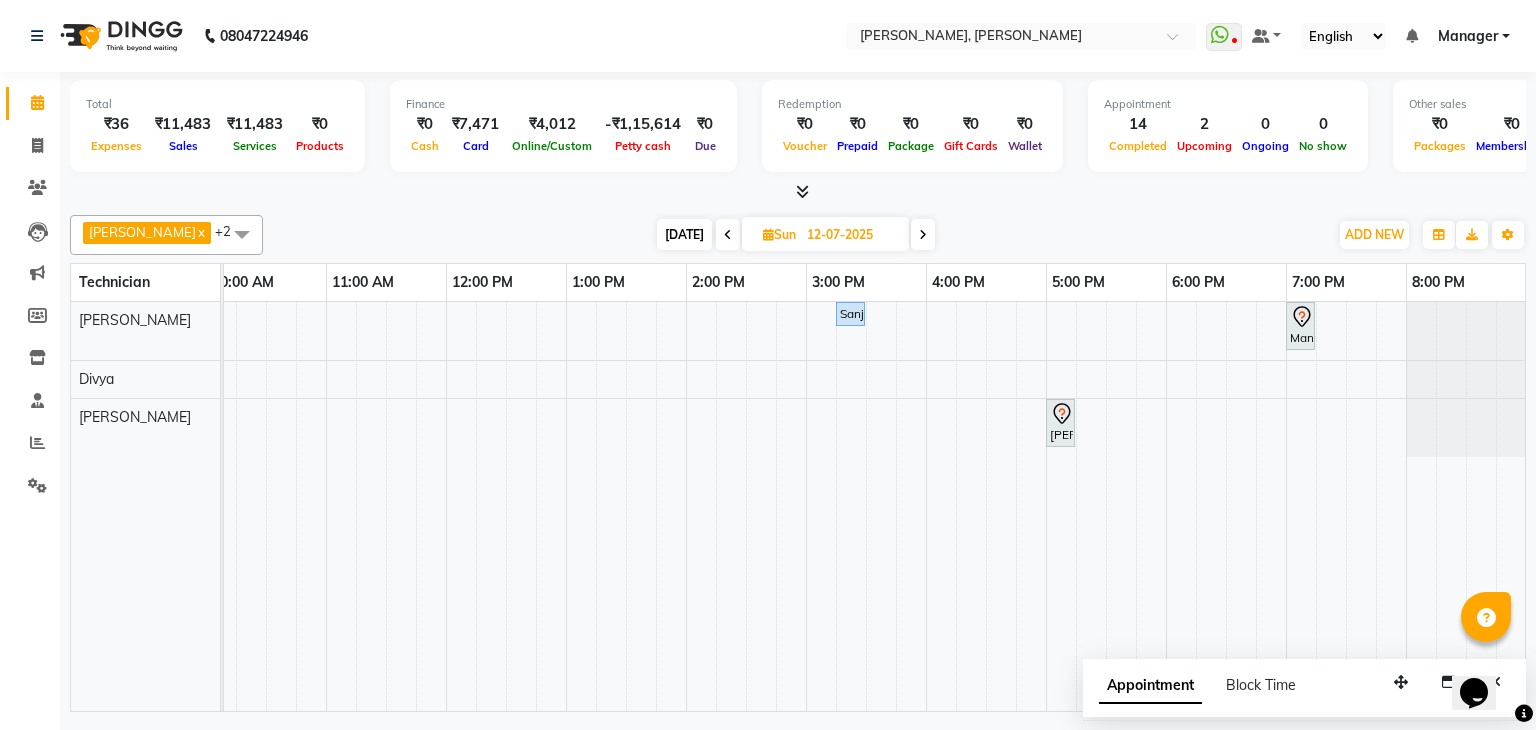 scroll, scrollTop: 0, scrollLeft: 261, axis: horizontal 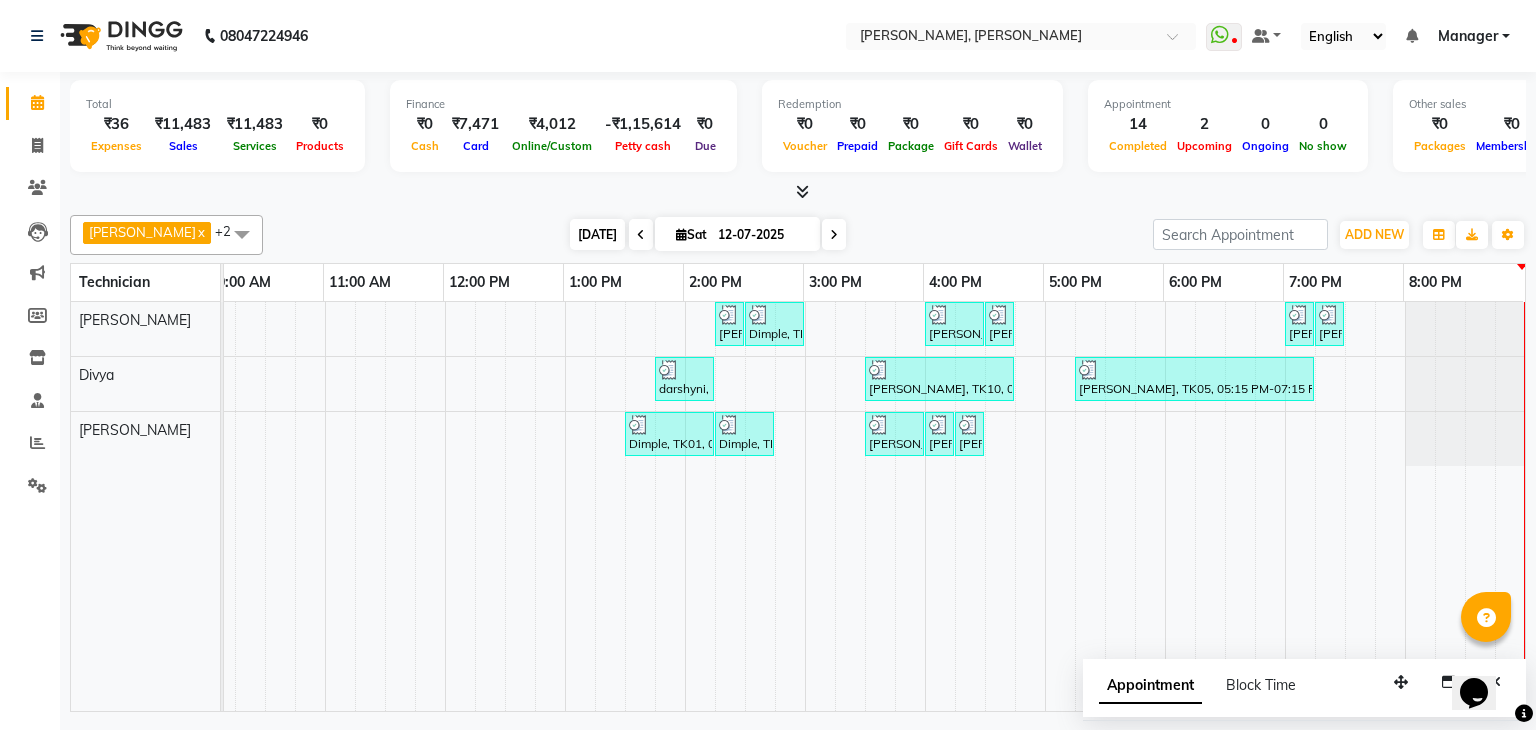 click on "[DATE]" at bounding box center (597, 234) 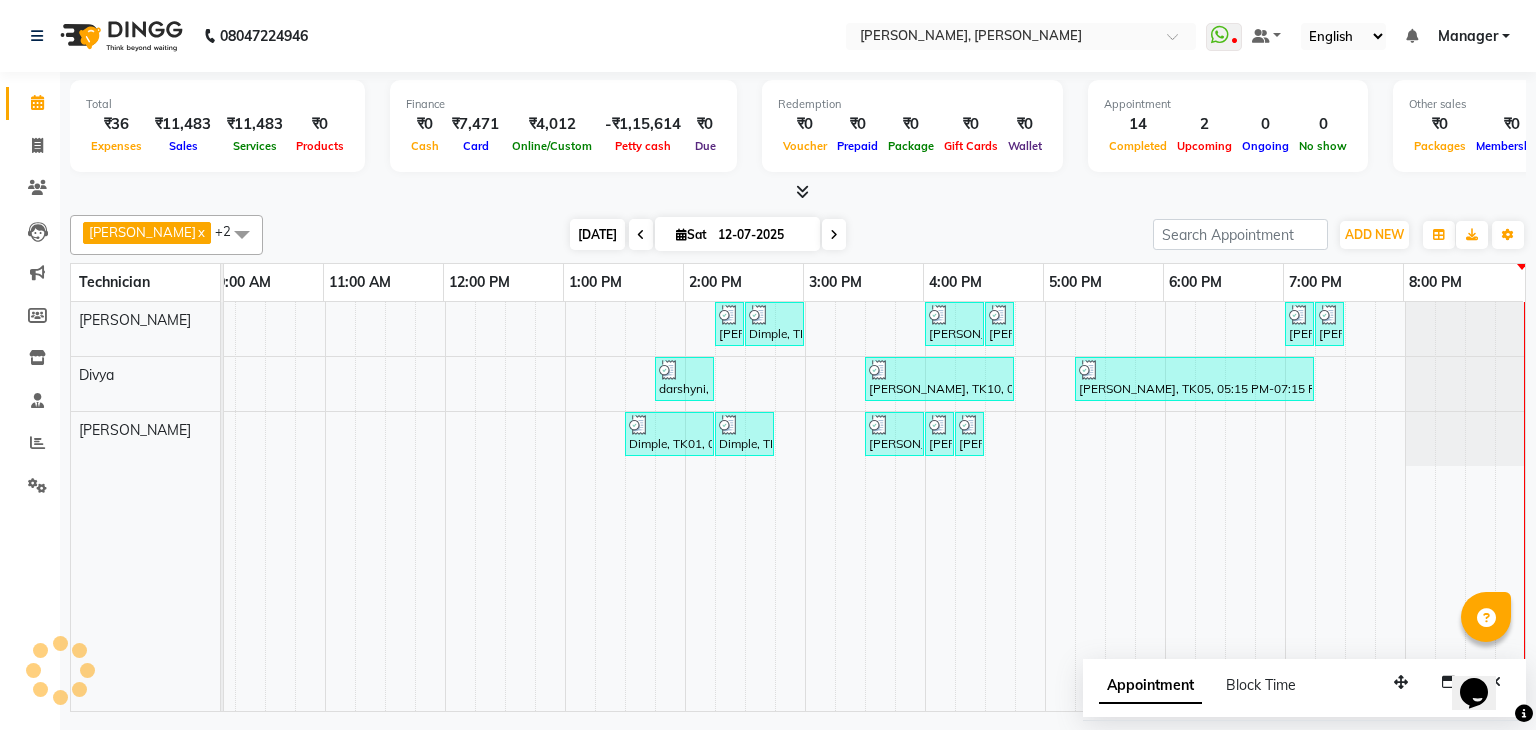 scroll, scrollTop: 0, scrollLeft: 261, axis: horizontal 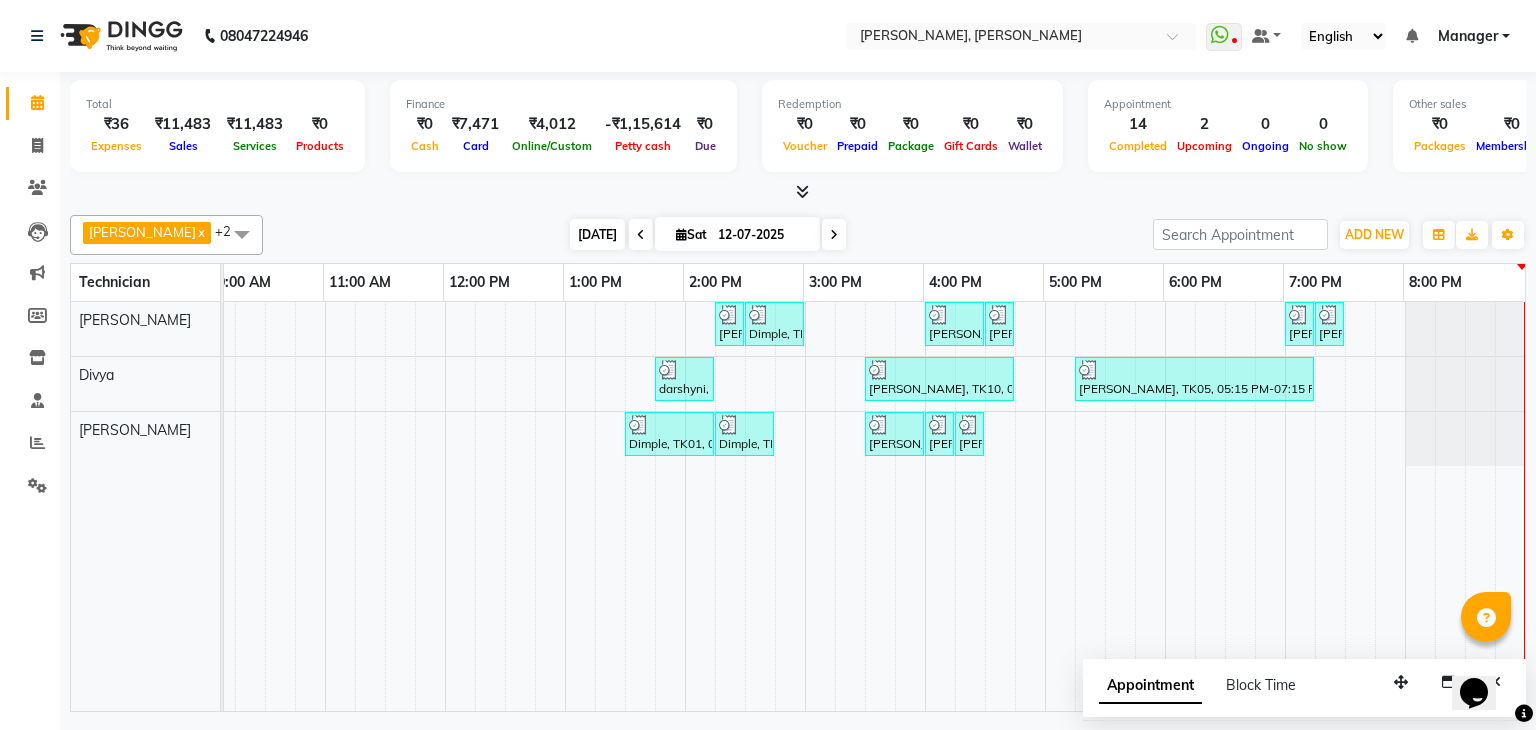 click on "[DATE]" at bounding box center [597, 234] 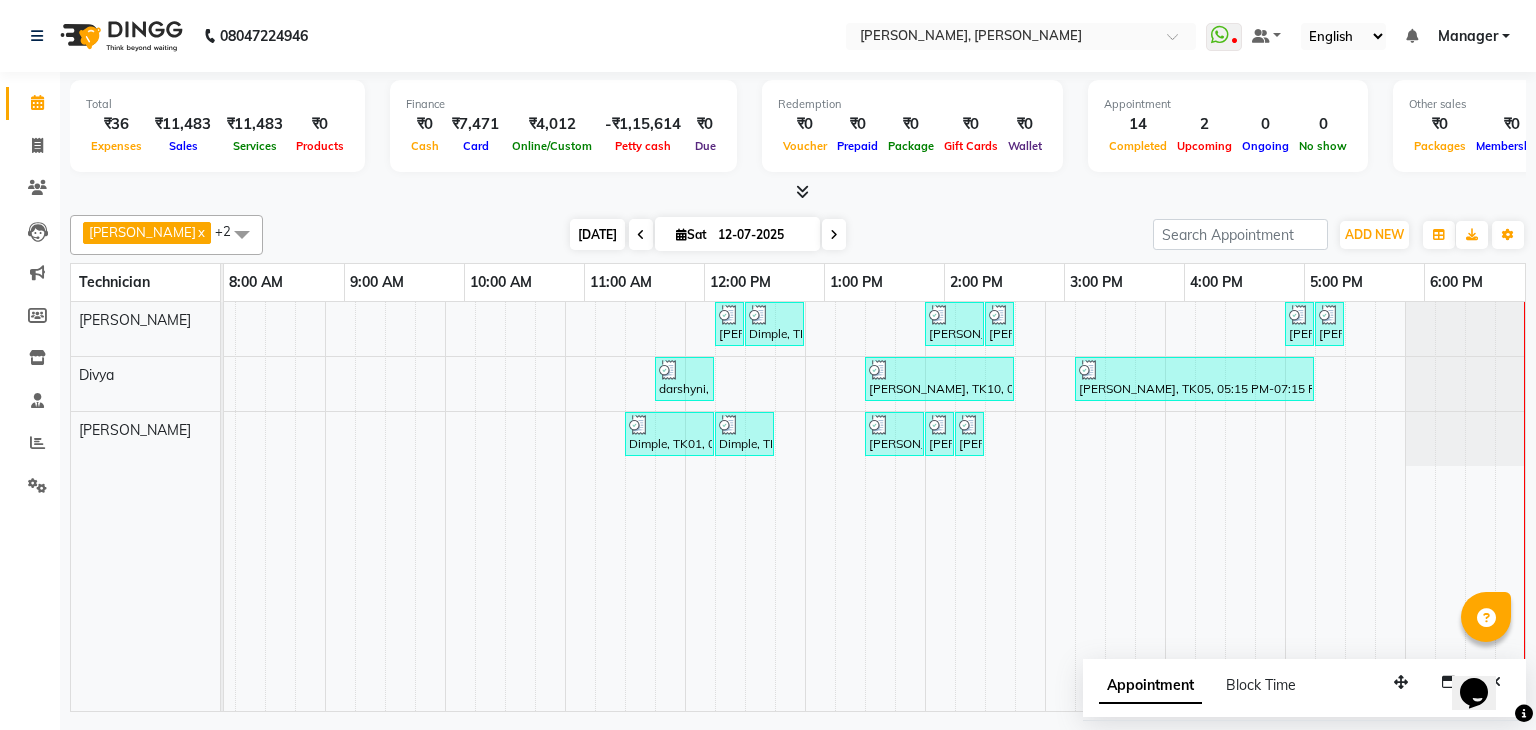 scroll, scrollTop: 0, scrollLeft: 0, axis: both 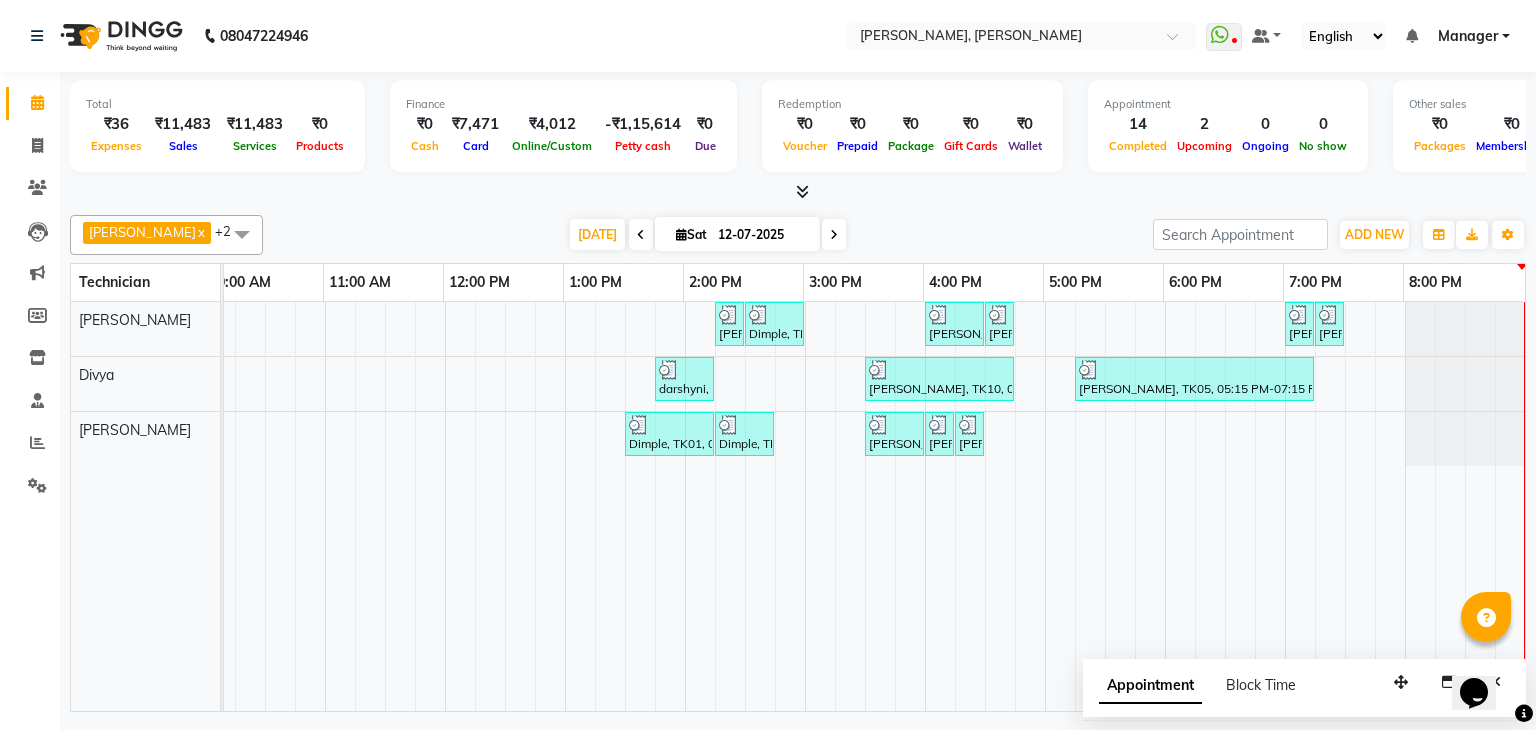 drag, startPoint x: 993, startPoint y: 313, endPoint x: 1082, endPoint y: 369, distance: 105.15227 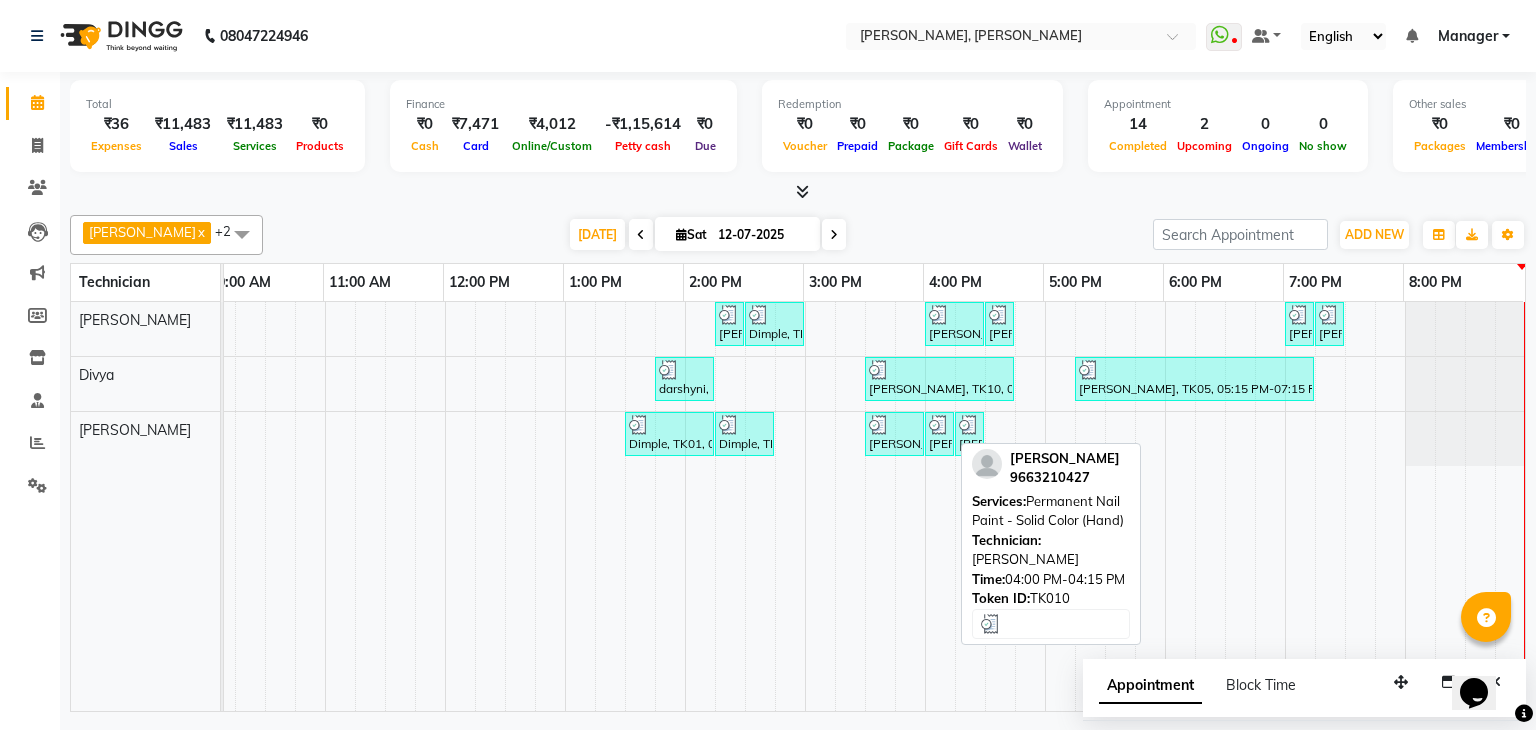 scroll, scrollTop: 0, scrollLeft: 0, axis: both 